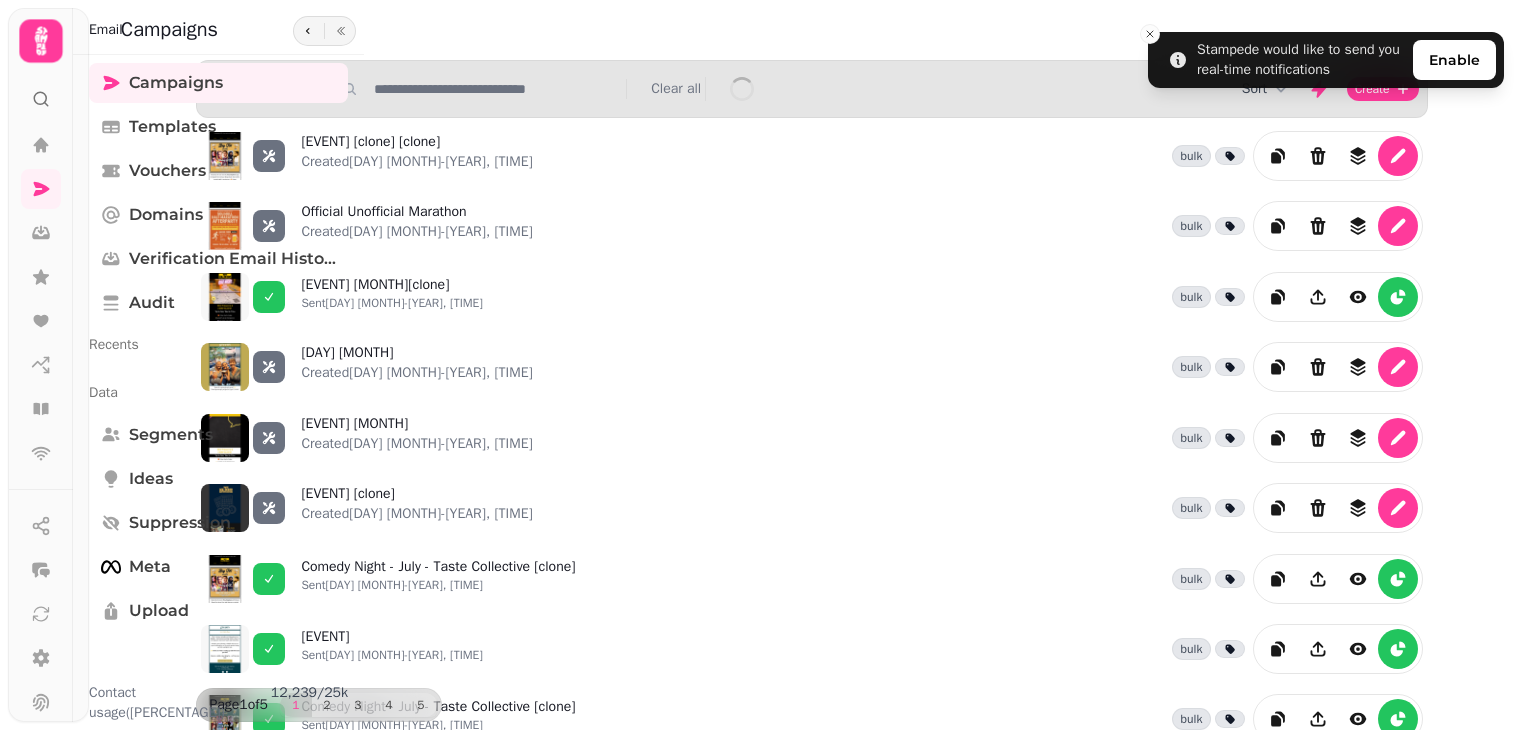 scroll, scrollTop: 0, scrollLeft: 0, axis: both 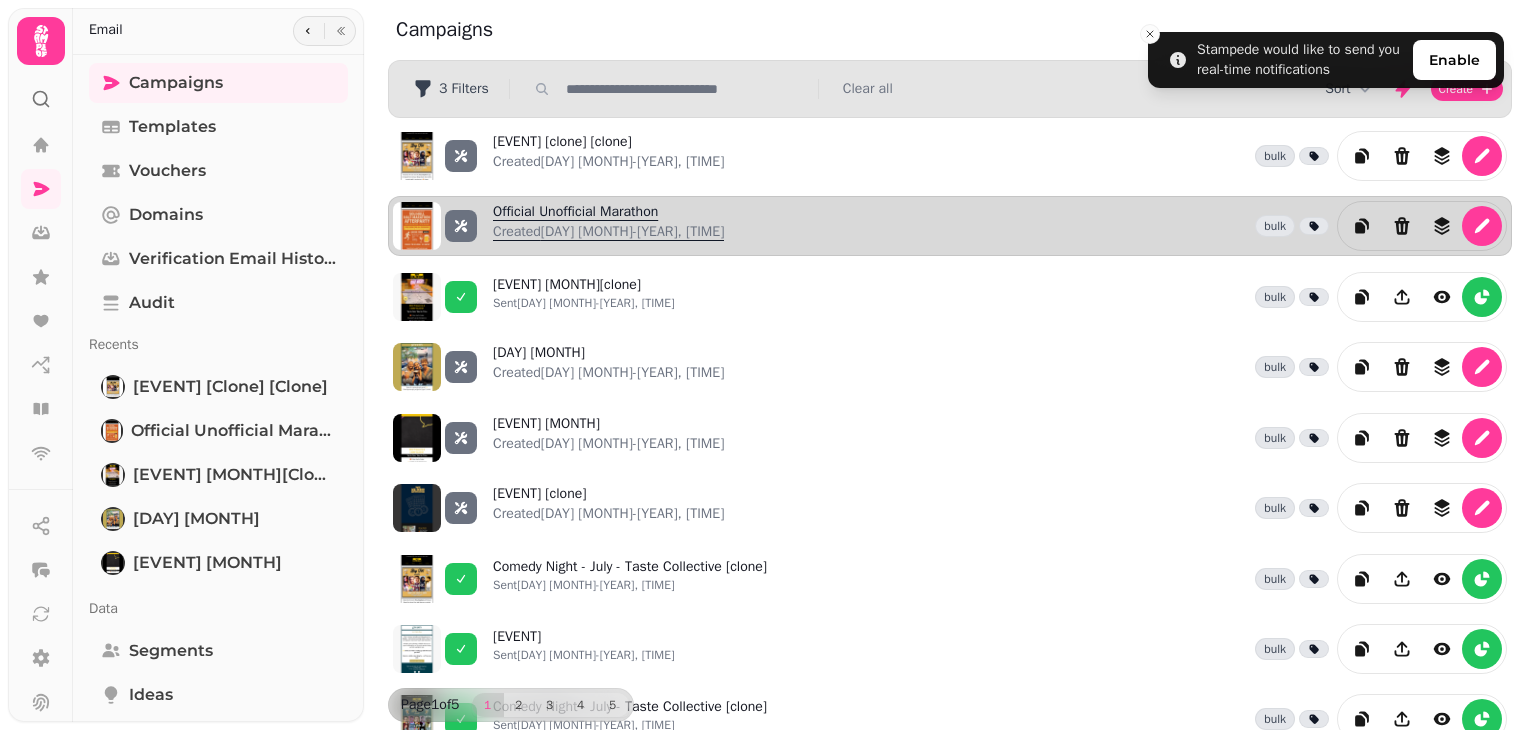 click on "Official Unofficial Marathon Created  [DAY] [MONTH]-[YEAR], [TIME]" at bounding box center (608, 226) 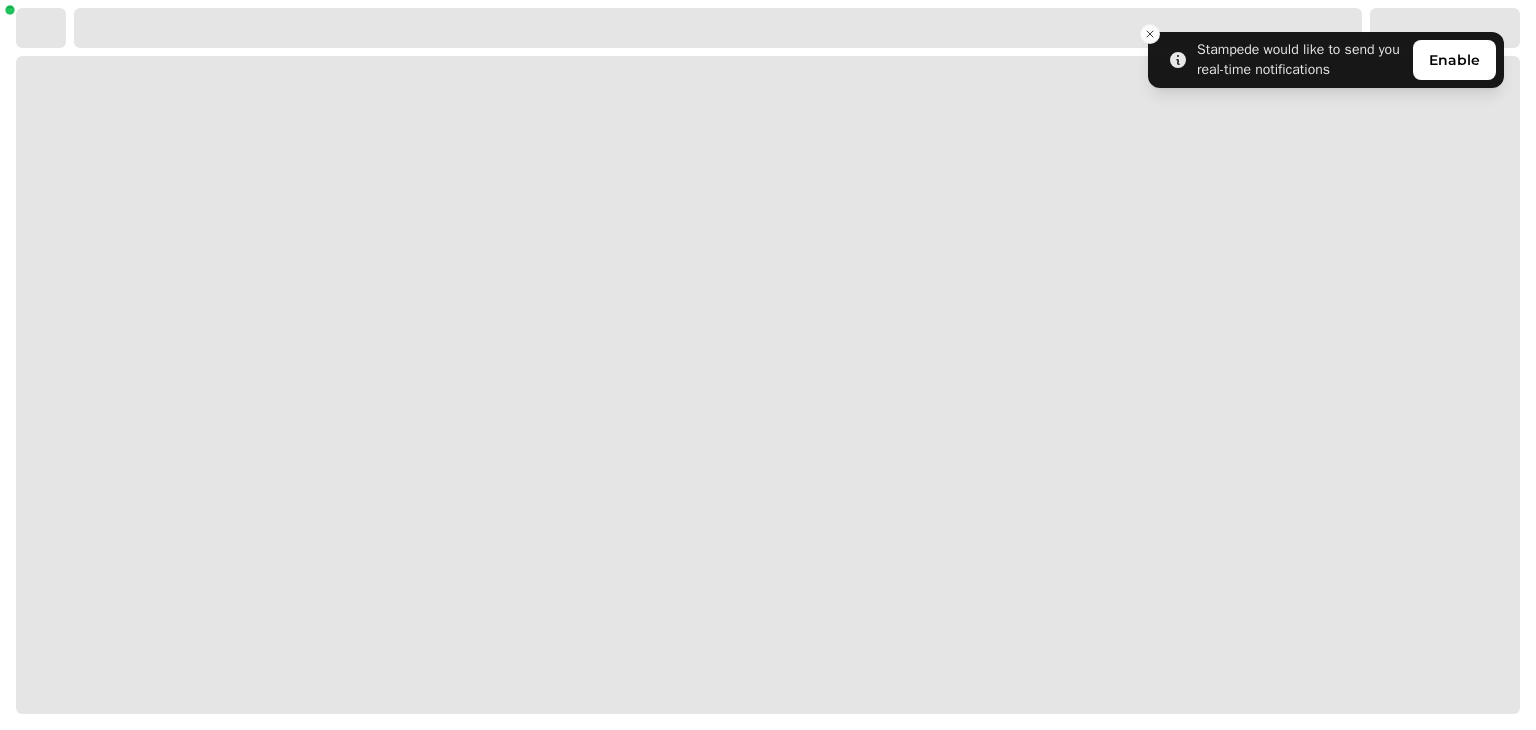 select on "**********" 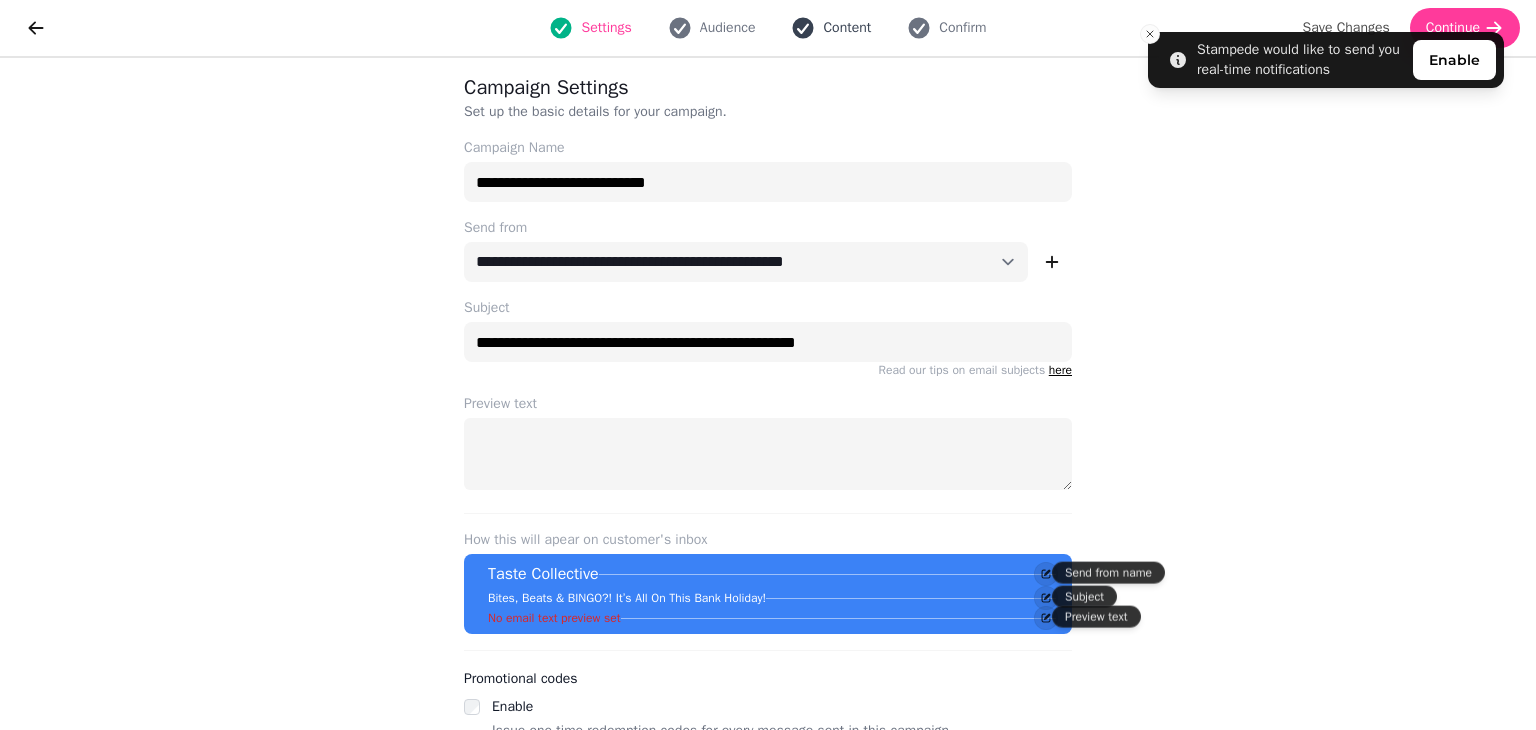 click on "Content" at bounding box center [847, 28] 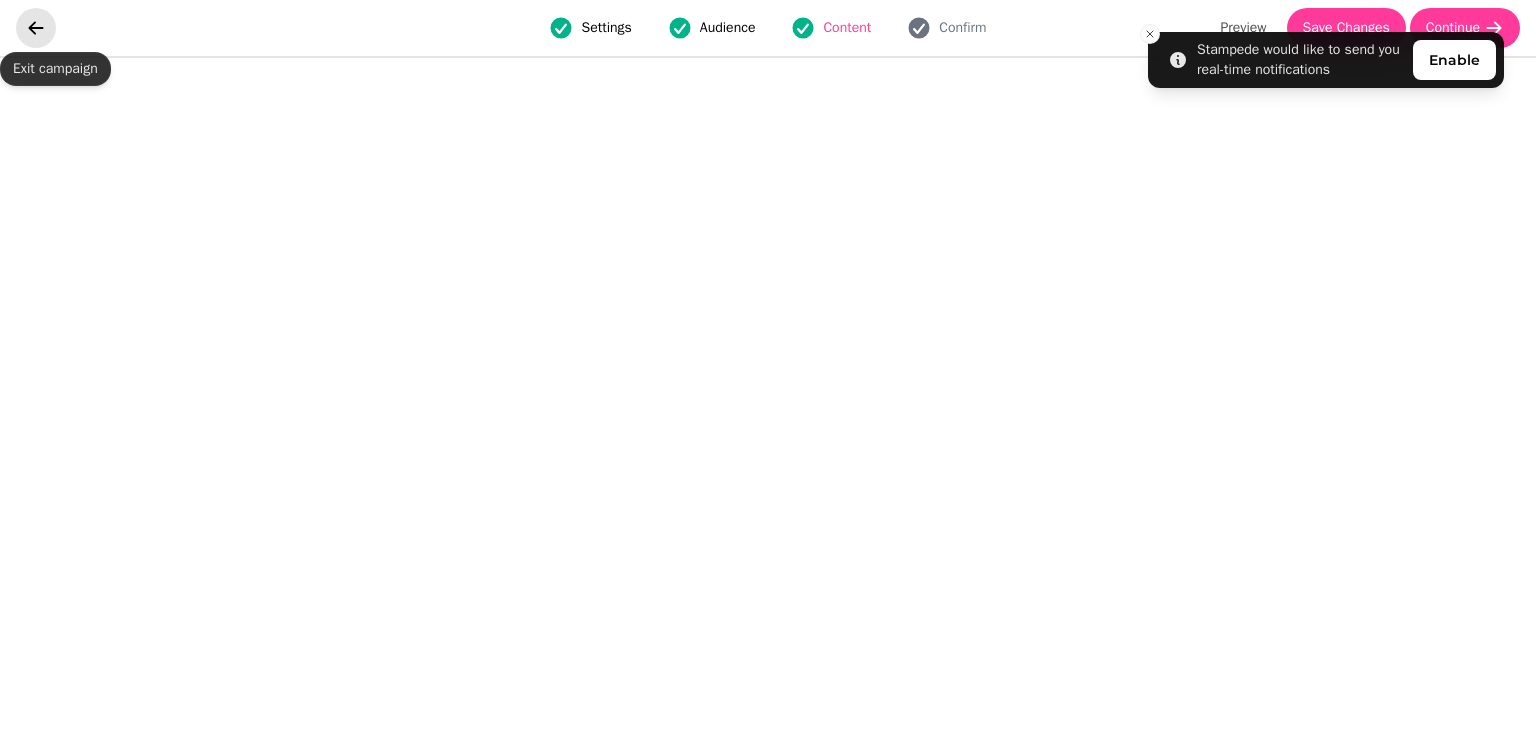 click 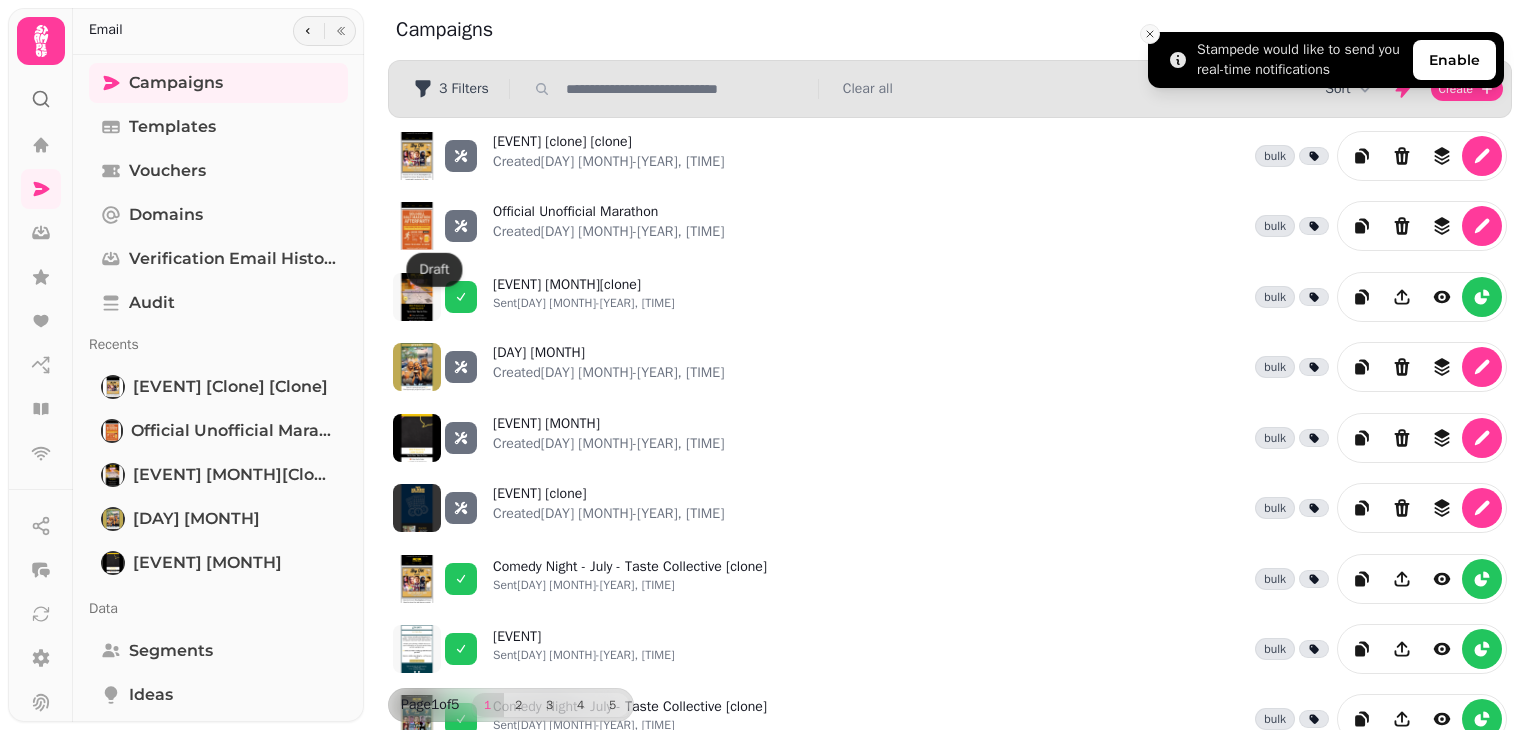 click 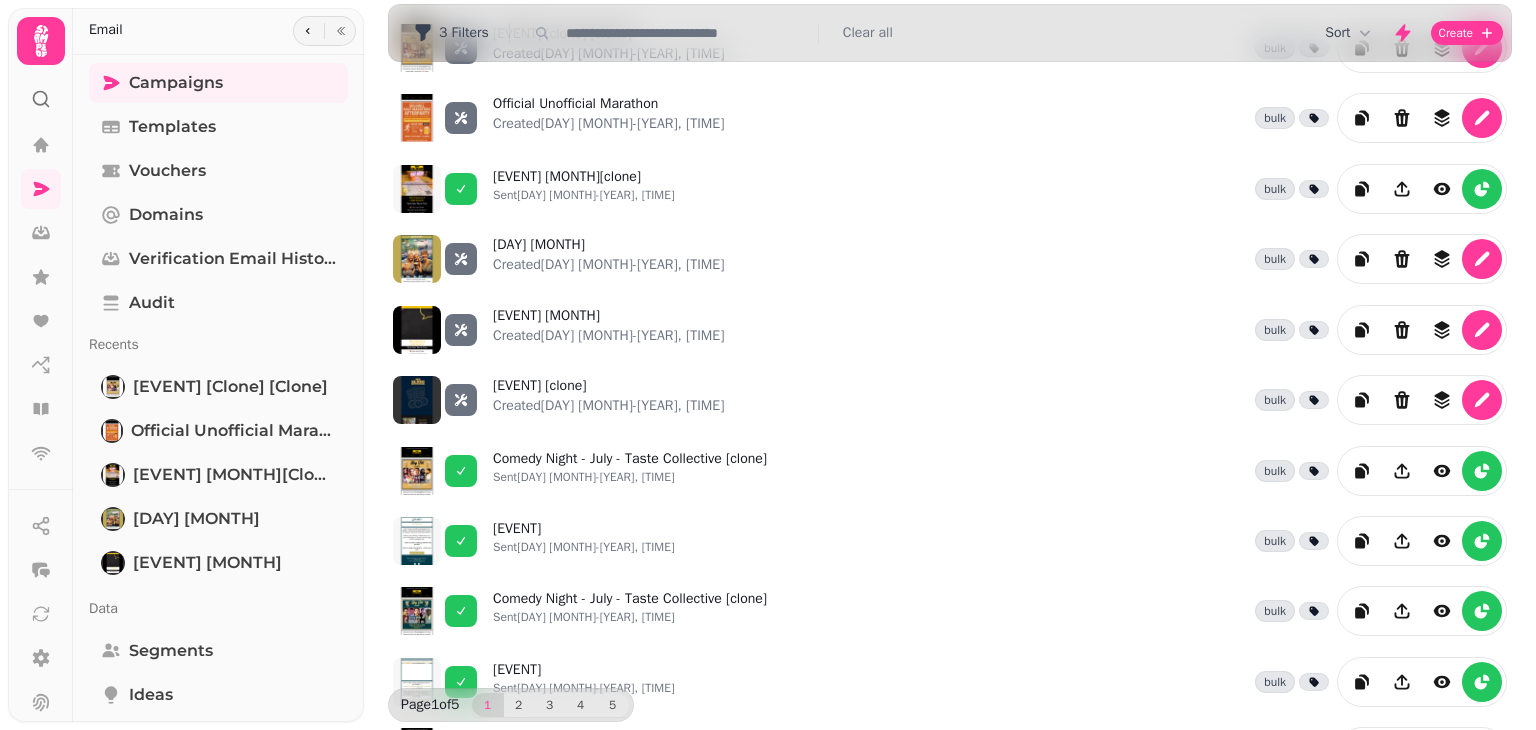 scroll, scrollTop: 0, scrollLeft: 0, axis: both 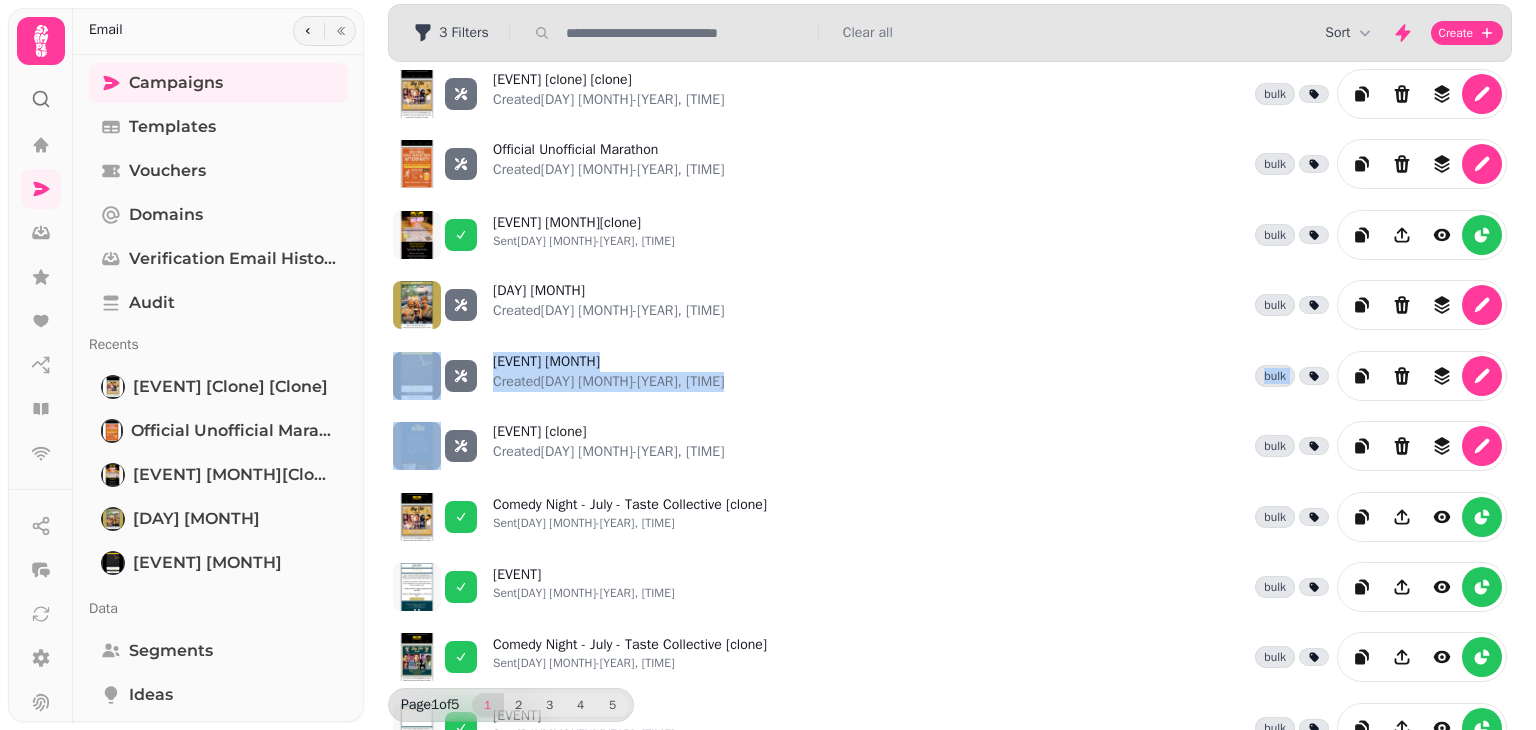drag, startPoint x: 1485, startPoint y: 345, endPoint x: 1535, endPoint y: 327, distance: 53.14132 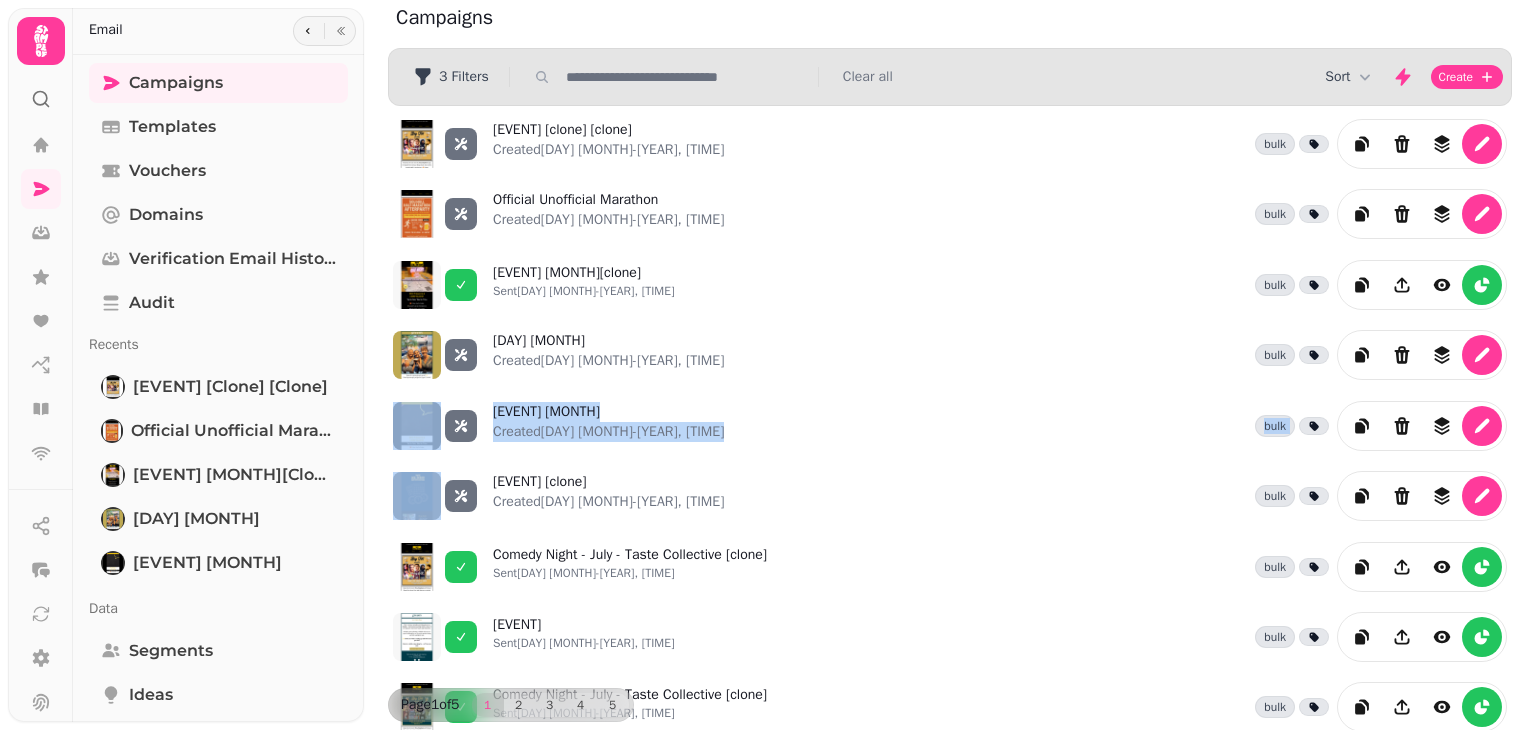 scroll, scrollTop: 0, scrollLeft: 0, axis: both 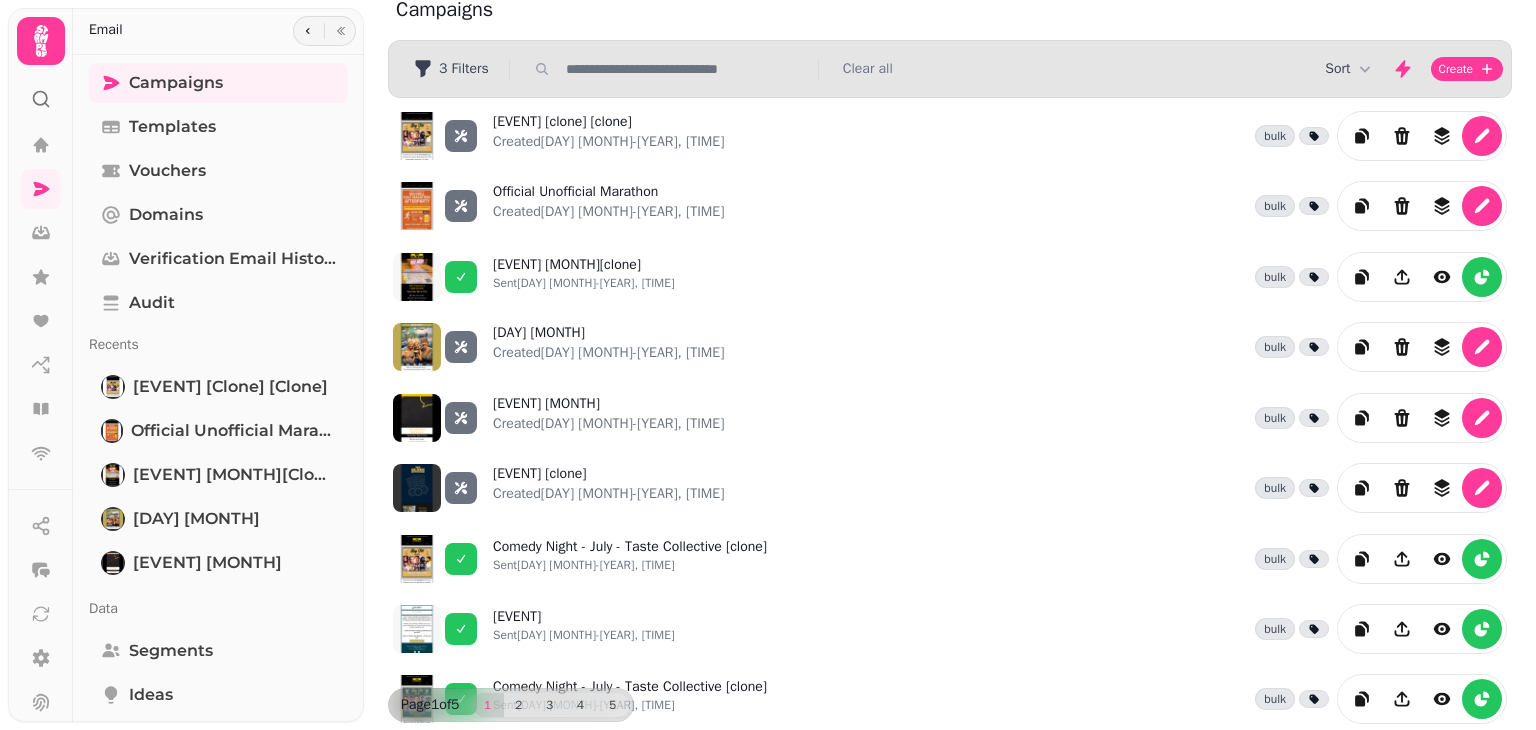 click on "Comedy Night - Aug - Taste Collective [clone] [clone] Created  5th Aug-25, 2:27 pm bulk Official Unofficial Marathon Created  5th Aug-25, 12:53 pm bulk Quiz Night Taste collective 5 AUG[clone] Sent  5th Aug-25, 12:19 pm bulk Ladies Night 21st AUG Created  31st Jul-25, 6:19 pm bulk Quiz Night Taste collective 14 Aug Created  31st Jul-25, 5:57 pm bulk Bingo Night Bank Holiday [clone] Created  31st Jul-25, 4:57 pm bulk Comedy Night - July - Taste Collective [clone] Sent  29th Jul-25, 3:32 pm bulk Greens All Events Awareness Sent  29th Jul-25, 1:28 pm bulk Comedy Night - July - Taste Collective [clone] Sent  22nd Jul-25, 12:23 pm bulk Bottomless Brunch/ Breakfast at greens Sent  18th Jul-25, 3:20 pm bulk Comedy Night - July - Taste Collective Sent  8th Jul-25, 11:16 am bulk Live Music Reminder Sent  26th Jun-25, 11:32 am bulk Coffee & Cake deal Sent  24th Jun-25, 2:21 pm bulk Solihull Music Fest [clone] Sent  20th Jun-25, 5:16 pm bulk Comedy Night [clone] Sent  18th Jun-25, 11:30 am bulk Page  1  of  5 1 2 3 4 5" at bounding box center (950, 629) 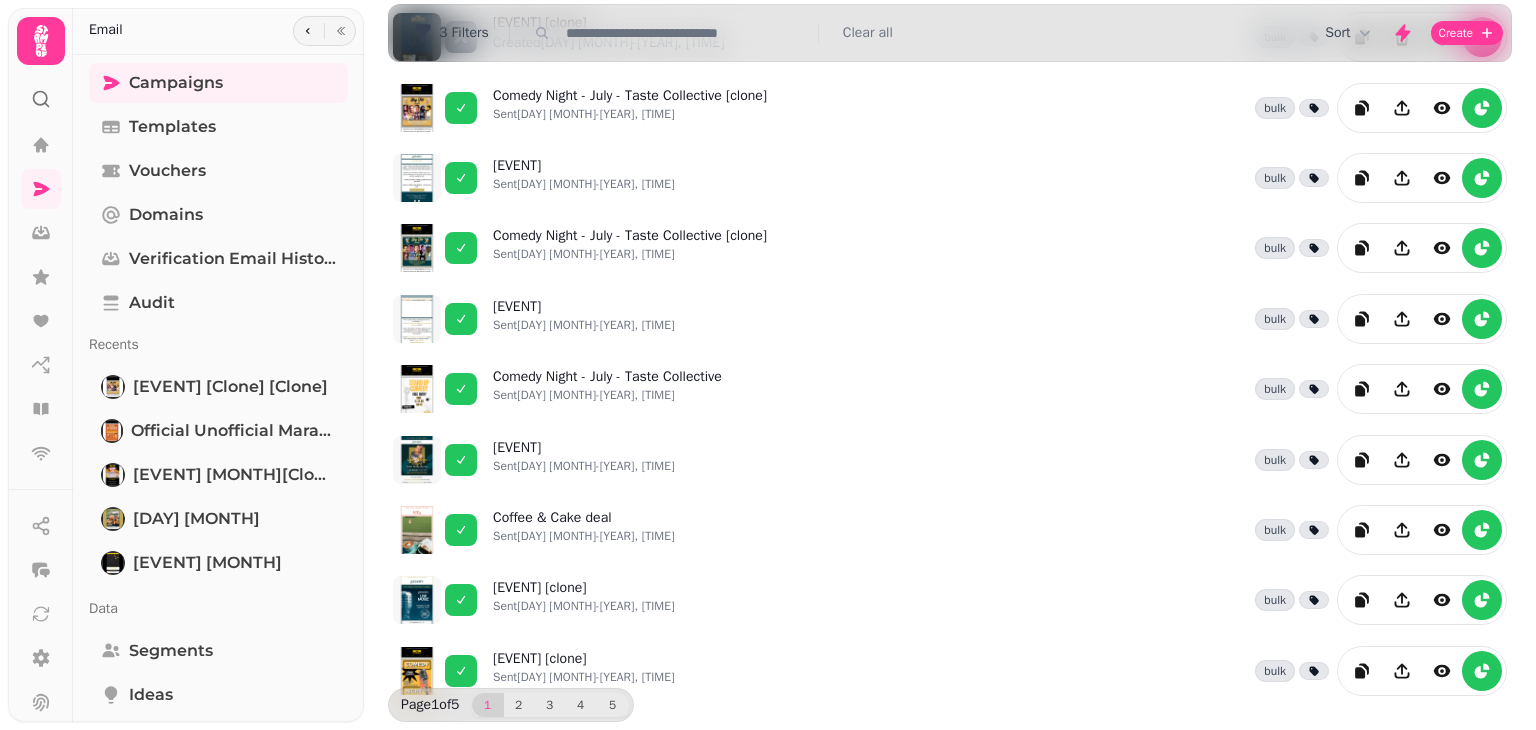 scroll, scrollTop: 0, scrollLeft: 0, axis: both 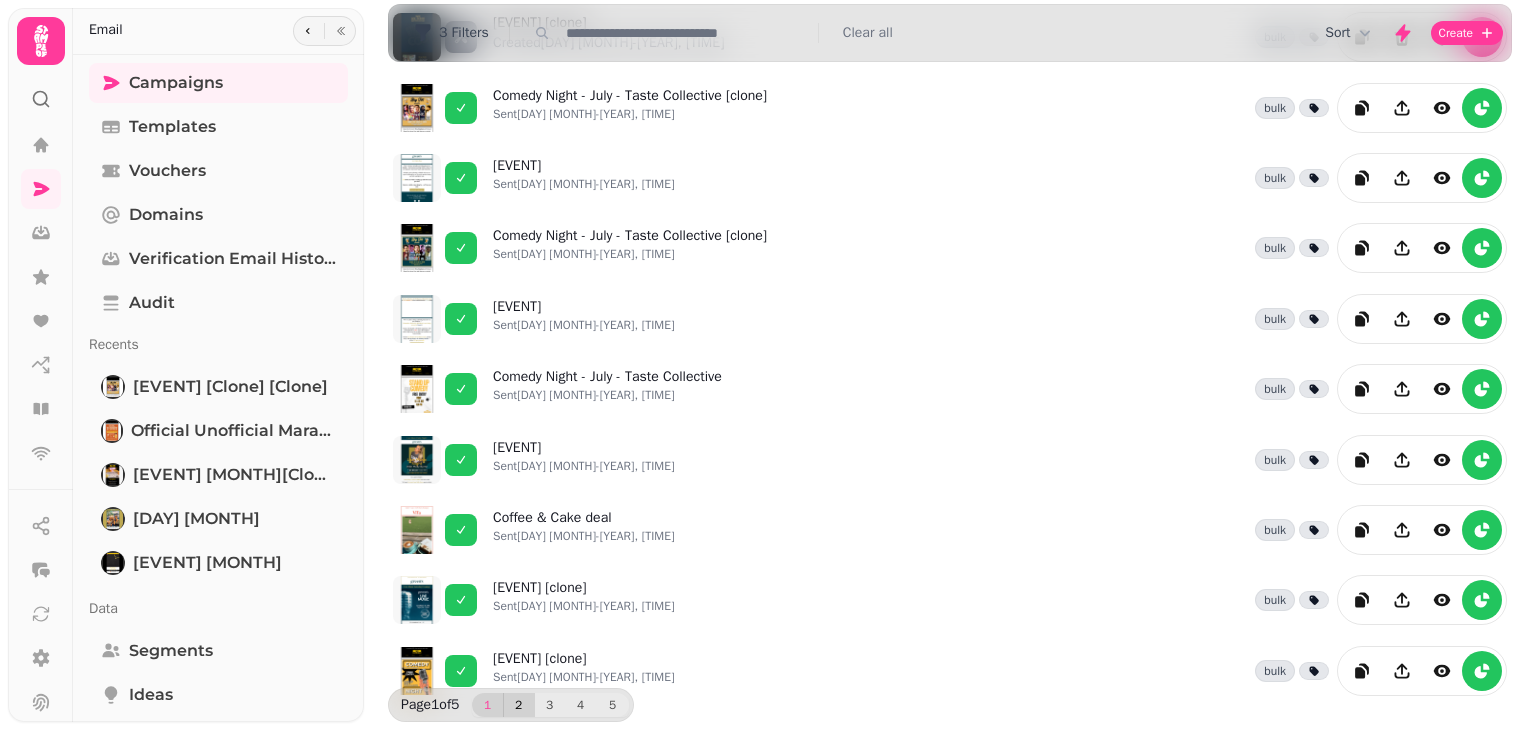 click on "2" at bounding box center (519, 705) 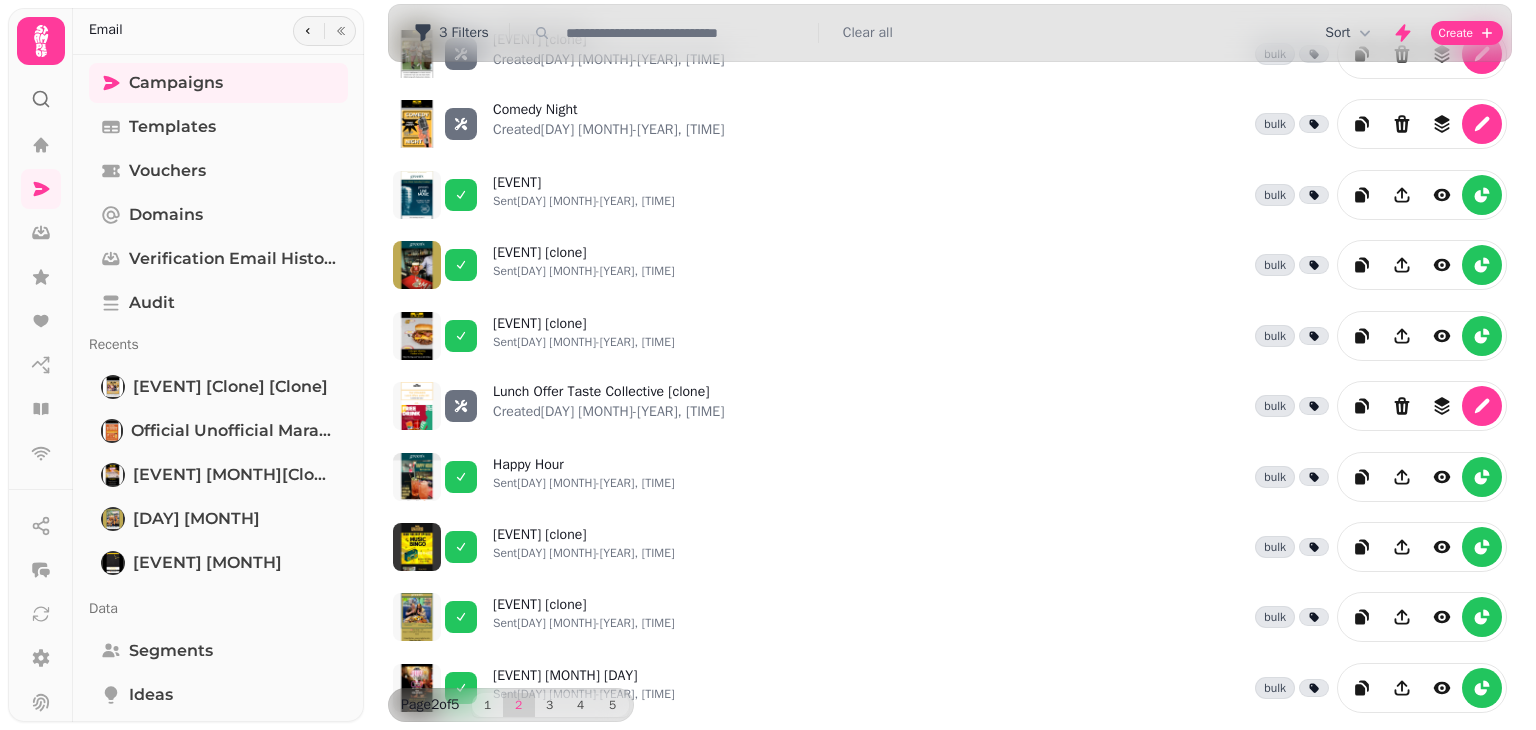 scroll, scrollTop: 0, scrollLeft: 0, axis: both 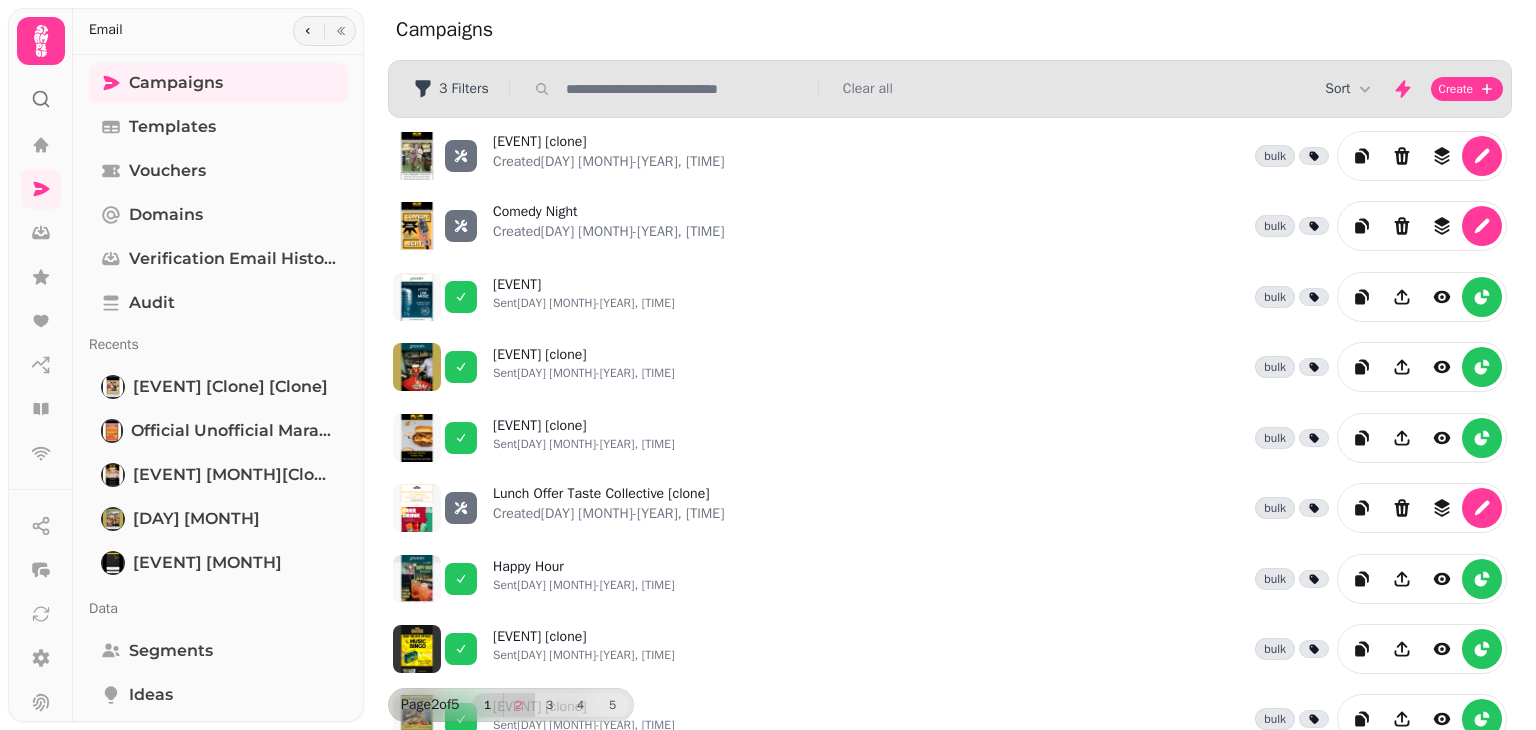 click on "1" at bounding box center (488, 705) 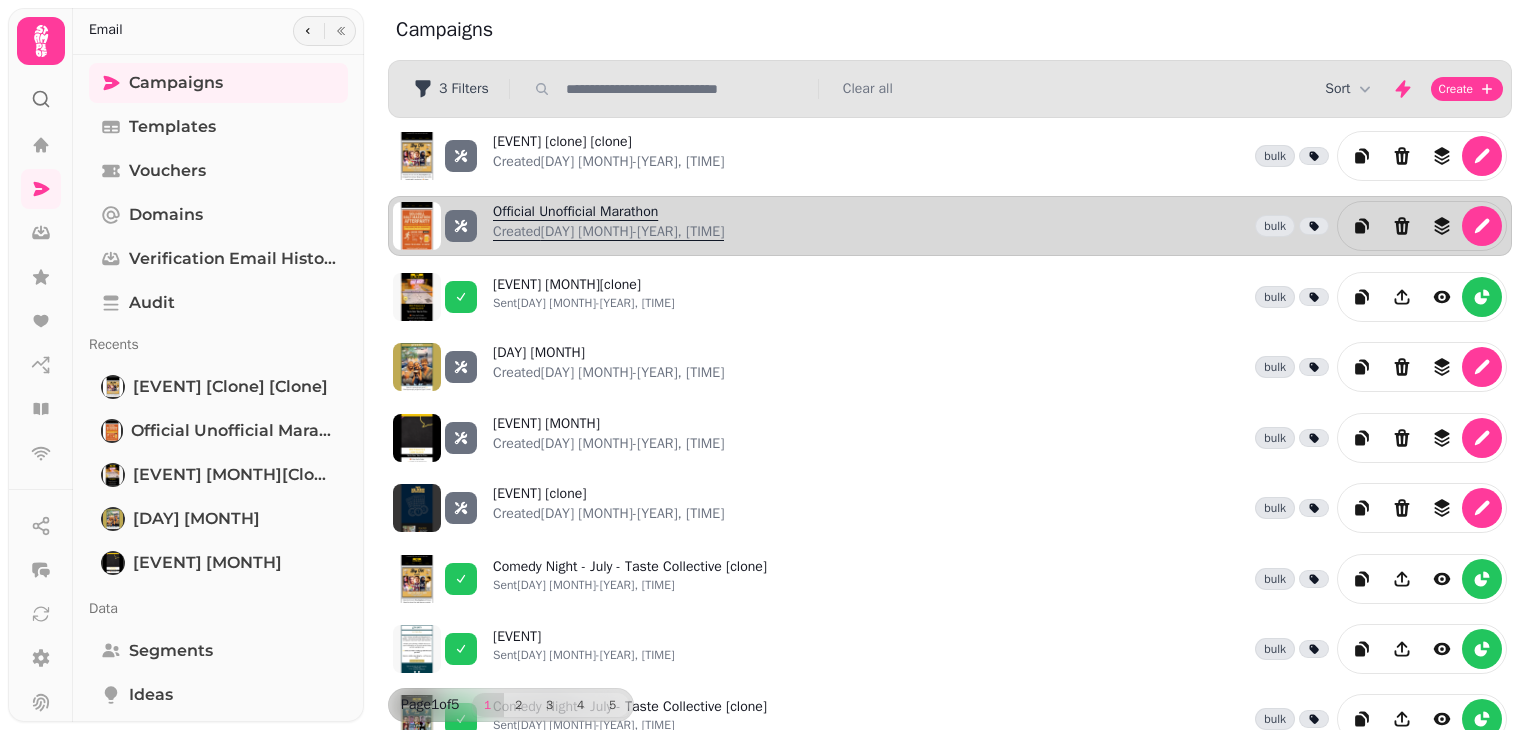 click on "Official Unofficial Marathon Created  [DATE]-[YEAR], [TIME]" at bounding box center [608, 226] 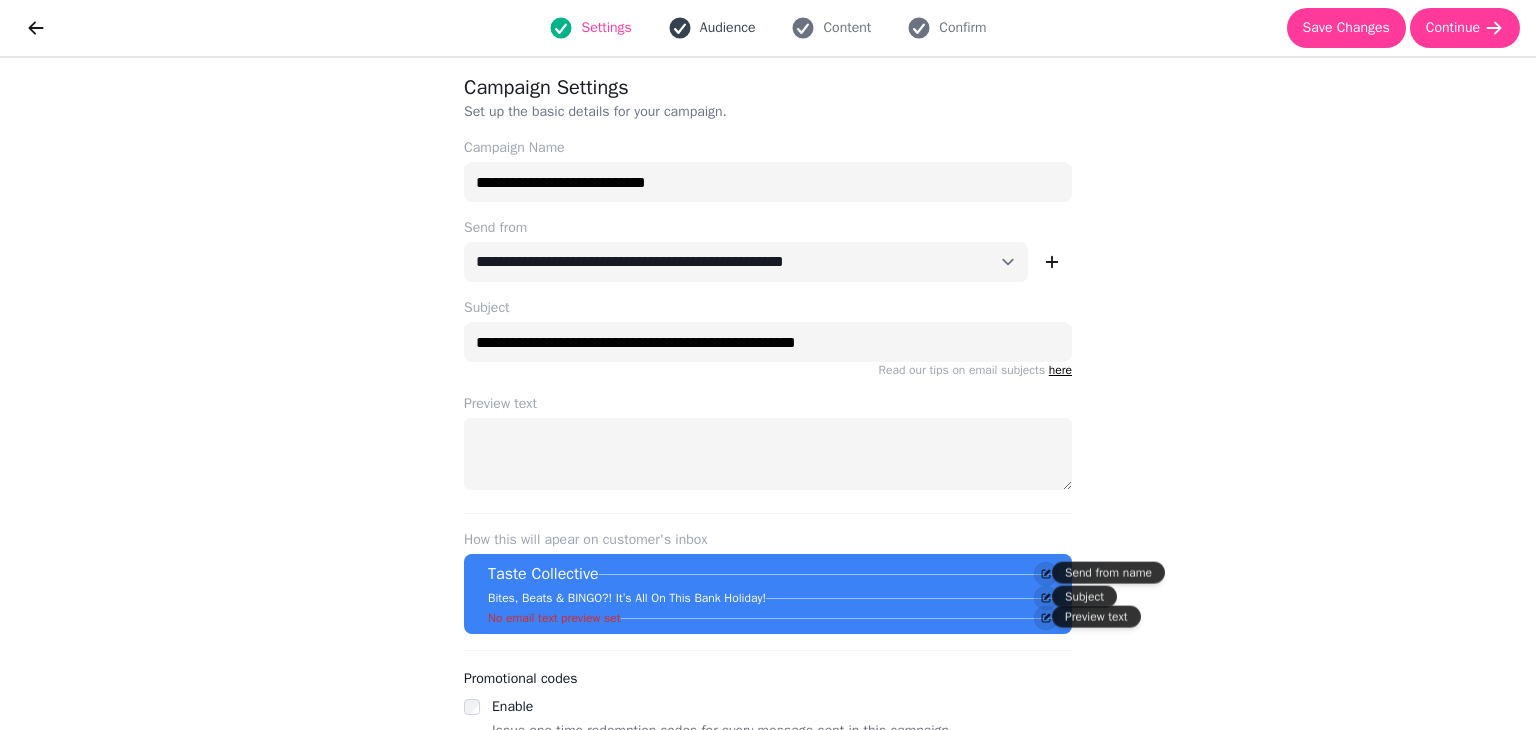 click on "Audience" at bounding box center [728, 28] 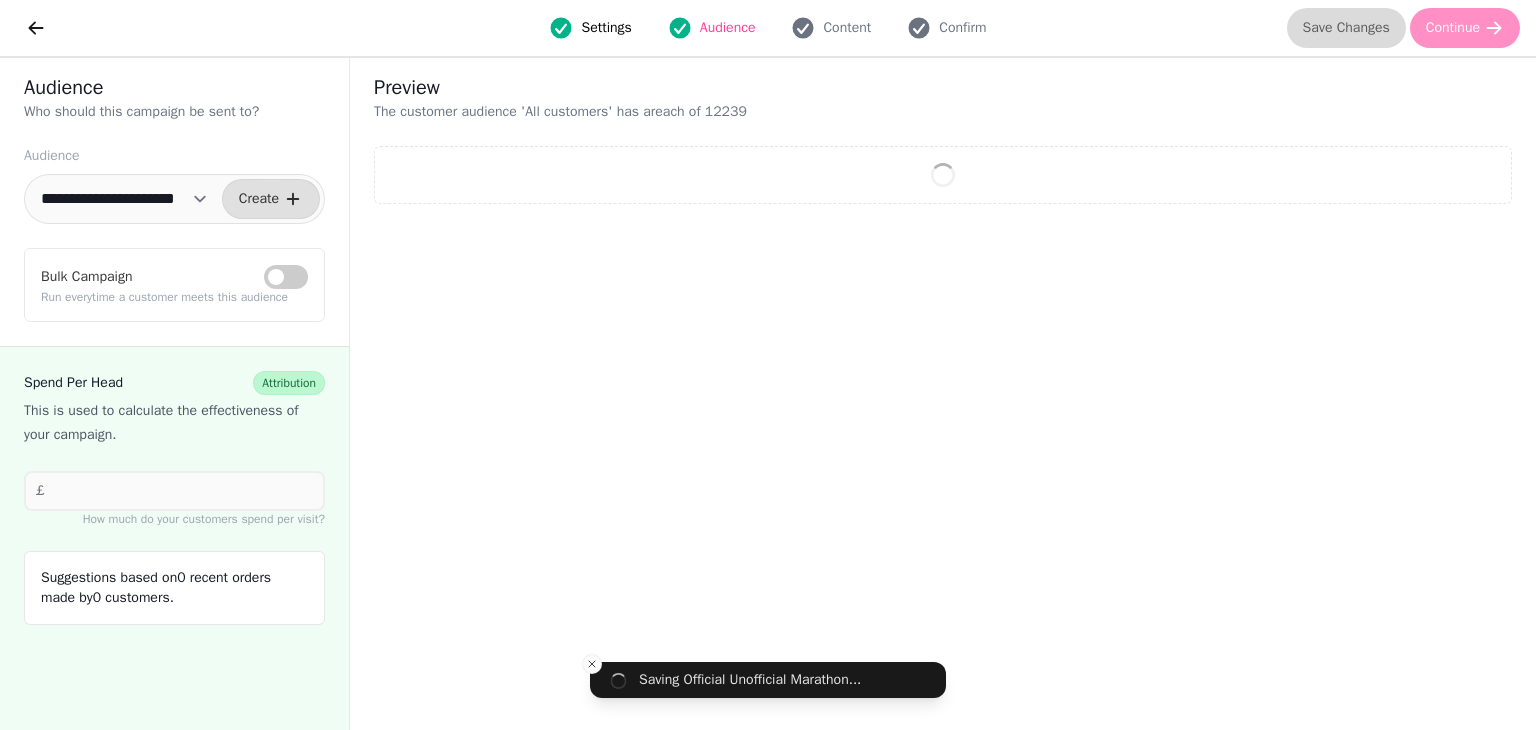 select on "**" 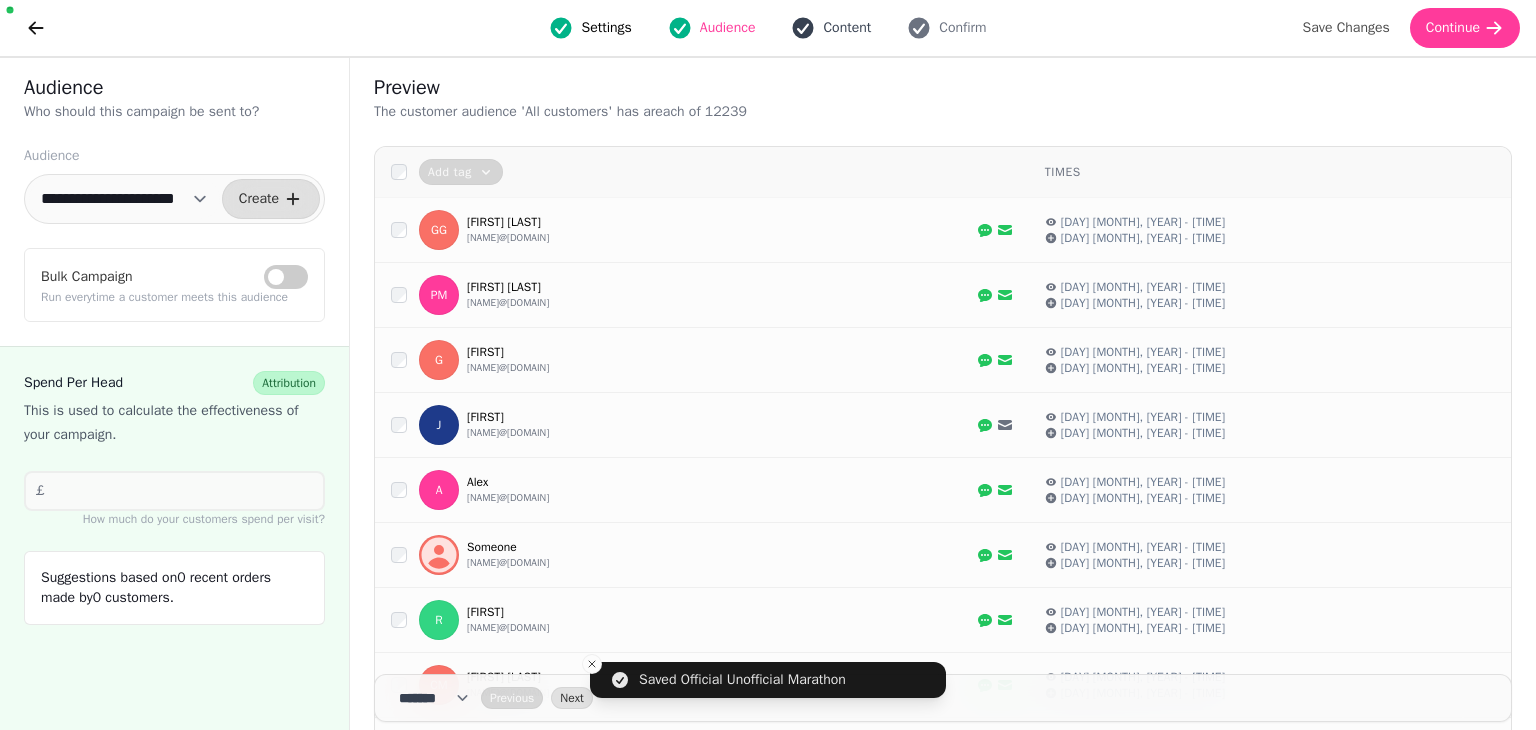 click on "Content" at bounding box center [847, 28] 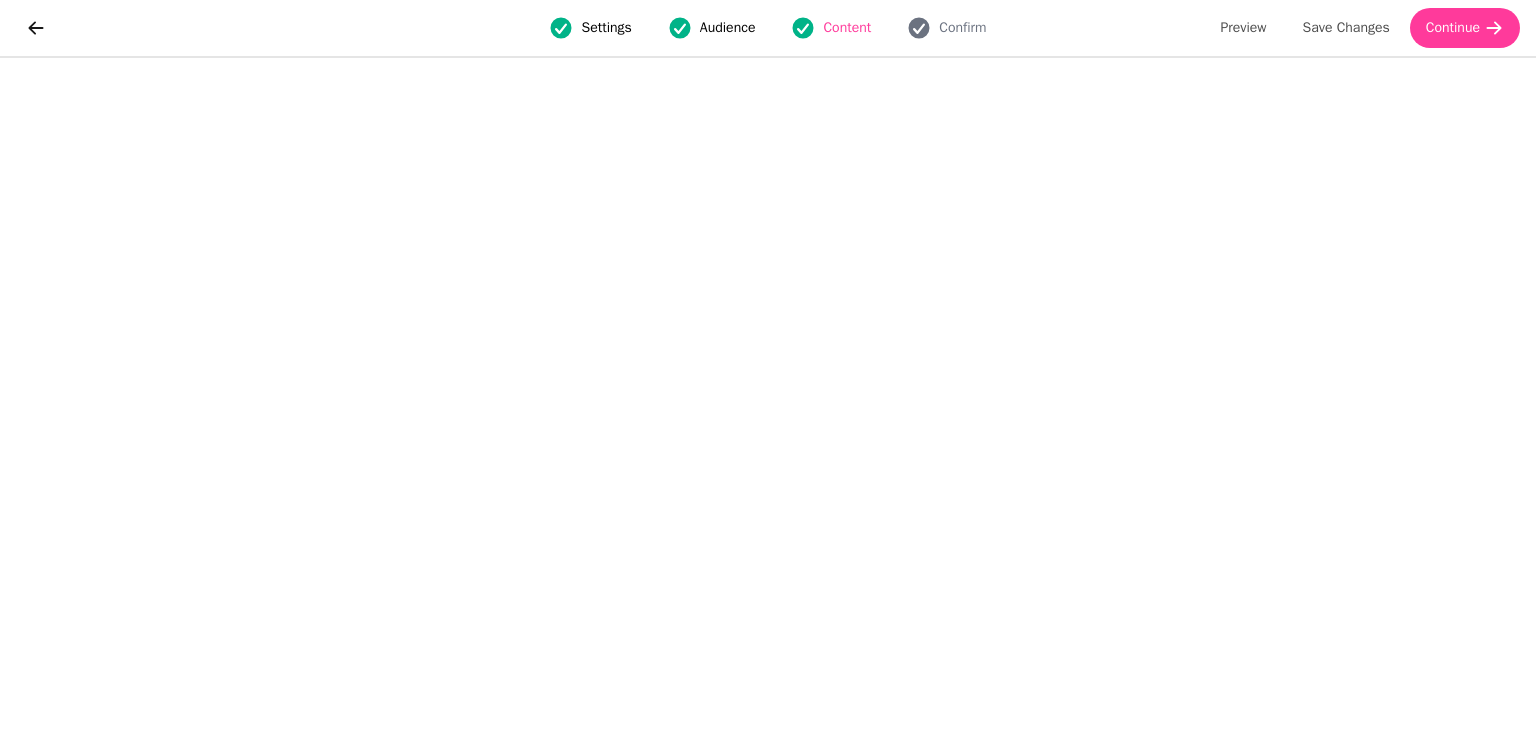 click on "Settings" at bounding box center [606, 28] 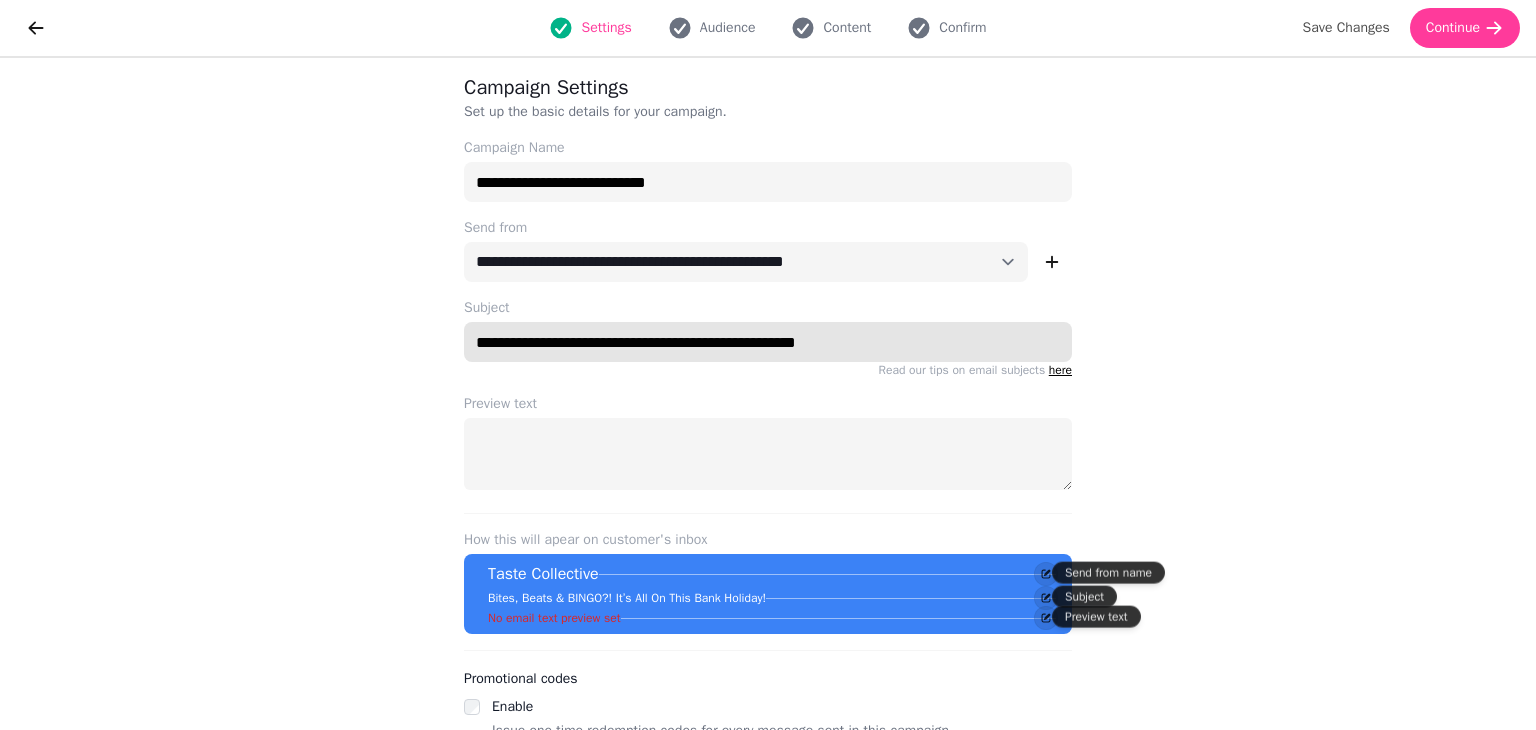 drag, startPoint x: 876, startPoint y: 323, endPoint x: 351, endPoint y: 331, distance: 525.061 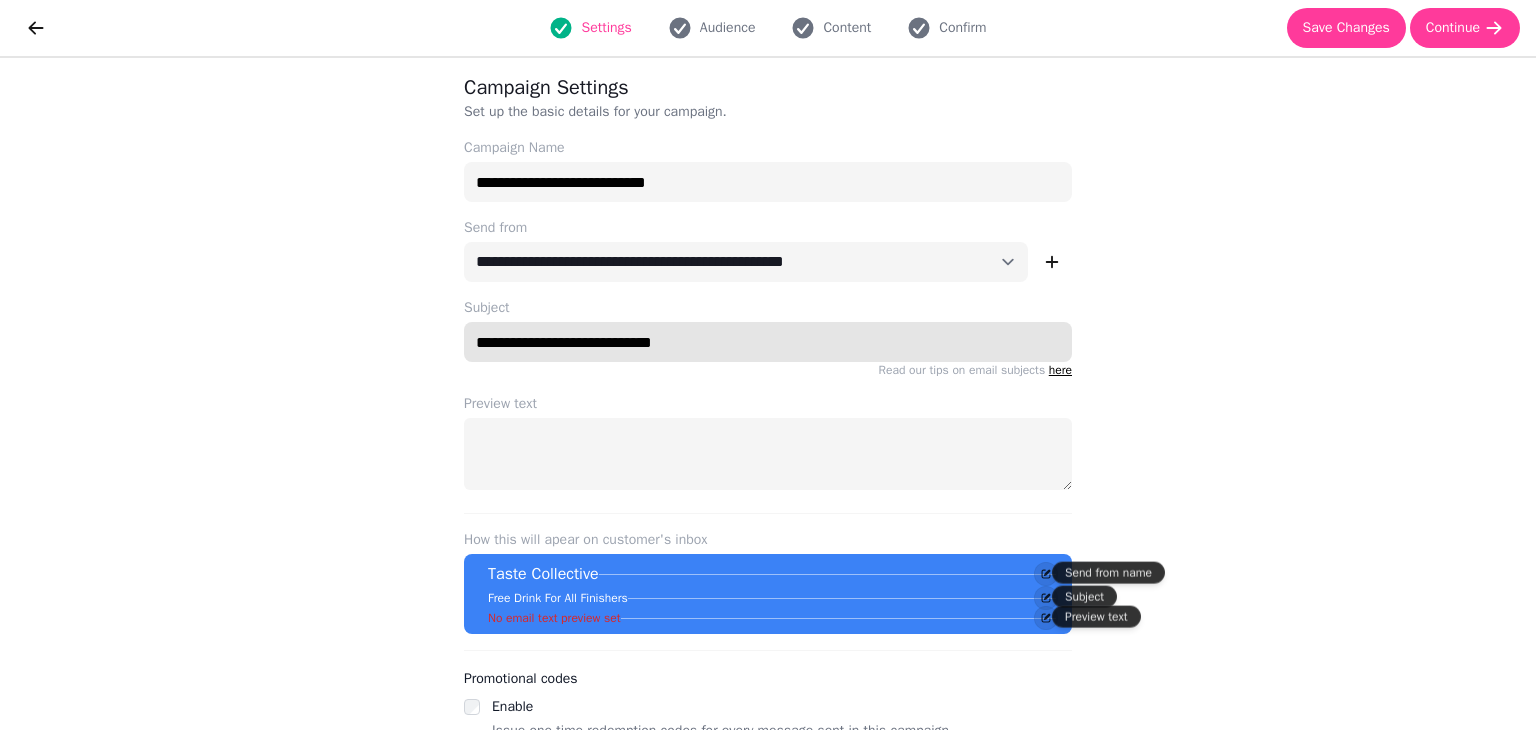 type on "**********" 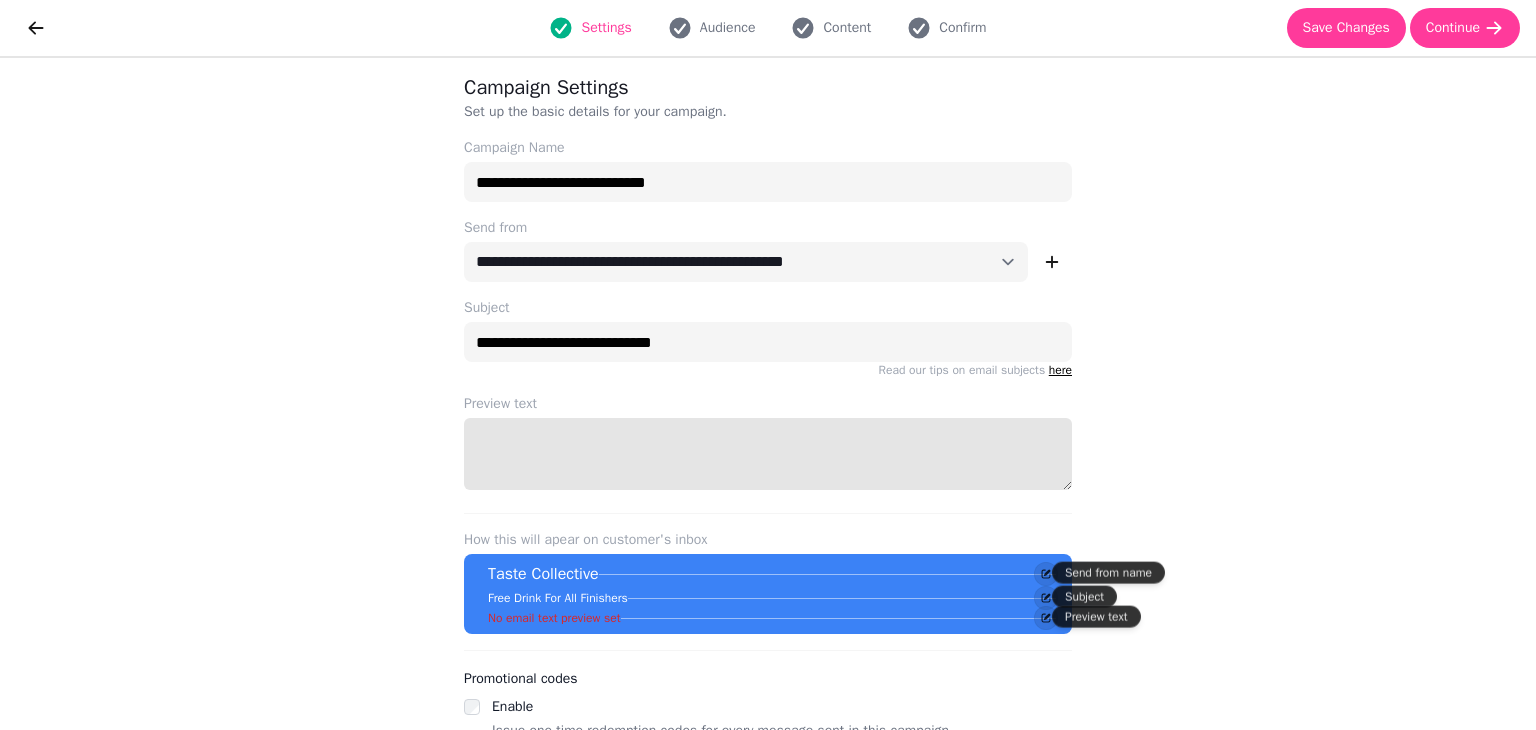 click on "Preview text" at bounding box center (768, 454) 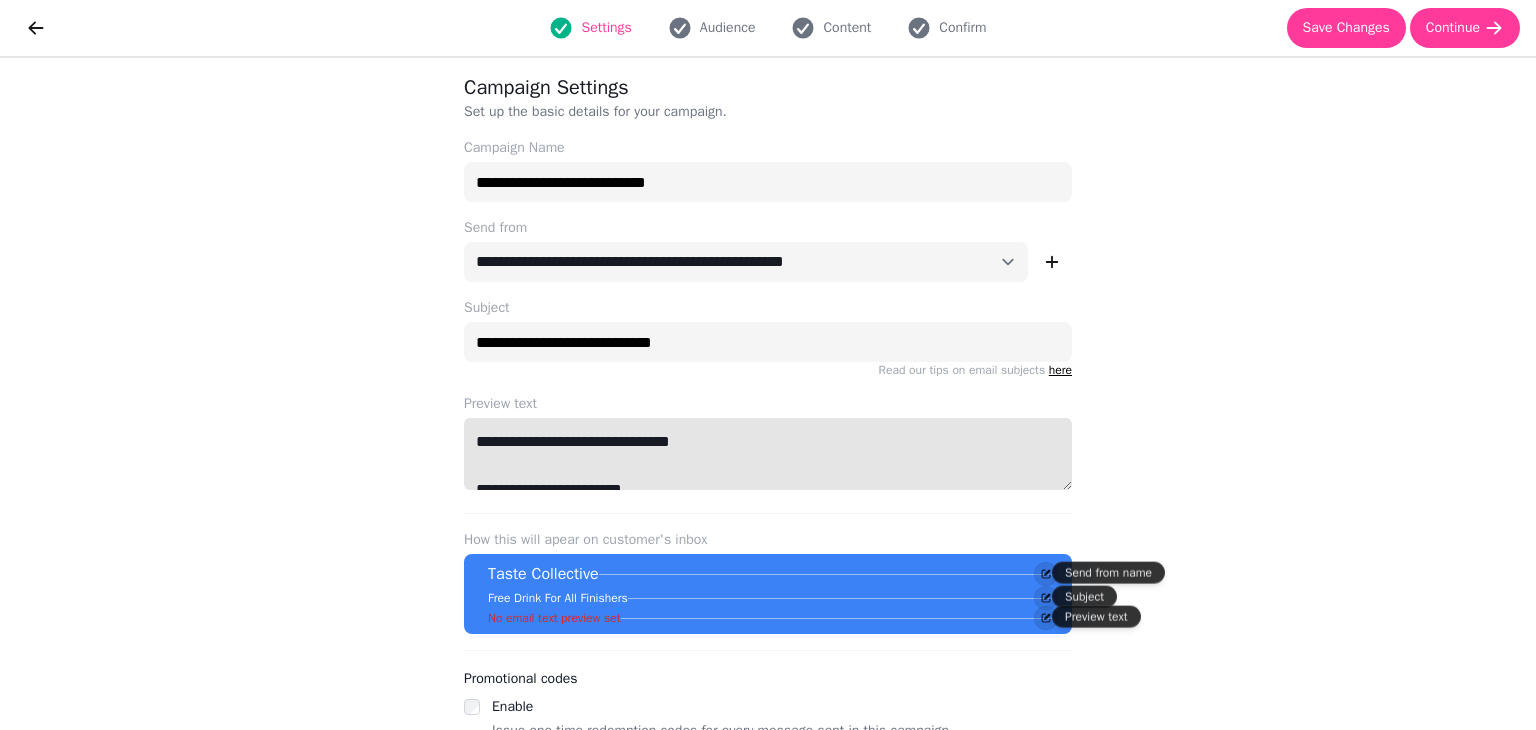 scroll, scrollTop: 11, scrollLeft: 0, axis: vertical 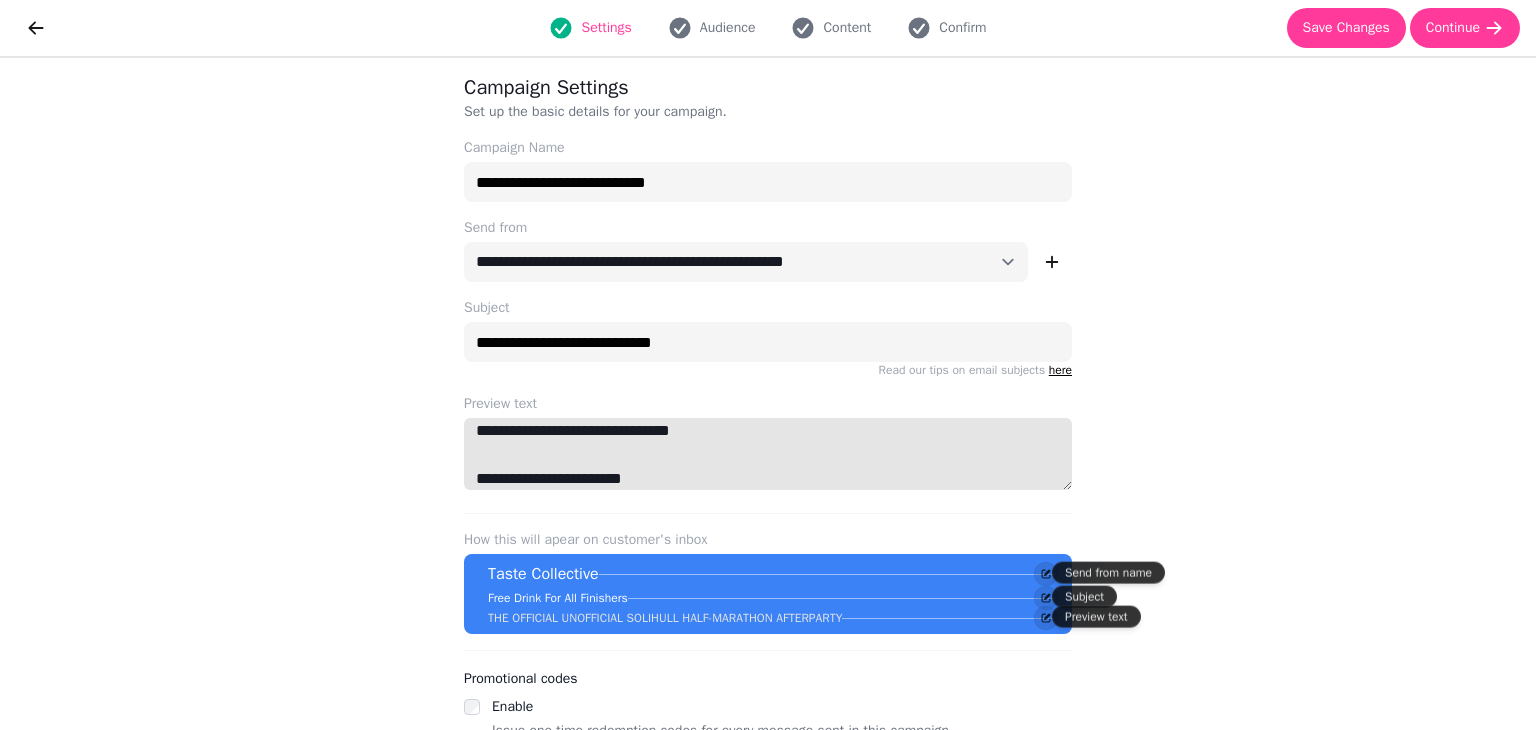 click on "**********" at bounding box center (768, 454) 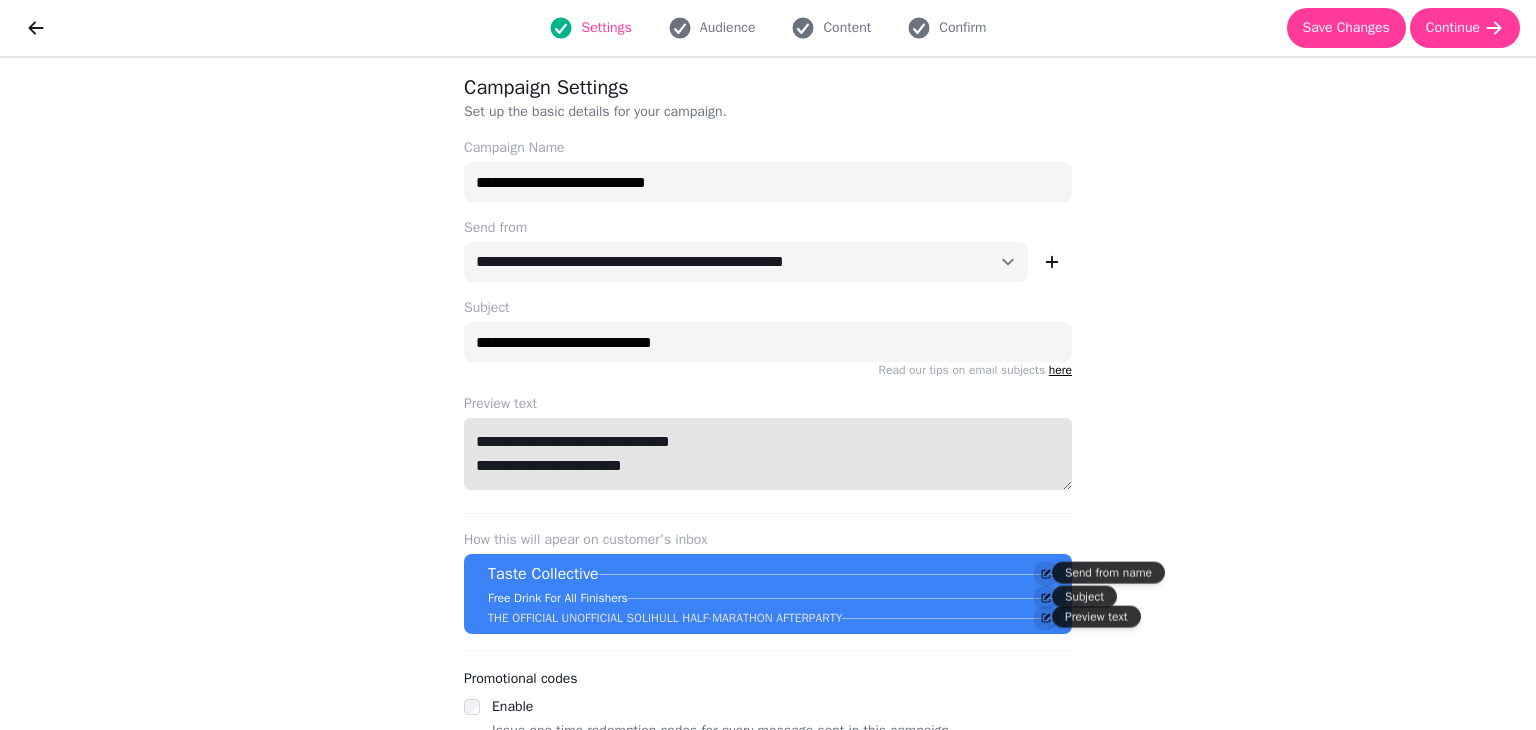 scroll, scrollTop: 0, scrollLeft: 0, axis: both 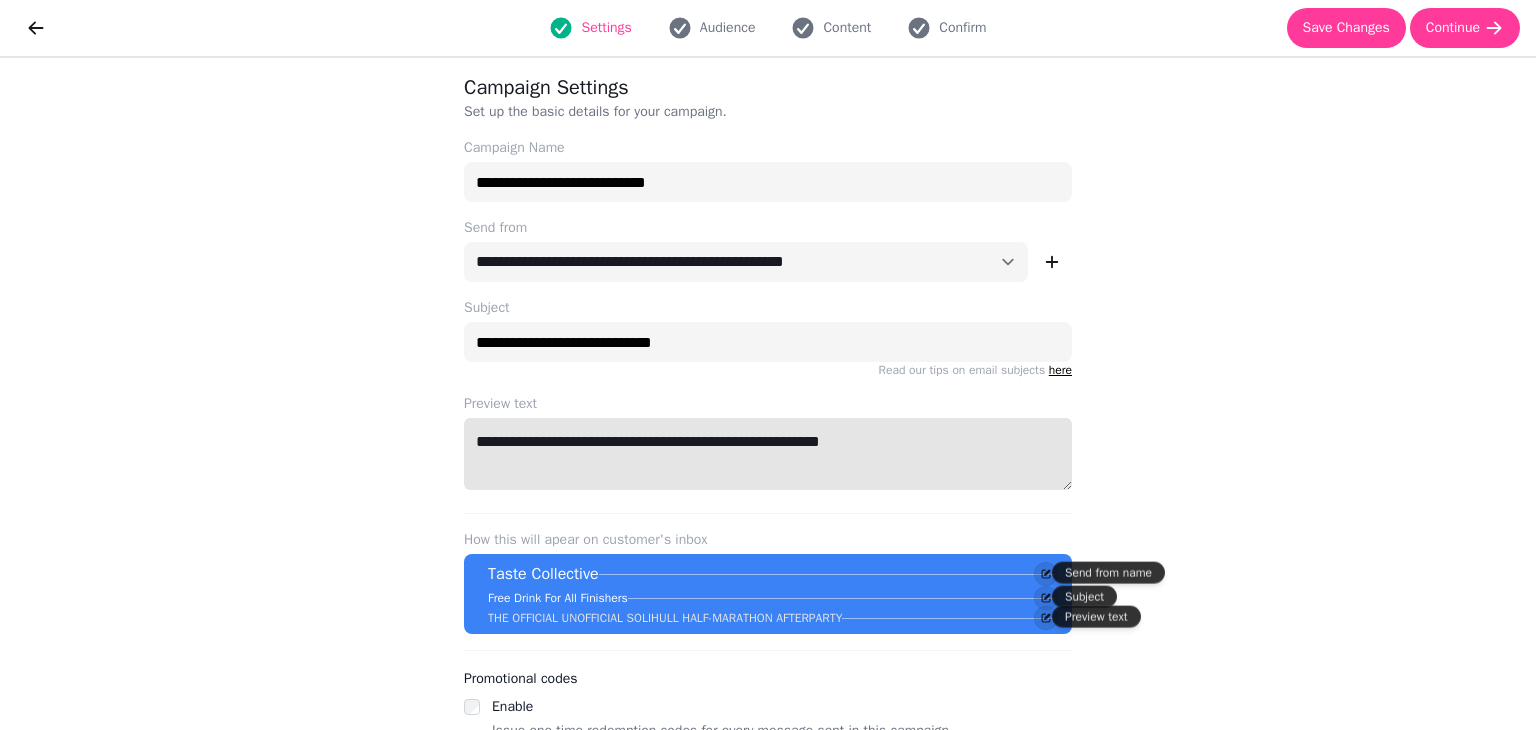 type on "**********" 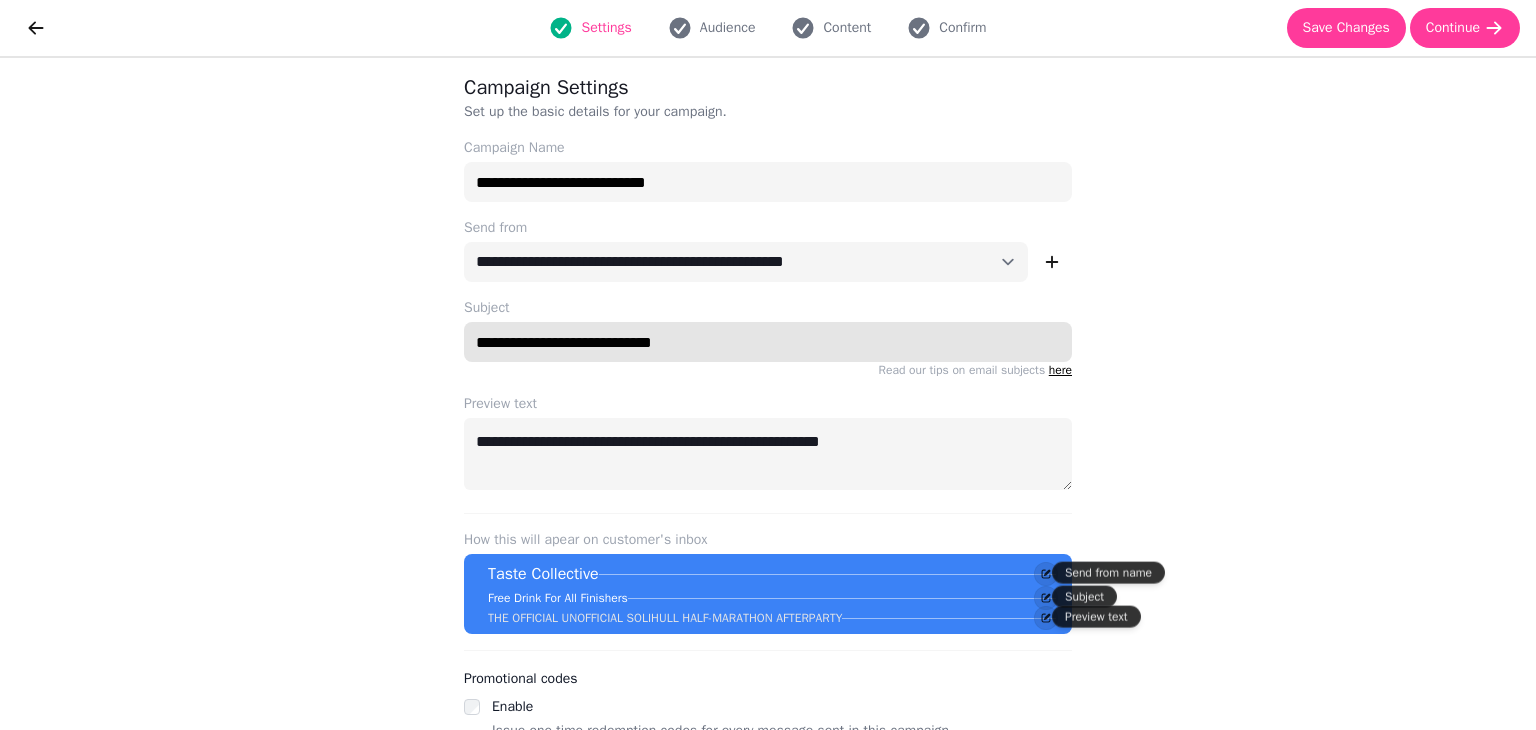 click on "**********" at bounding box center [768, 342] 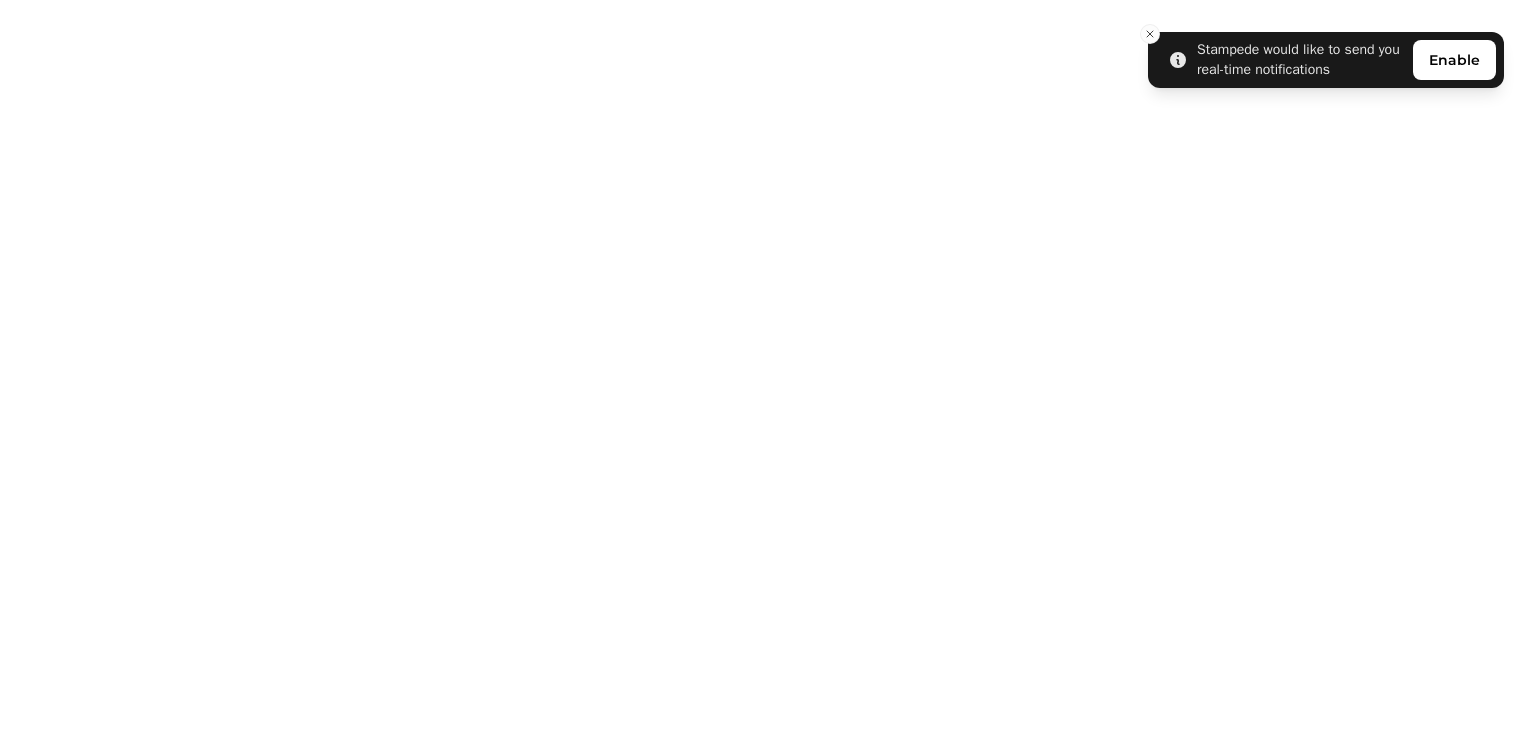scroll, scrollTop: 0, scrollLeft: 0, axis: both 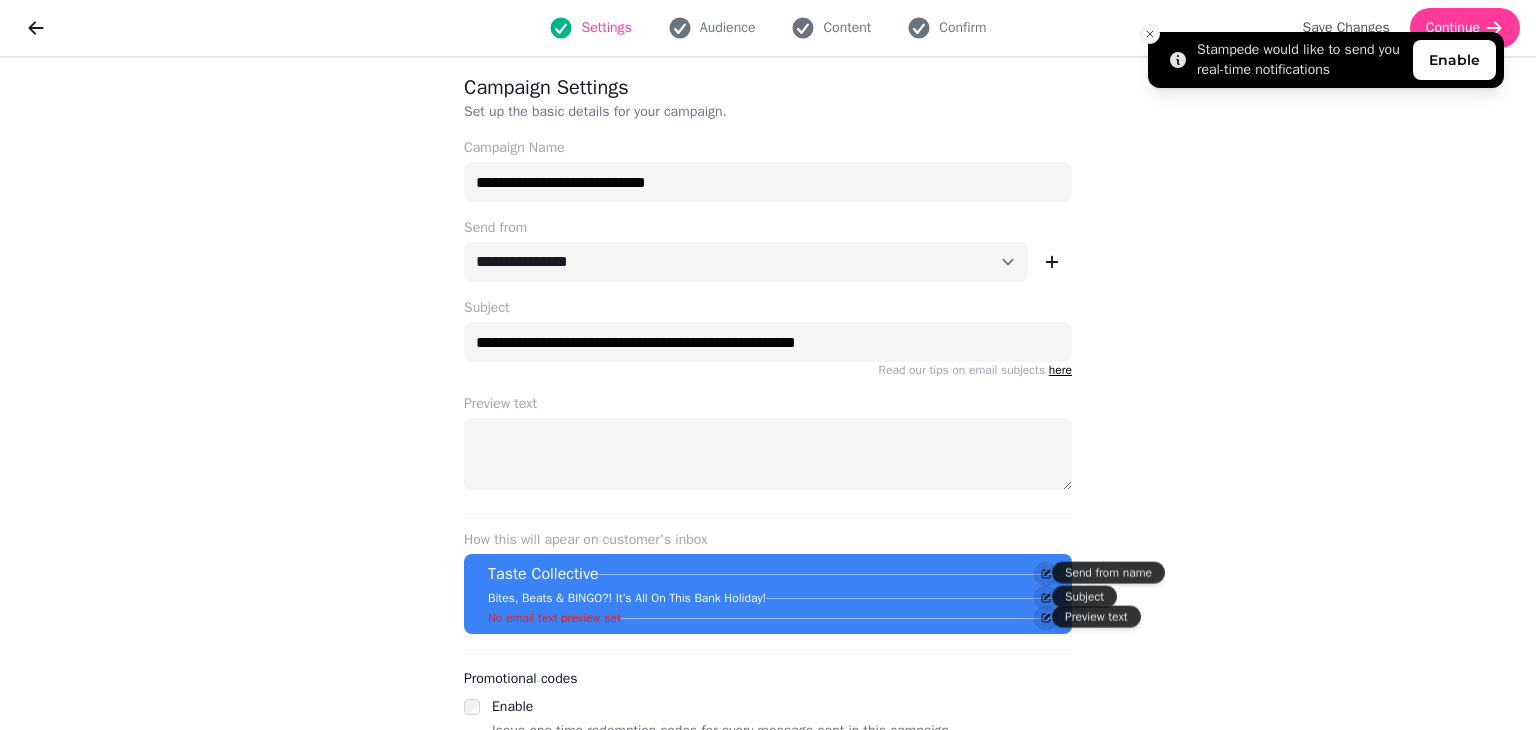 click 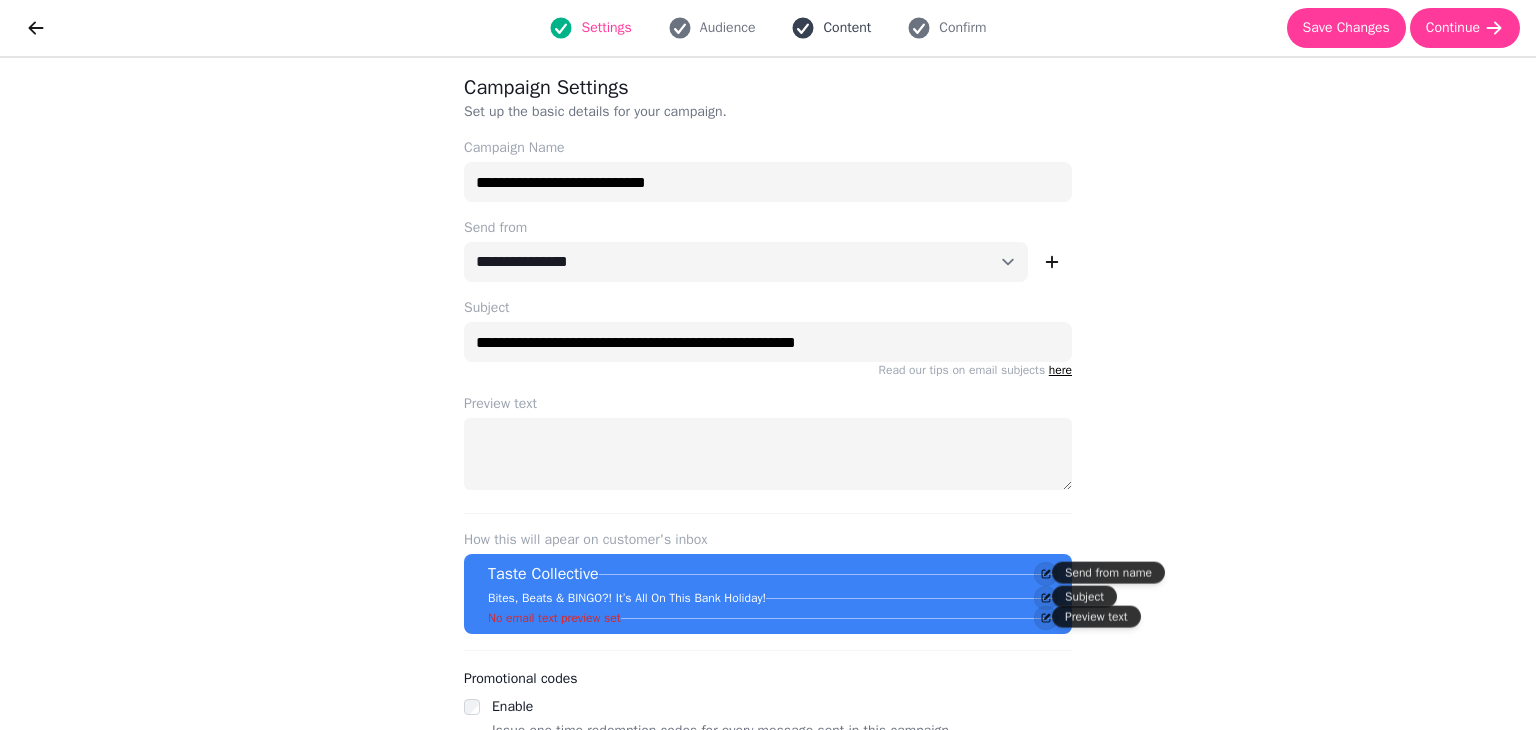 click on "Content" at bounding box center [847, 28] 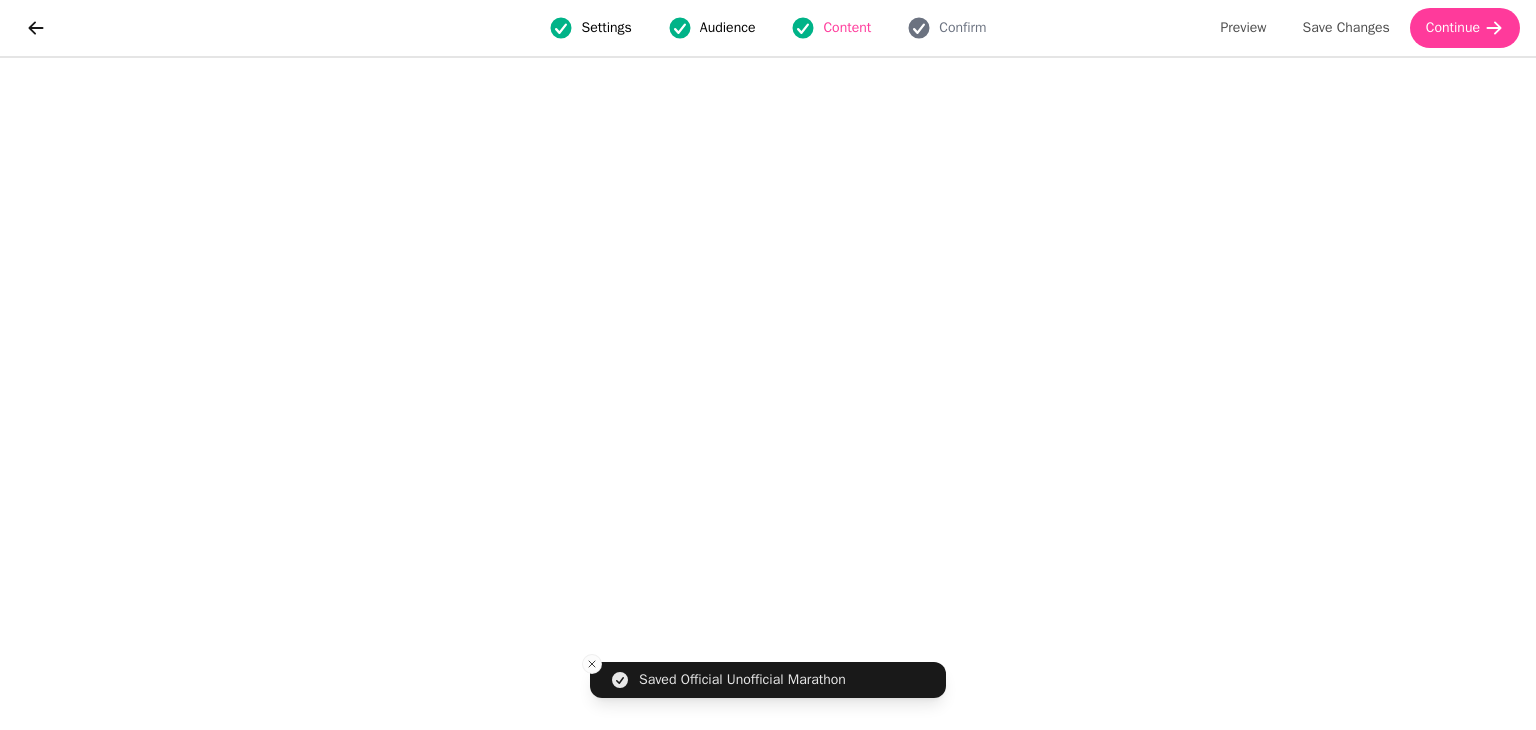 click on "Audience" at bounding box center (712, 28) 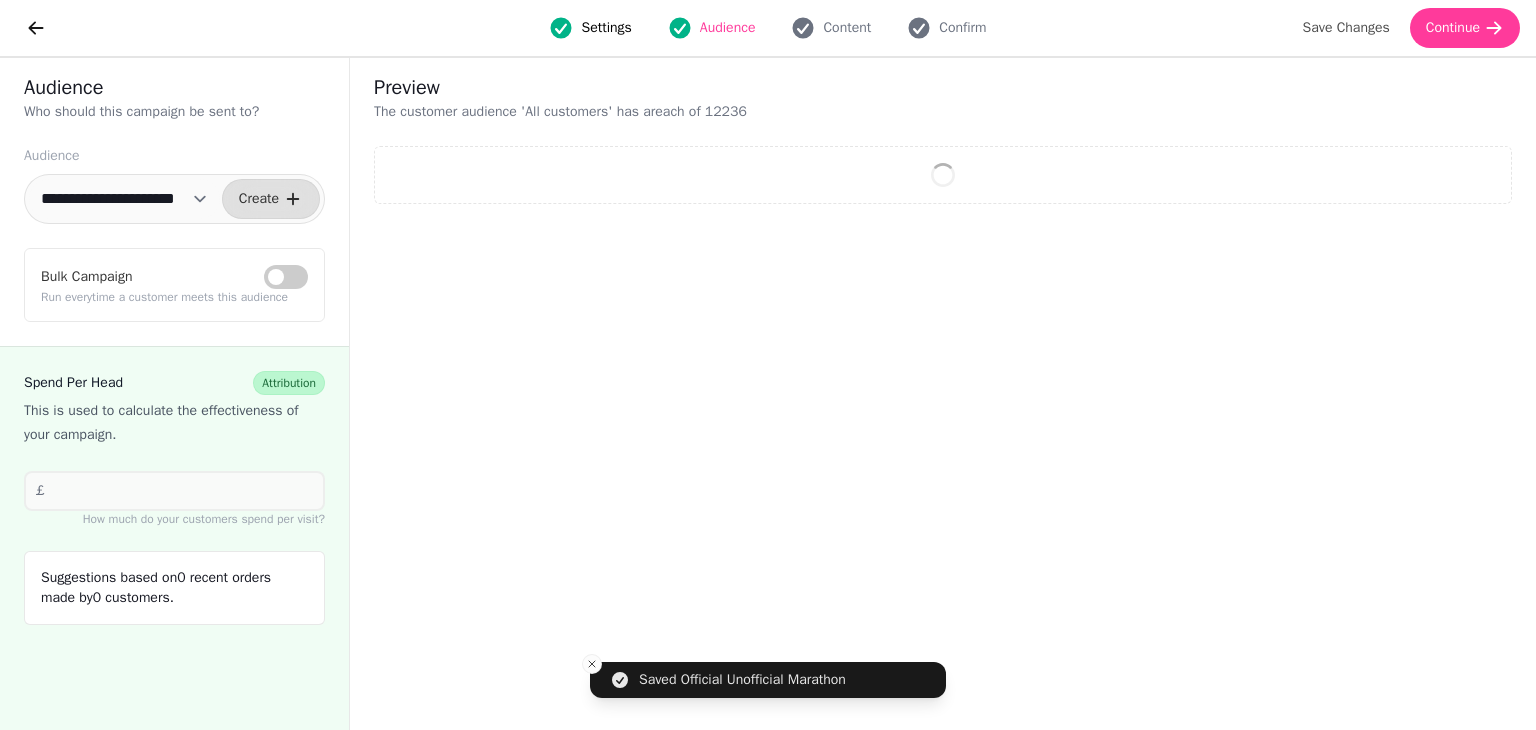 select on "**" 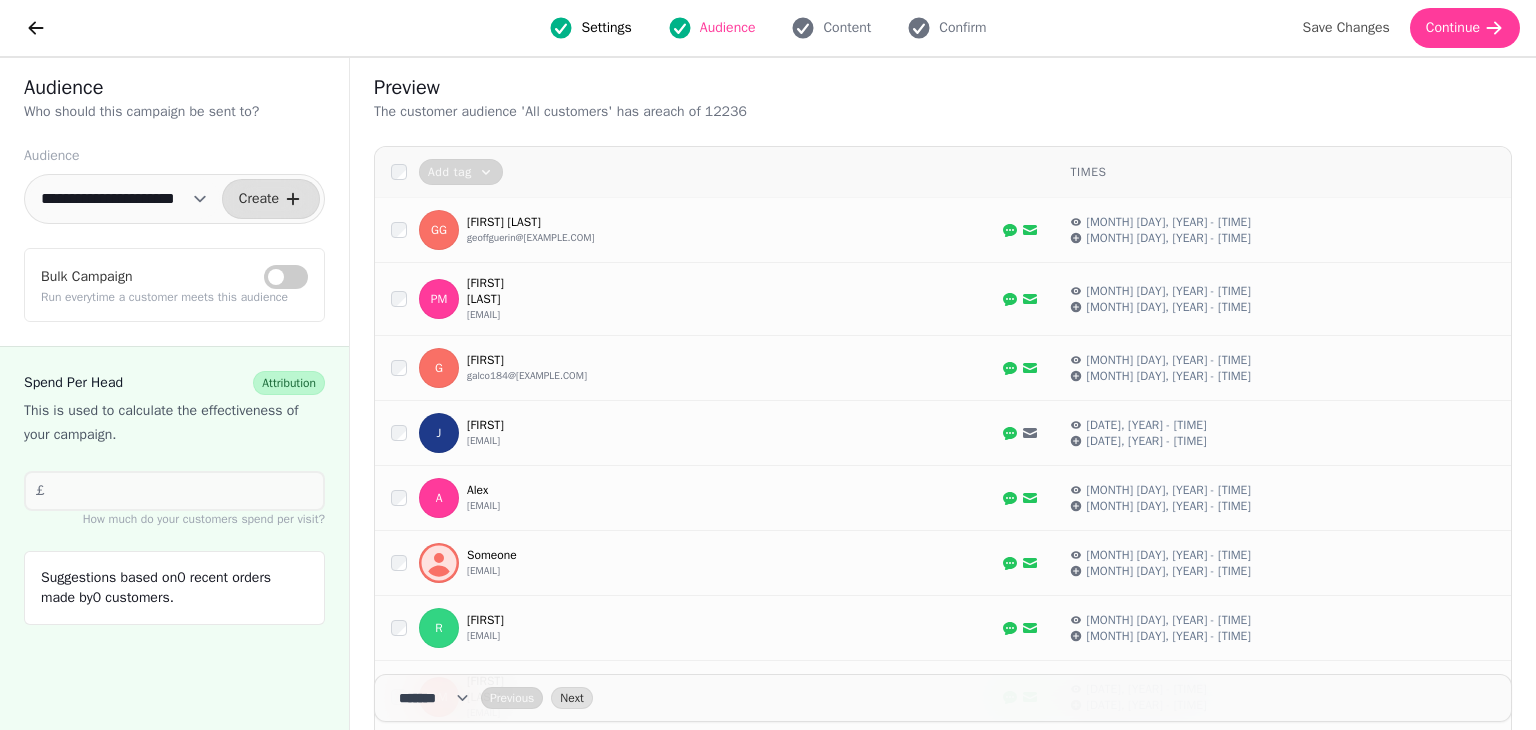 click on "Settings" at bounding box center [590, 28] 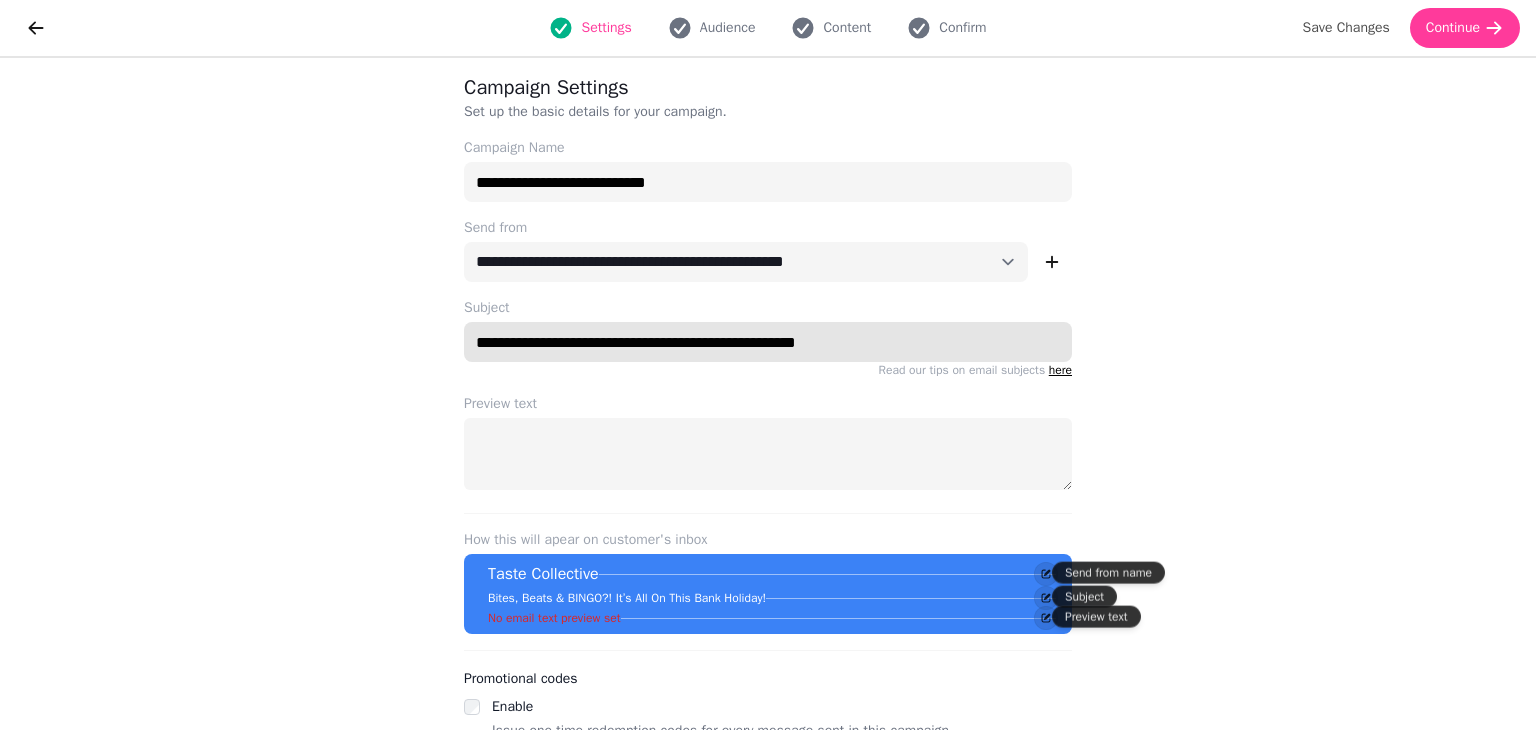 drag, startPoint x: 864, startPoint y: 353, endPoint x: 492, endPoint y: 349, distance: 372.0215 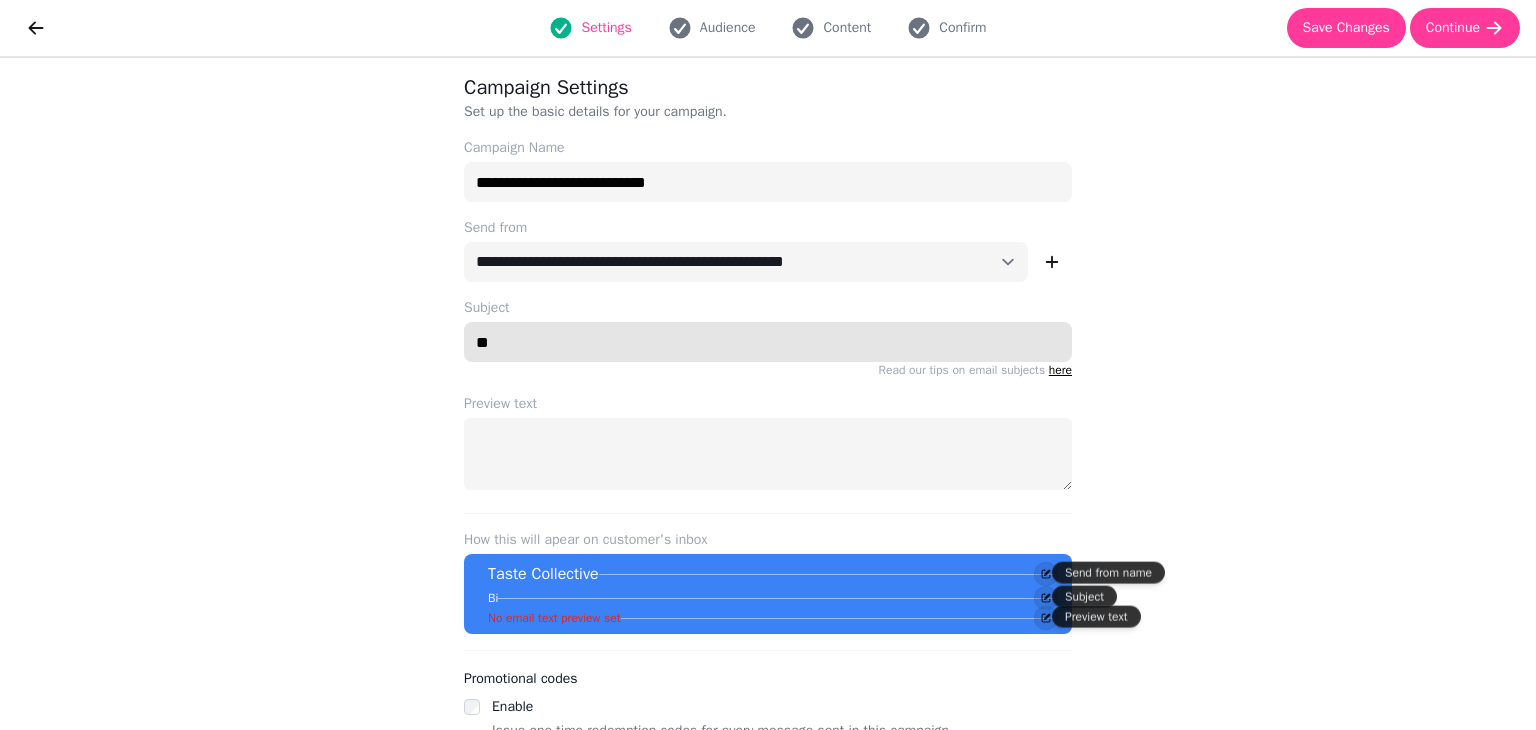 type on "*" 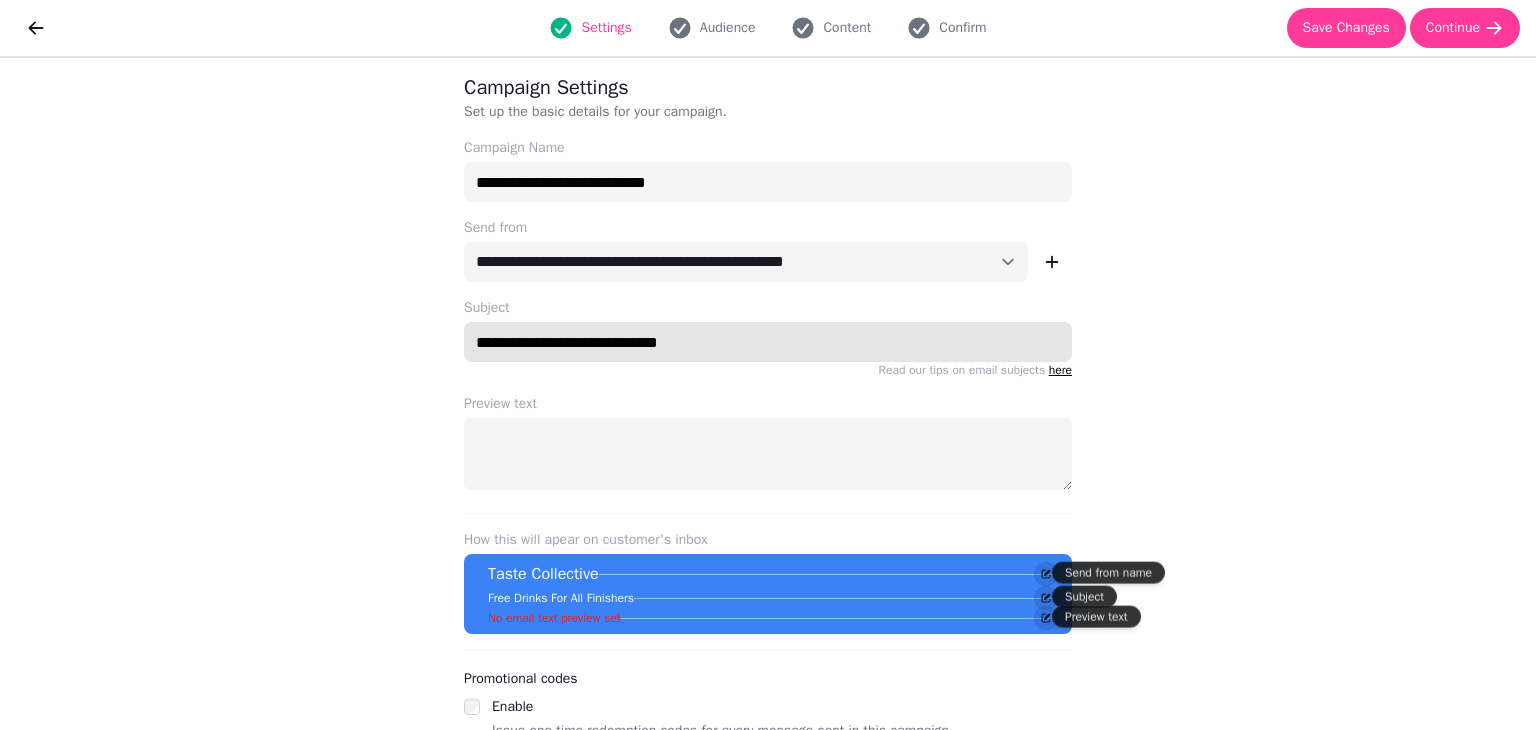 type on "**********" 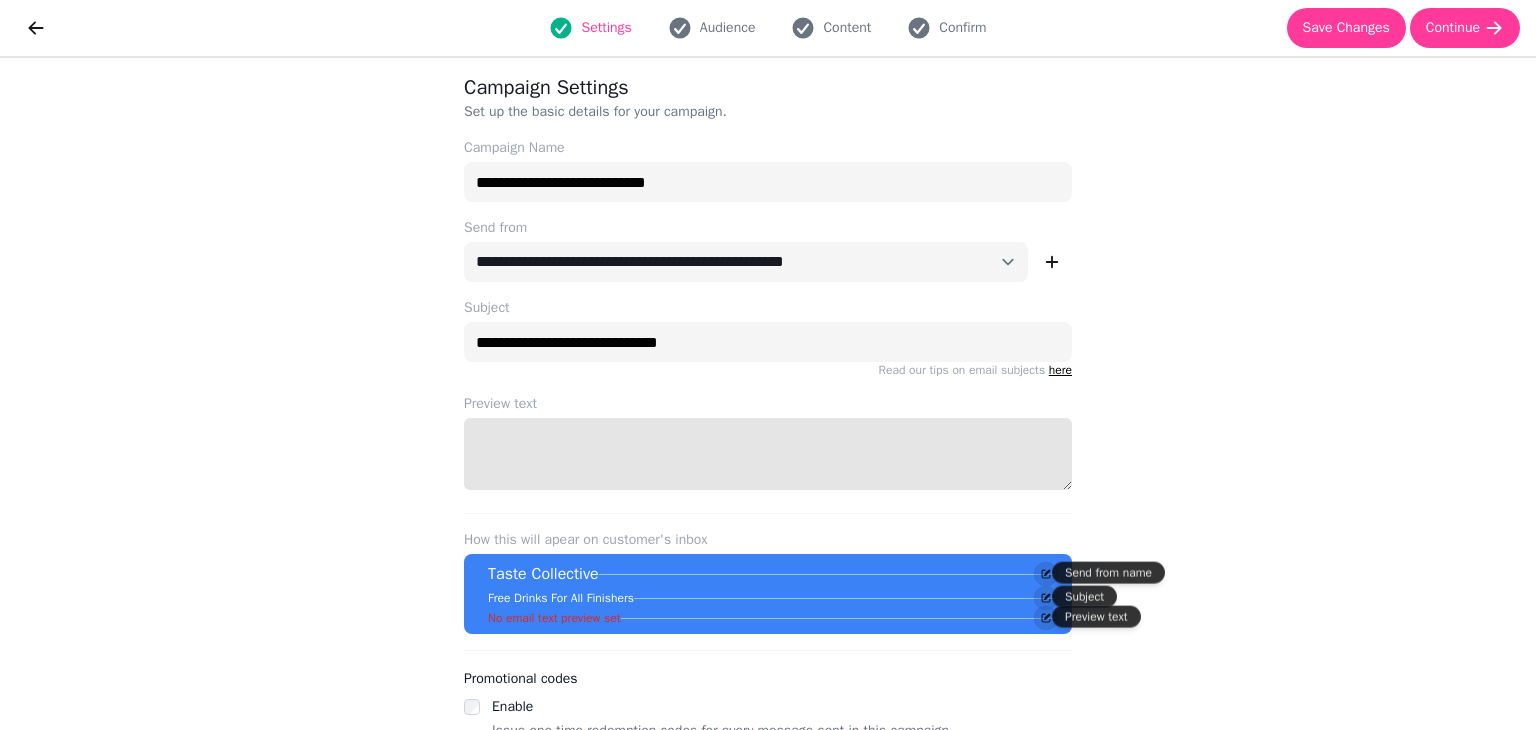 paste on "**********" 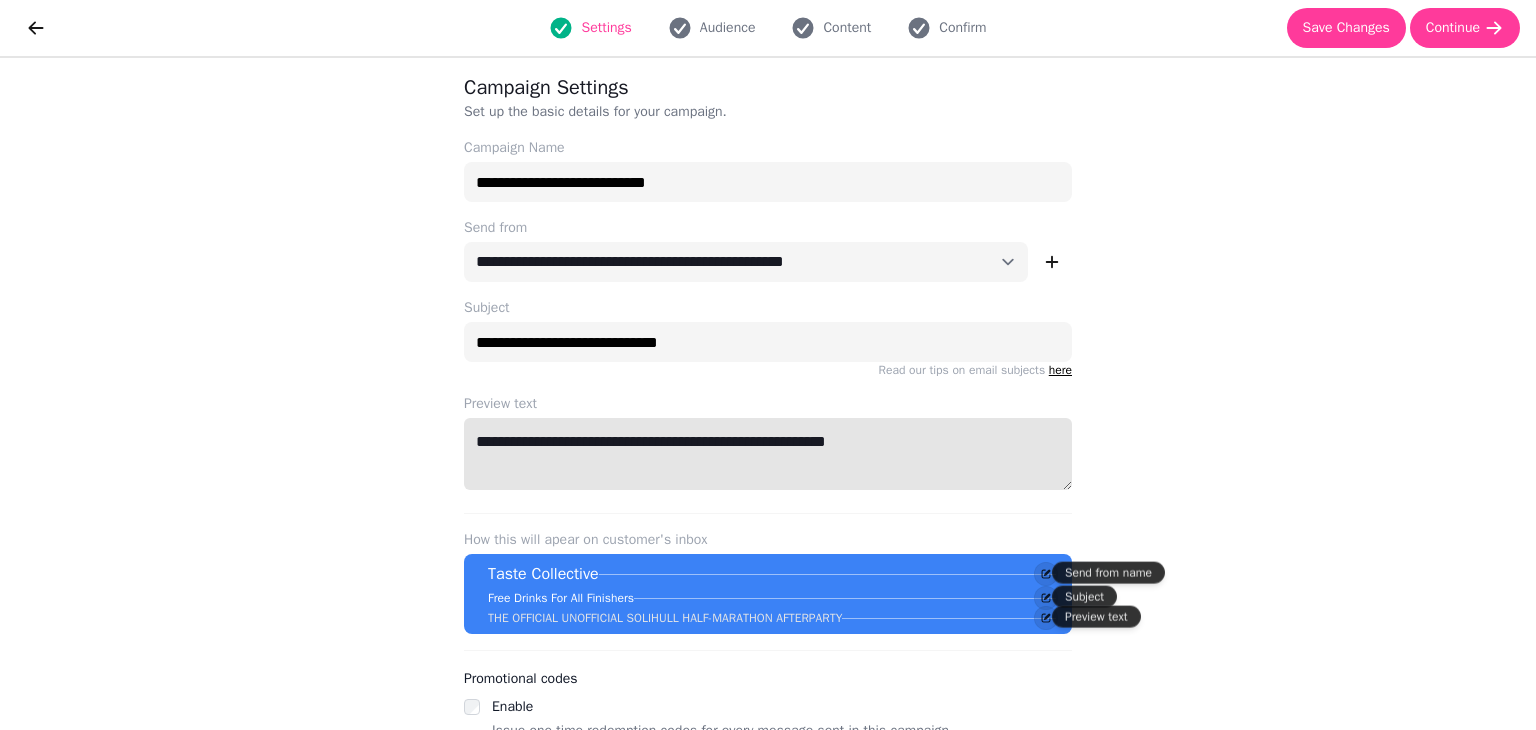 click on "**********" at bounding box center [768, 454] 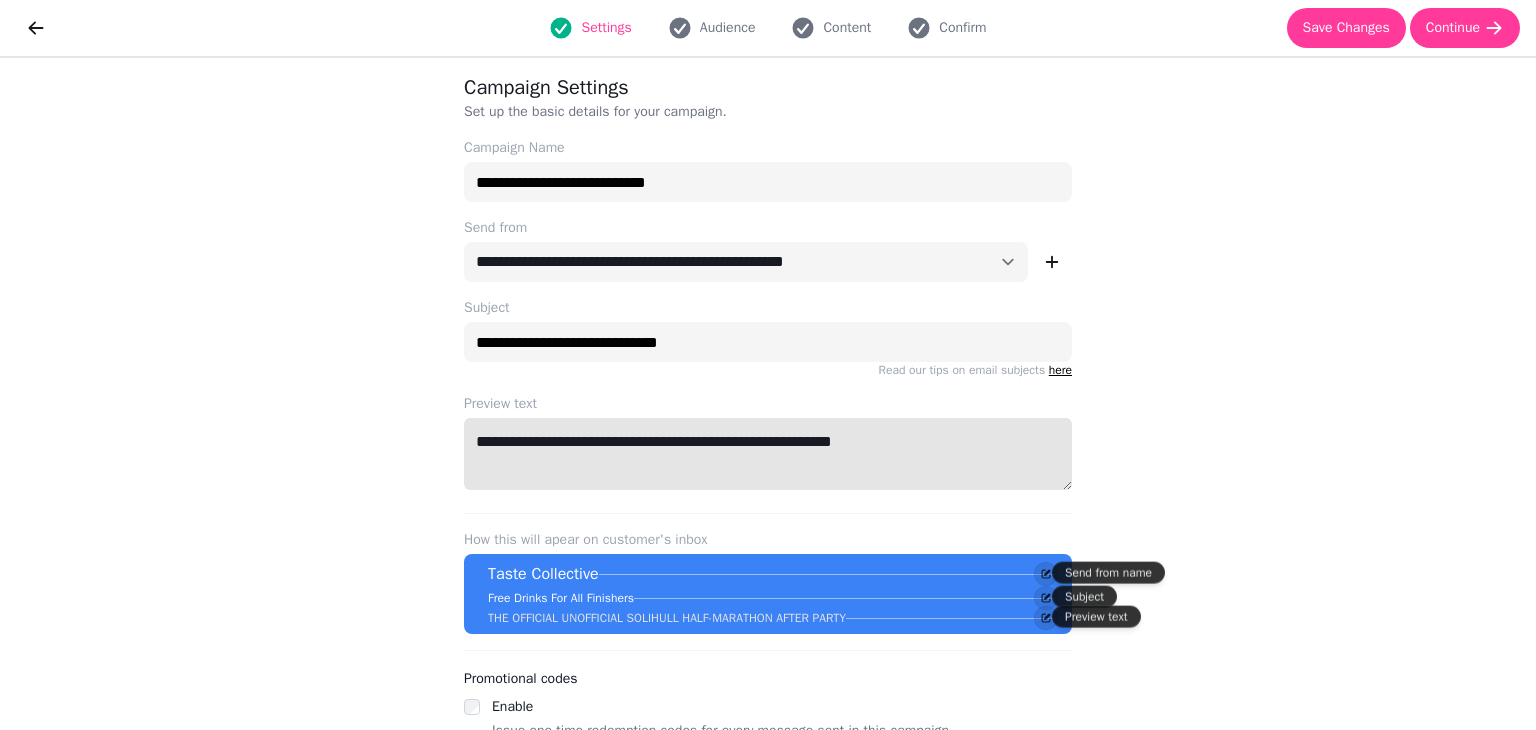 type on "**********" 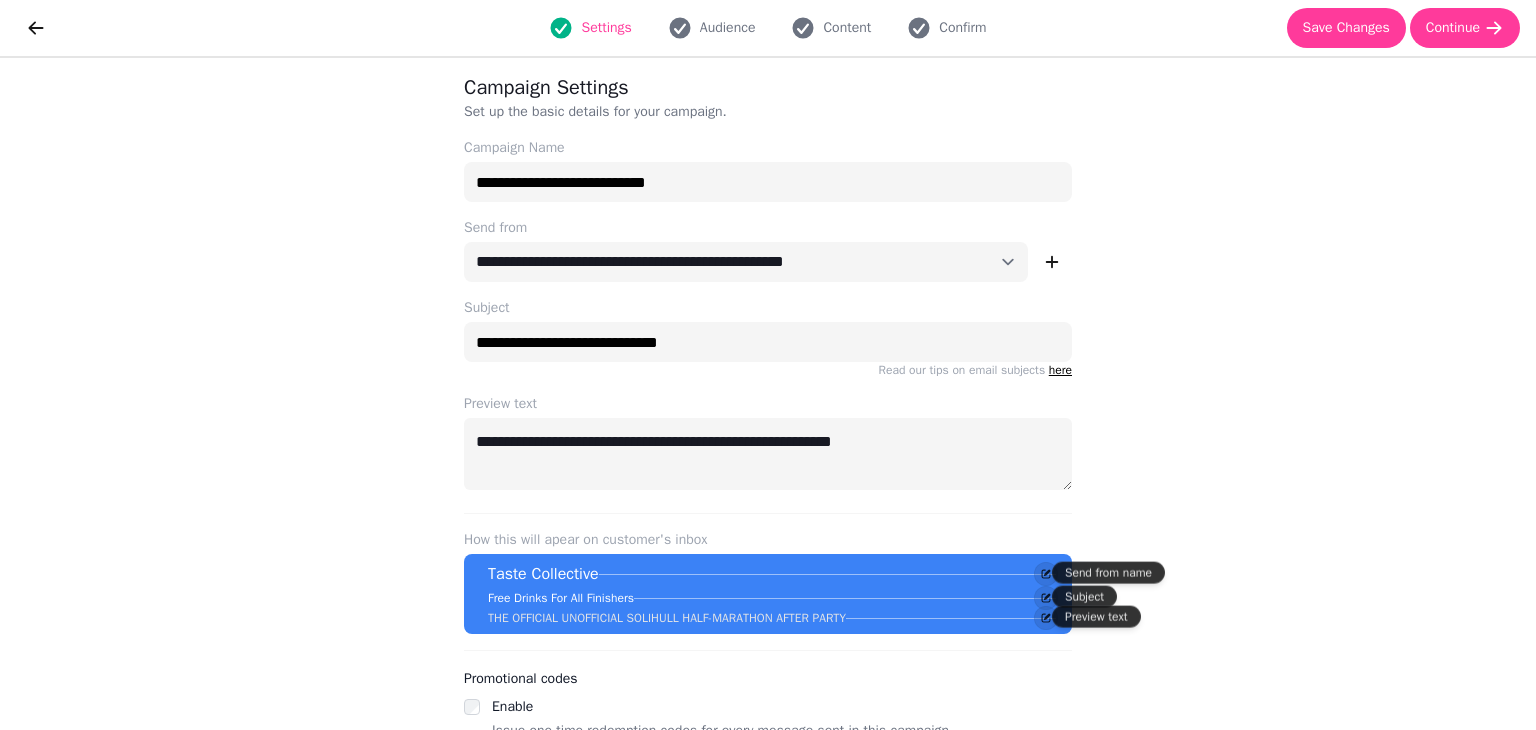 click on "**********" at bounding box center [768, 394] 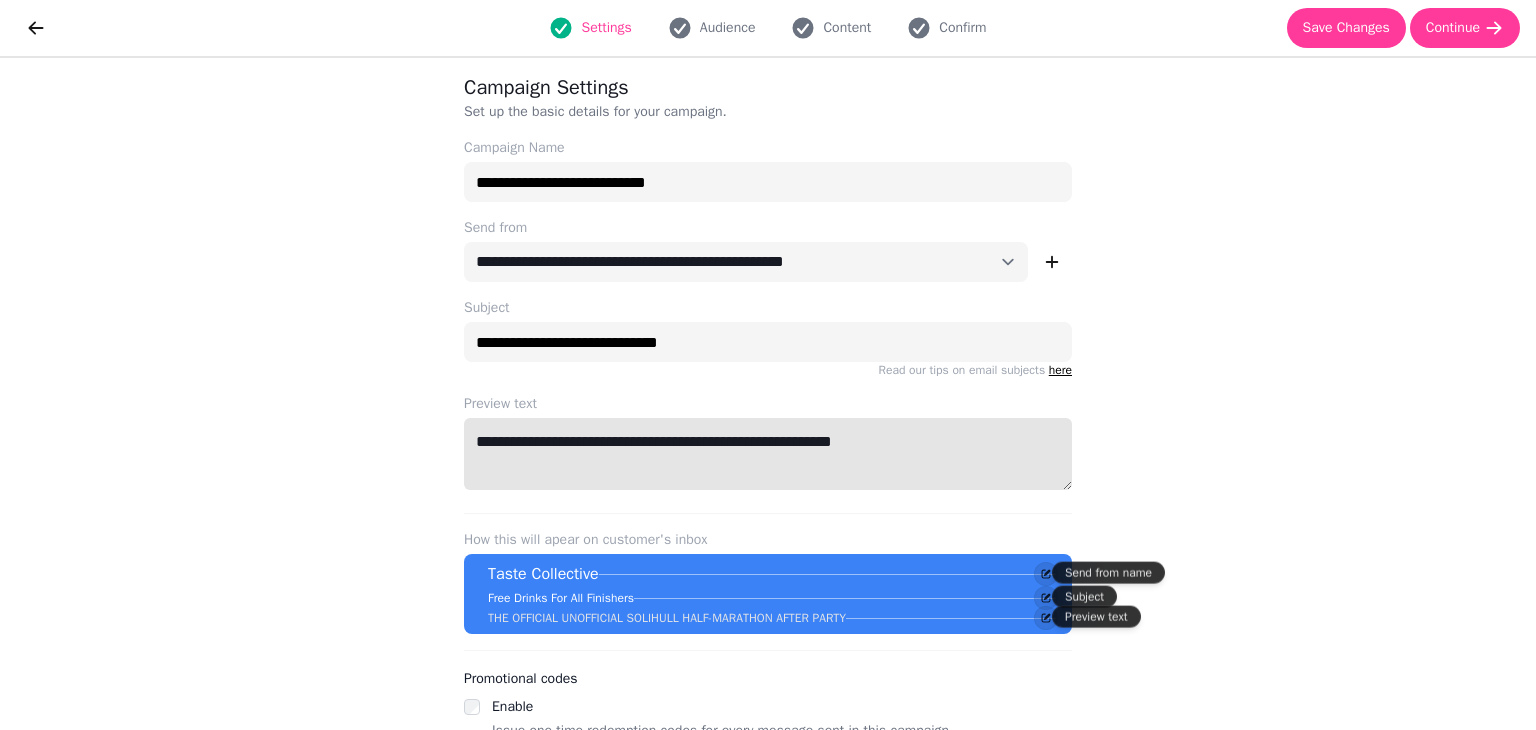 click on "**********" at bounding box center (768, 454) 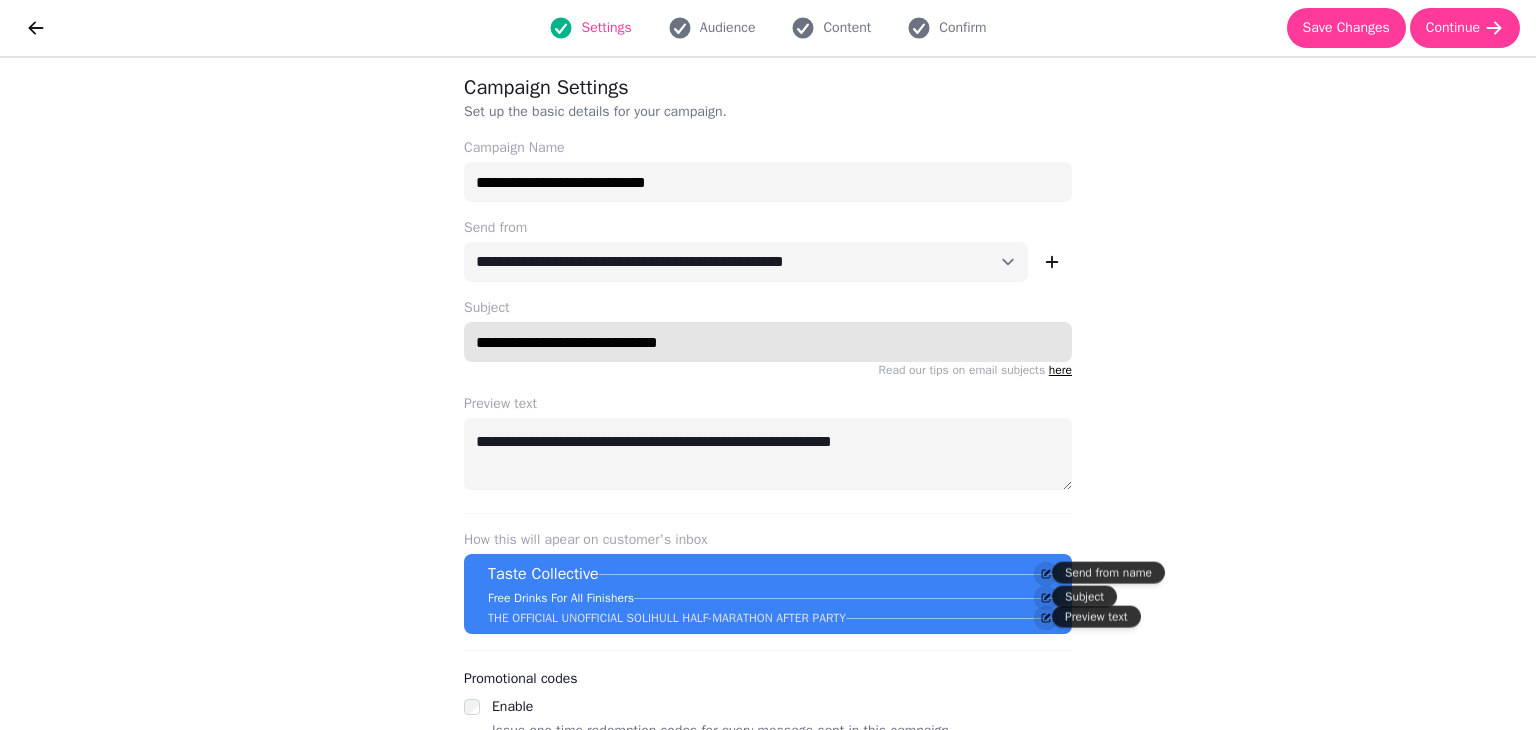 click on "**********" at bounding box center (768, 342) 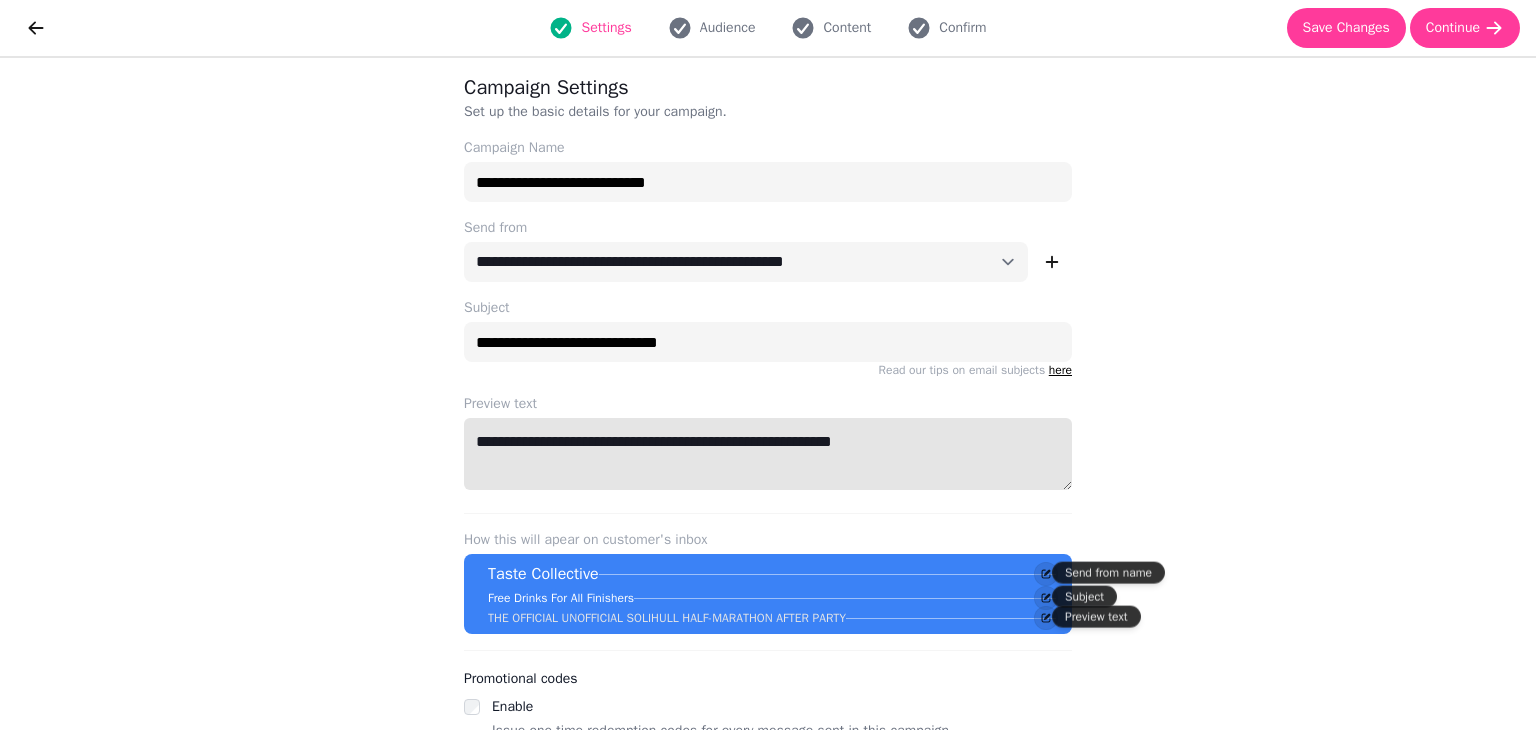click on "**********" at bounding box center [768, 454] 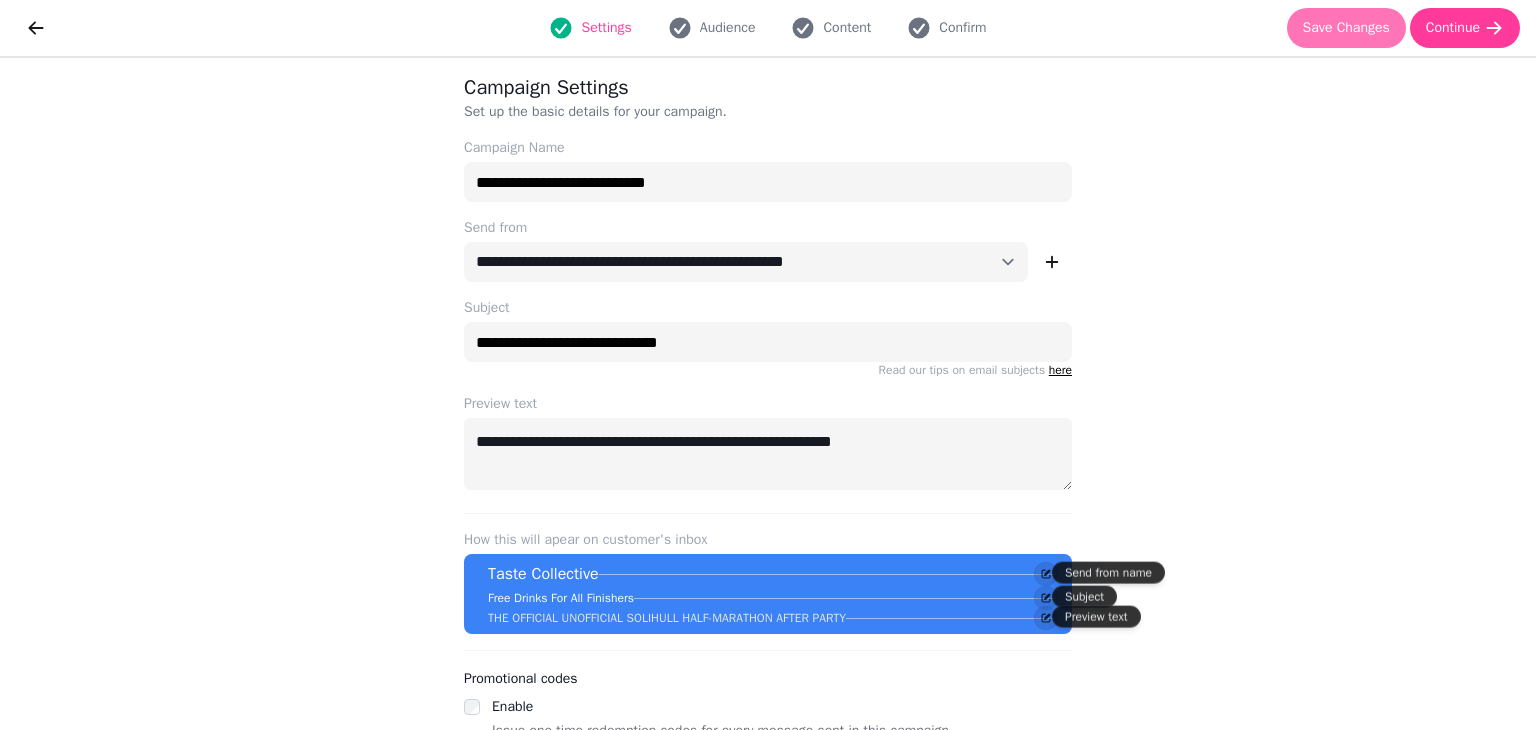 click on "Save Changes" at bounding box center (1346, 28) 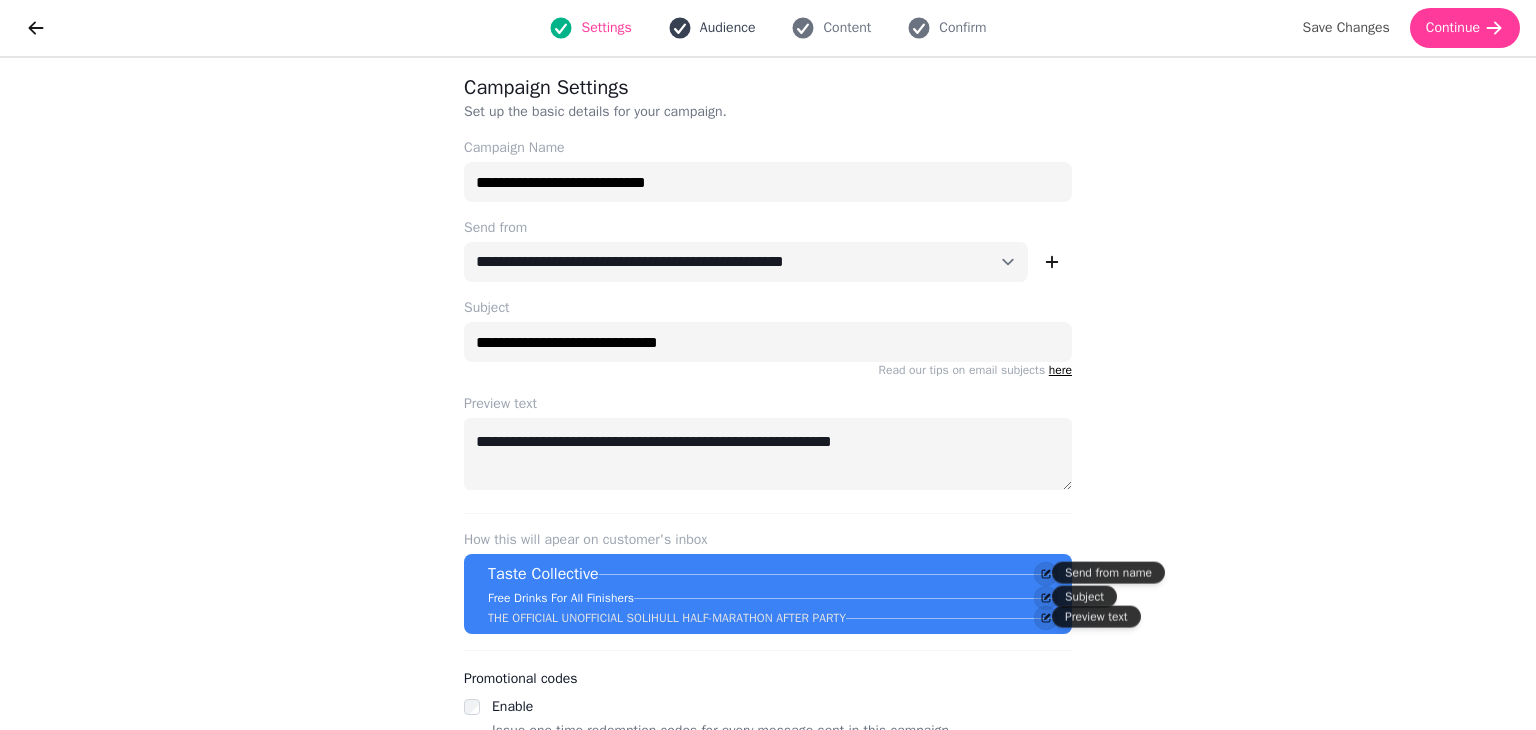click on "Audience" at bounding box center [728, 28] 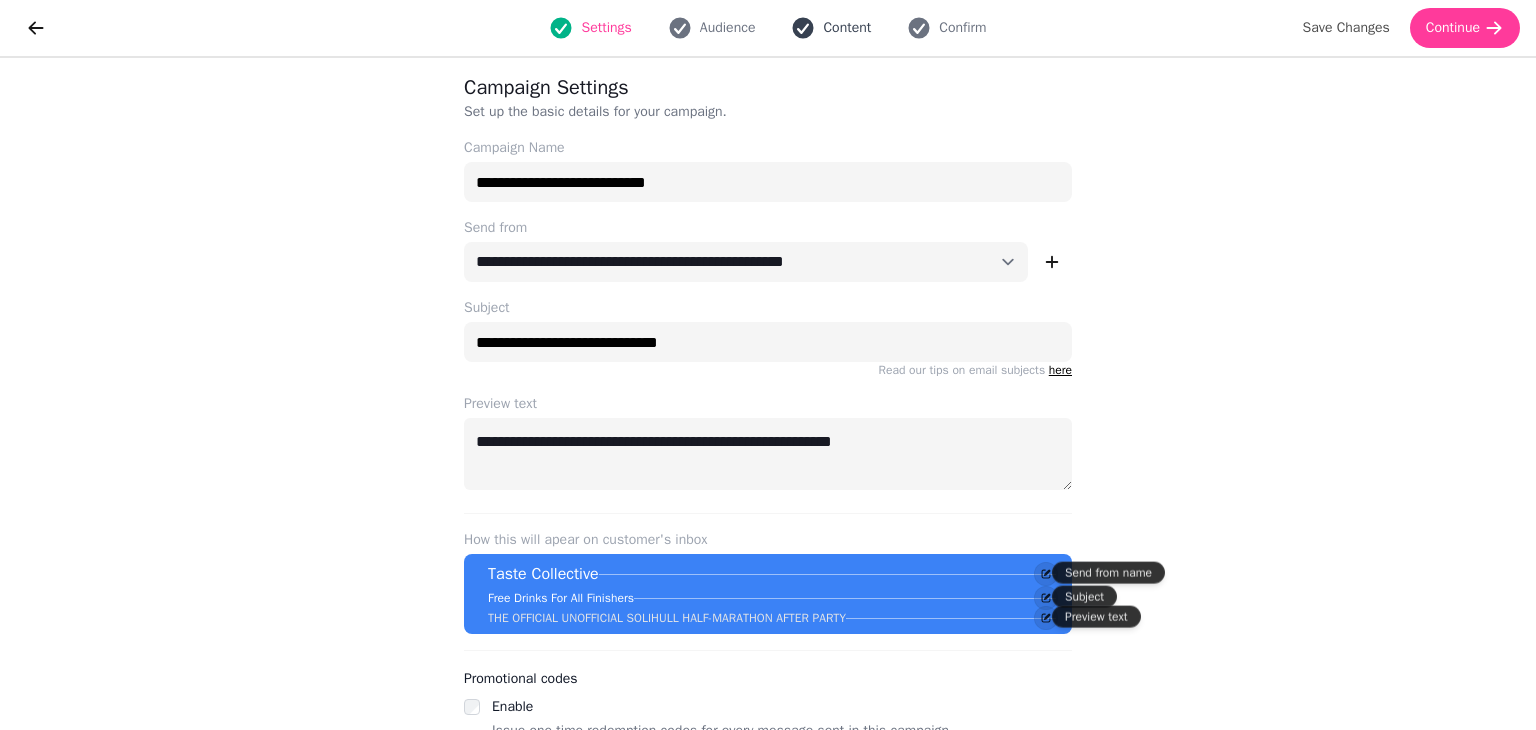 select on "***" 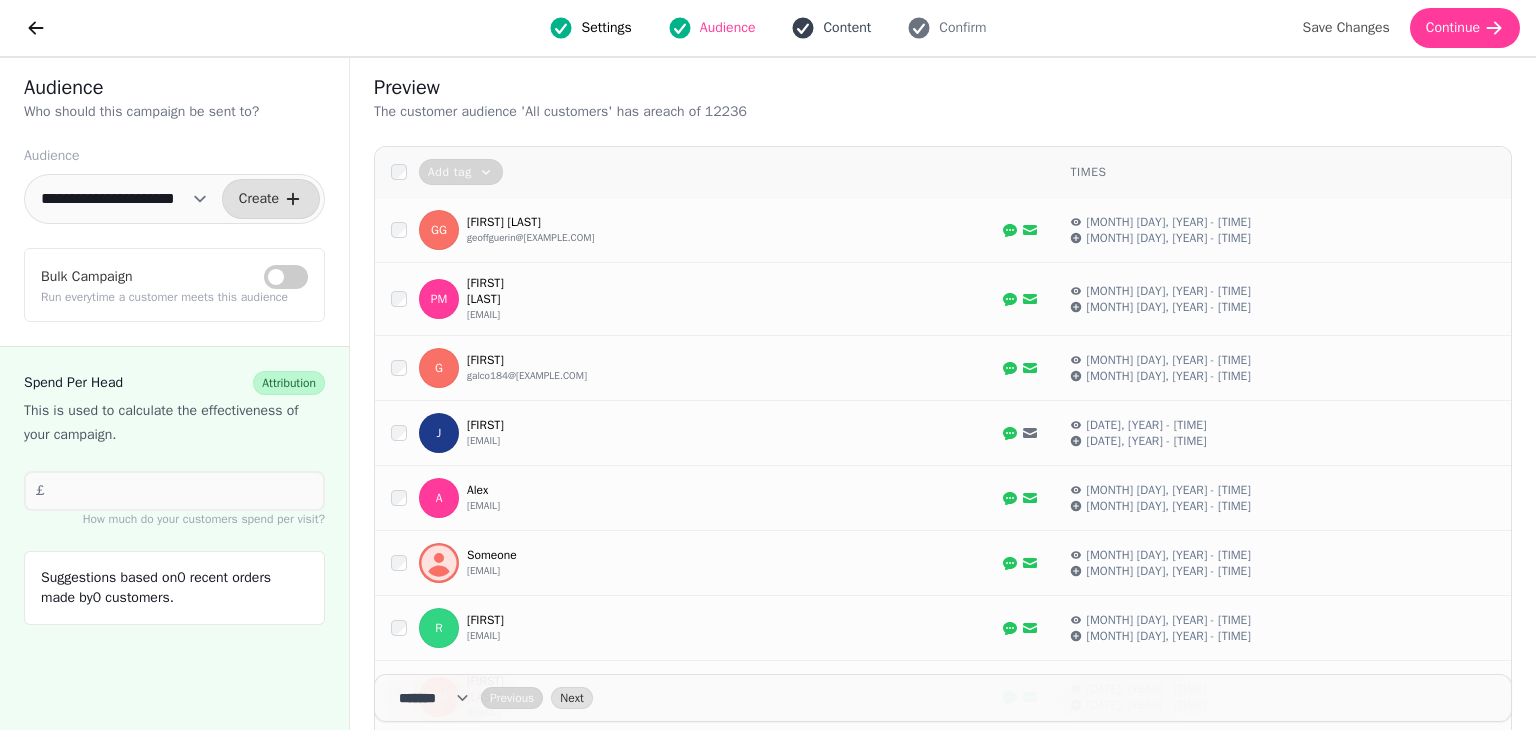 click on "Content" at bounding box center [847, 28] 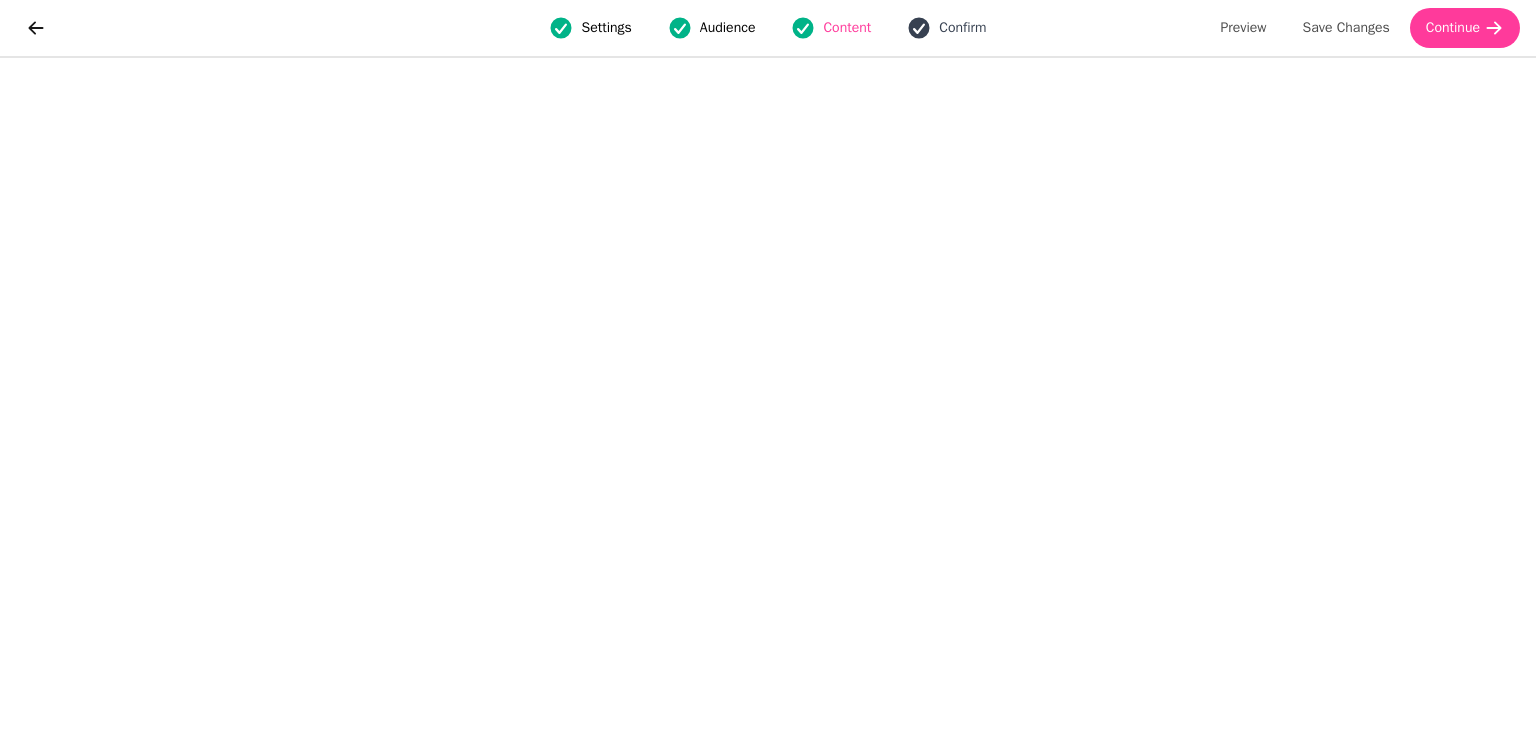 click on "Confirm" at bounding box center [962, 28] 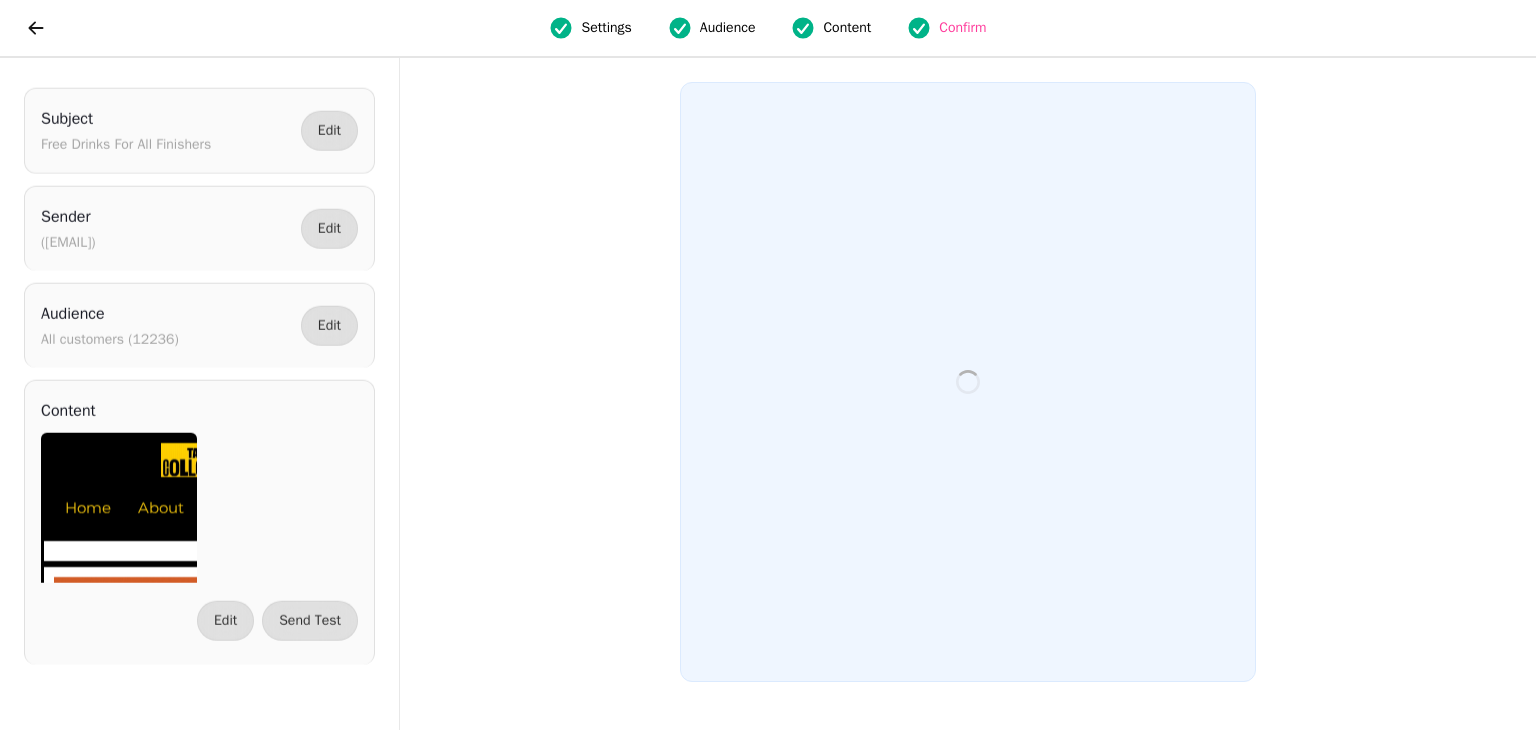 scroll, scrollTop: 0, scrollLeft: 0, axis: both 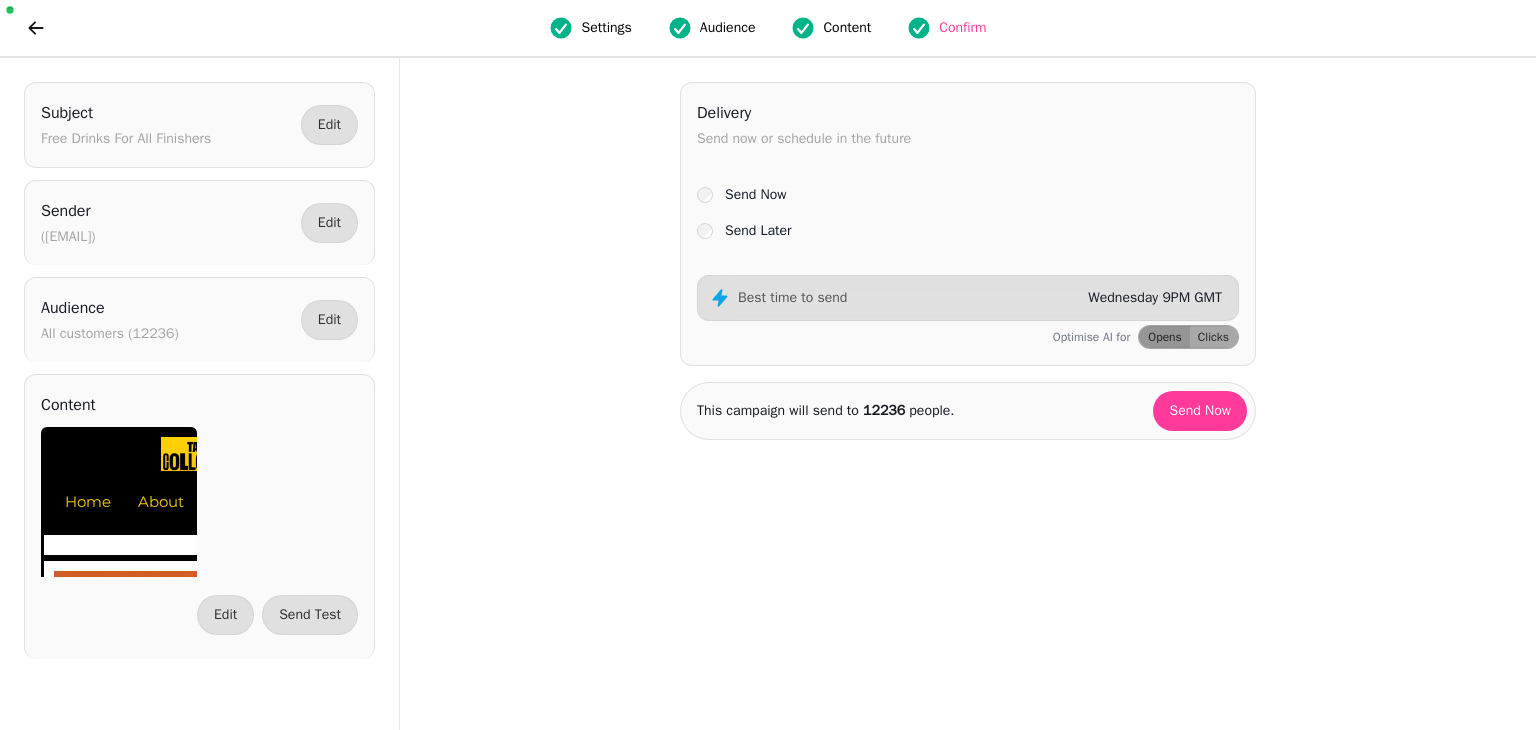 click on "Send Later" at bounding box center [758, 231] 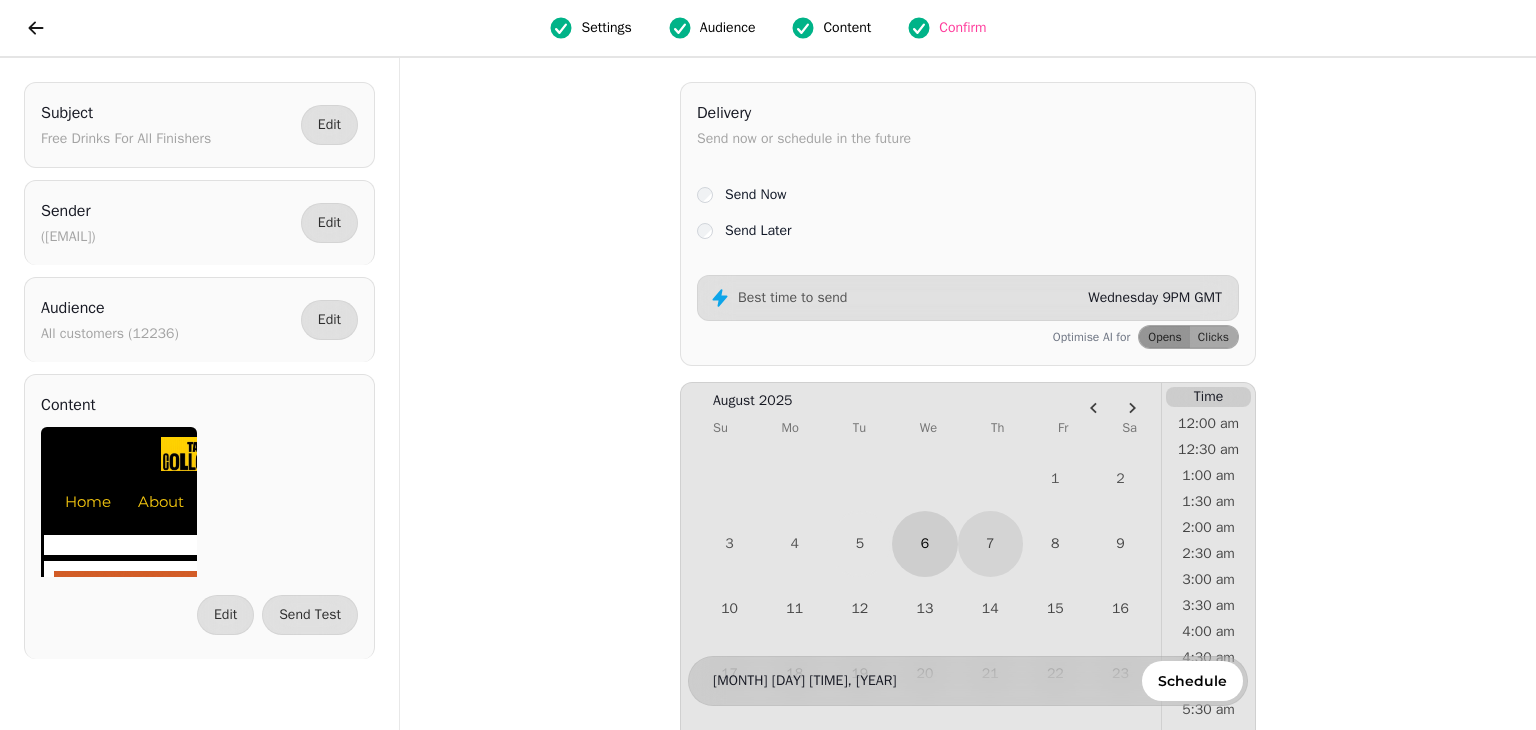 click on "6" at bounding box center (924, 543) 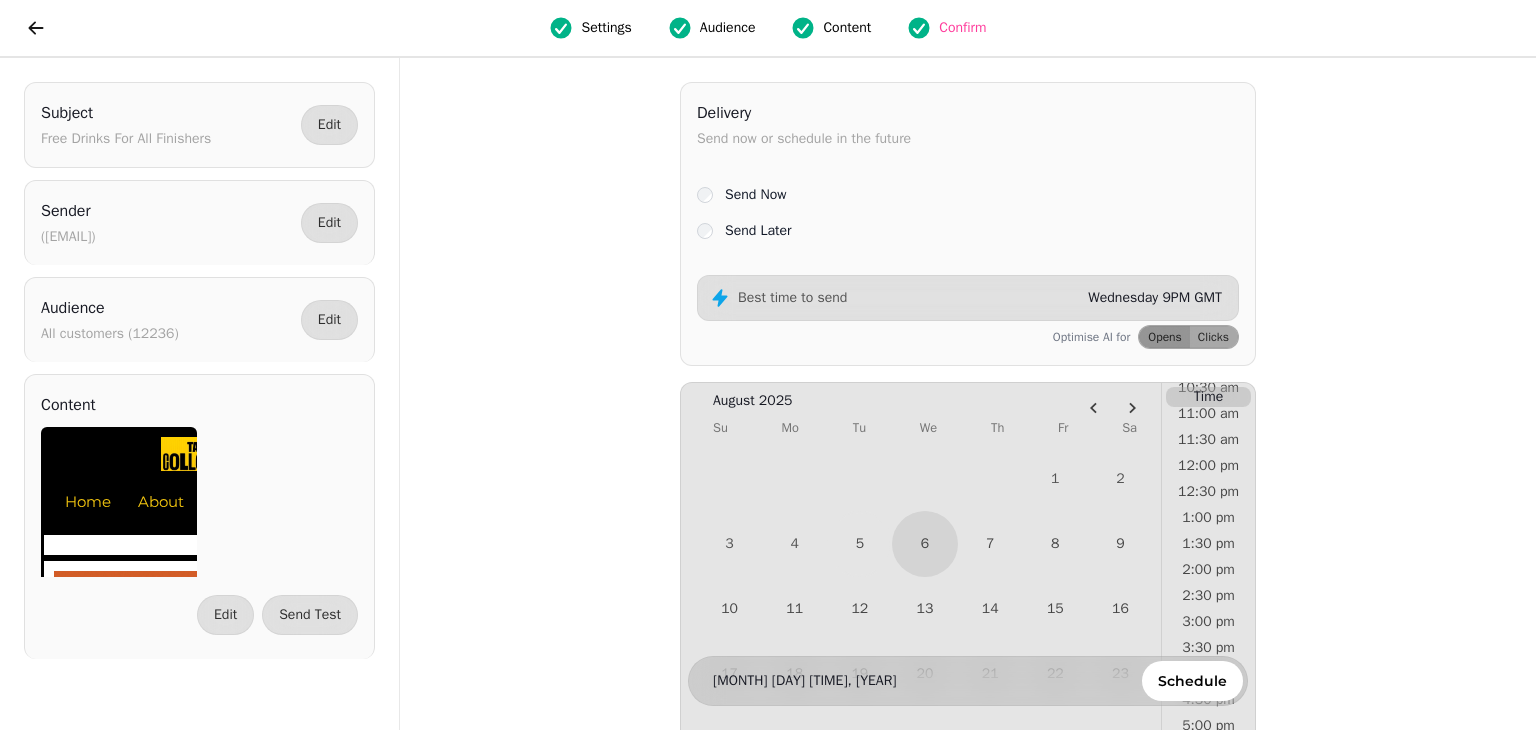 scroll, scrollTop: 602, scrollLeft: 0, axis: vertical 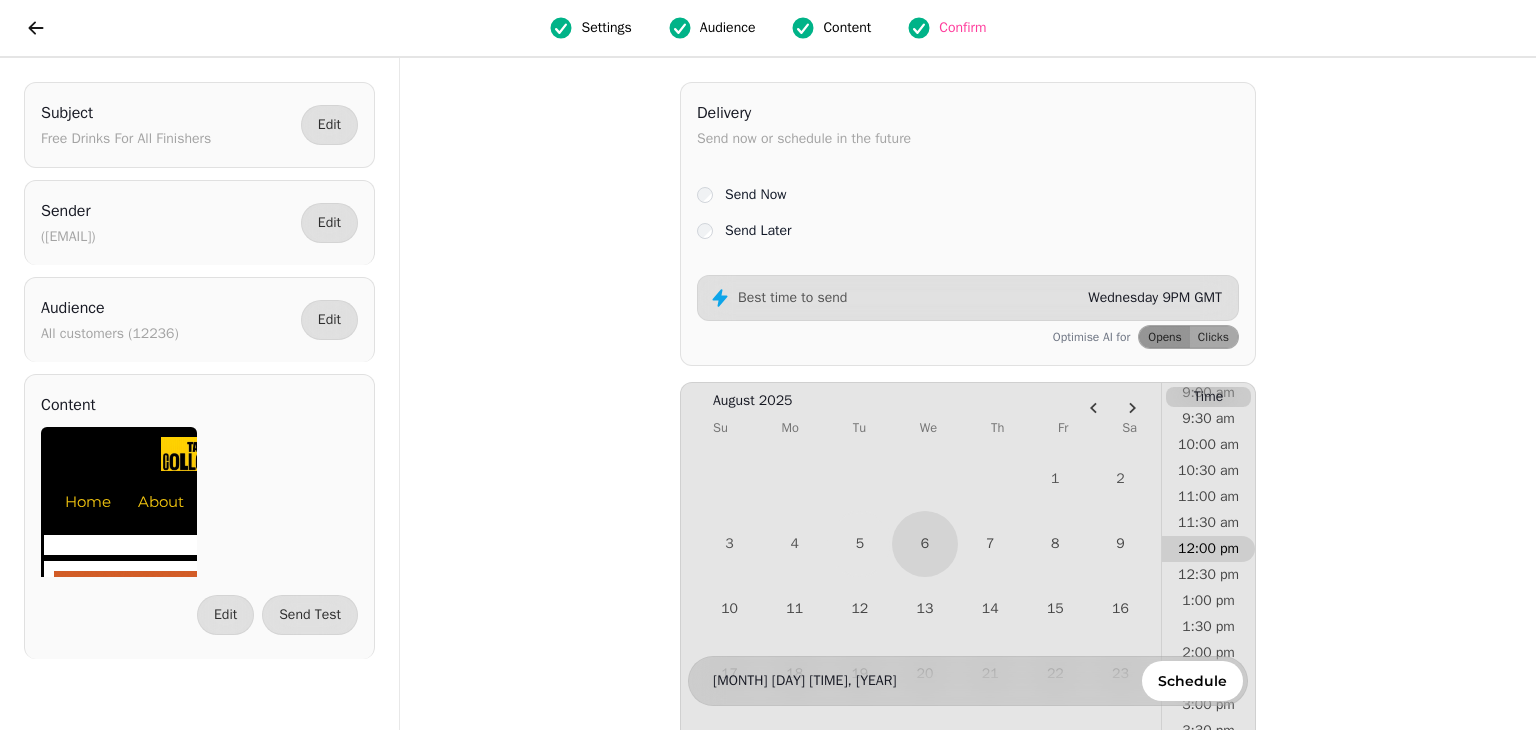 click on "12:00 pm" at bounding box center (1208, 549) 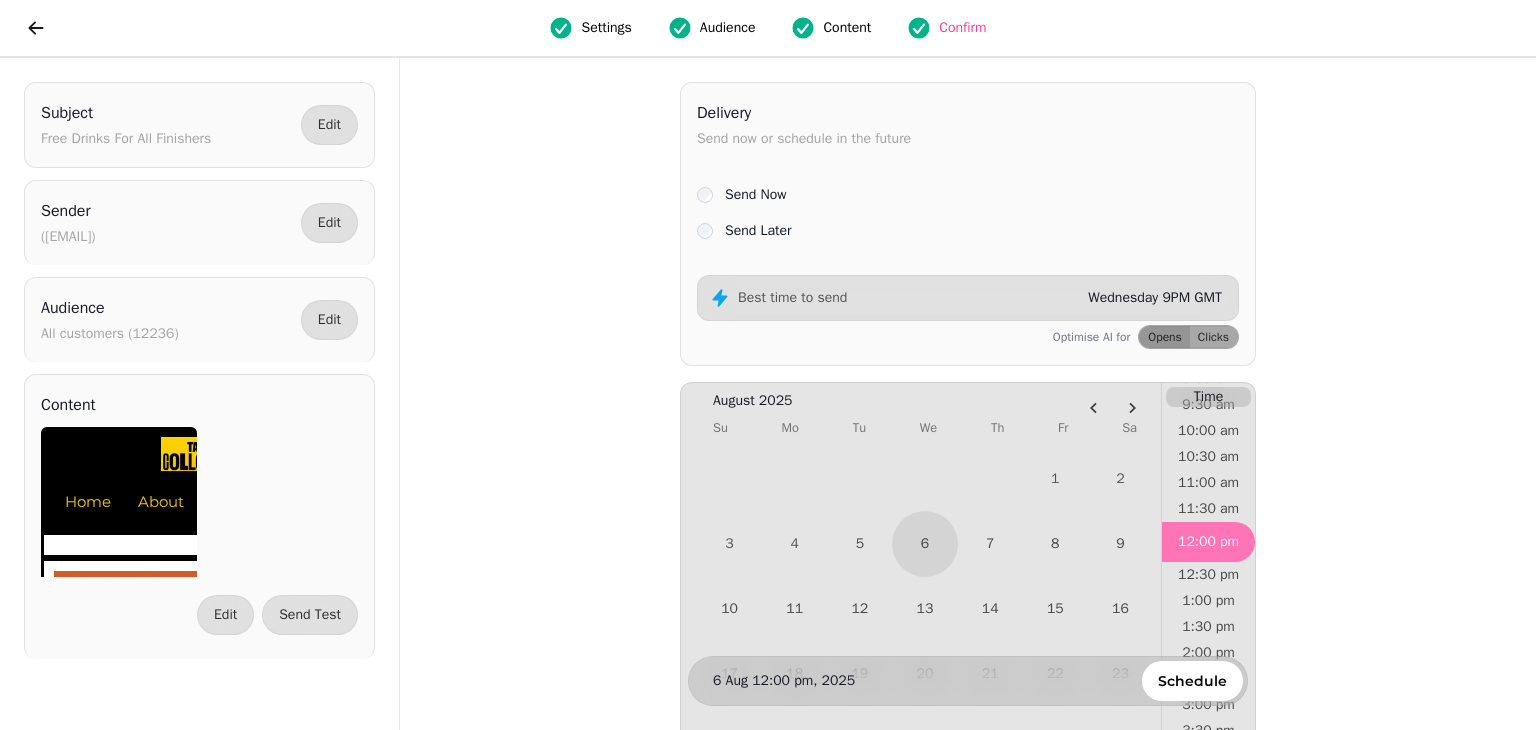 scroll, scrollTop: 500, scrollLeft: 0, axis: vertical 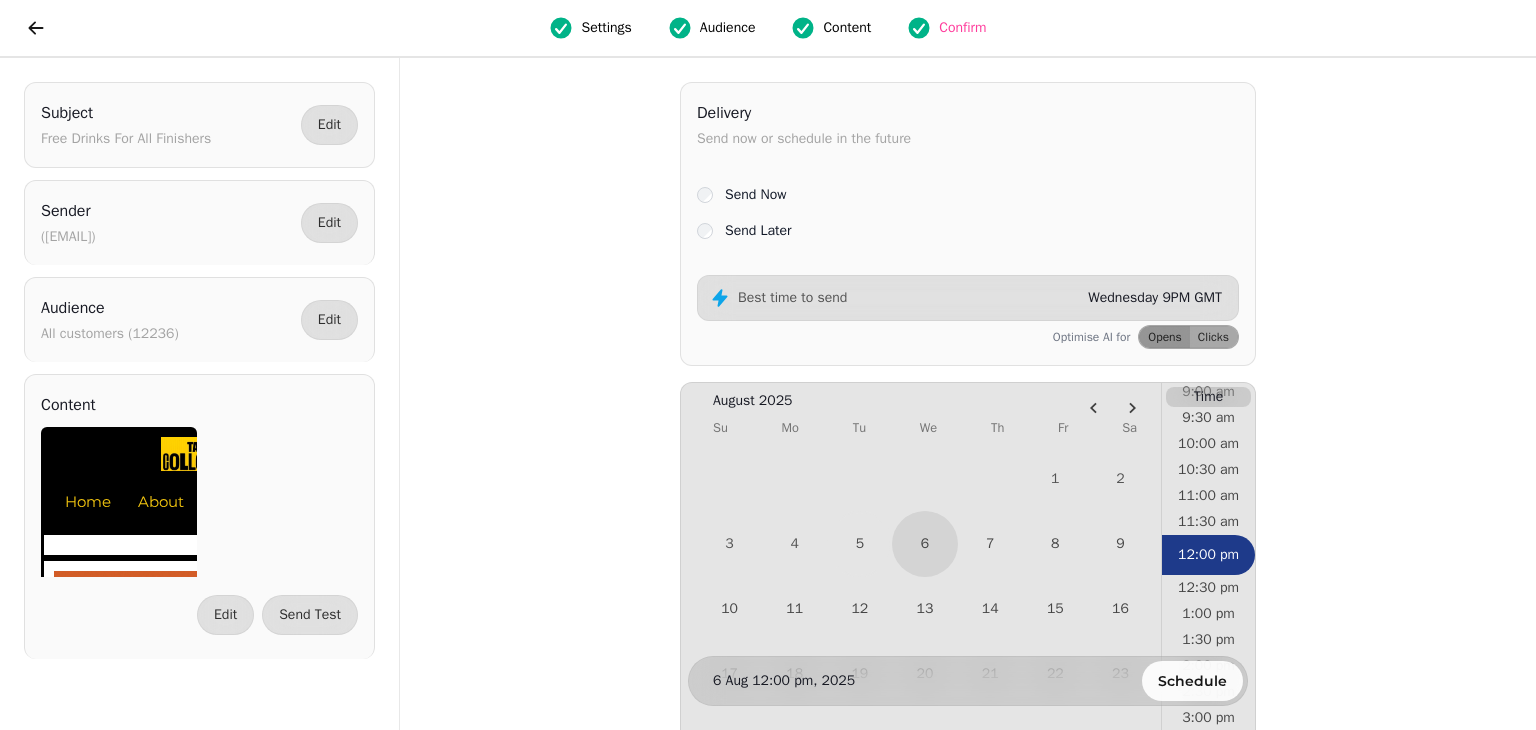 click on "Schedule" at bounding box center [1192, 681] 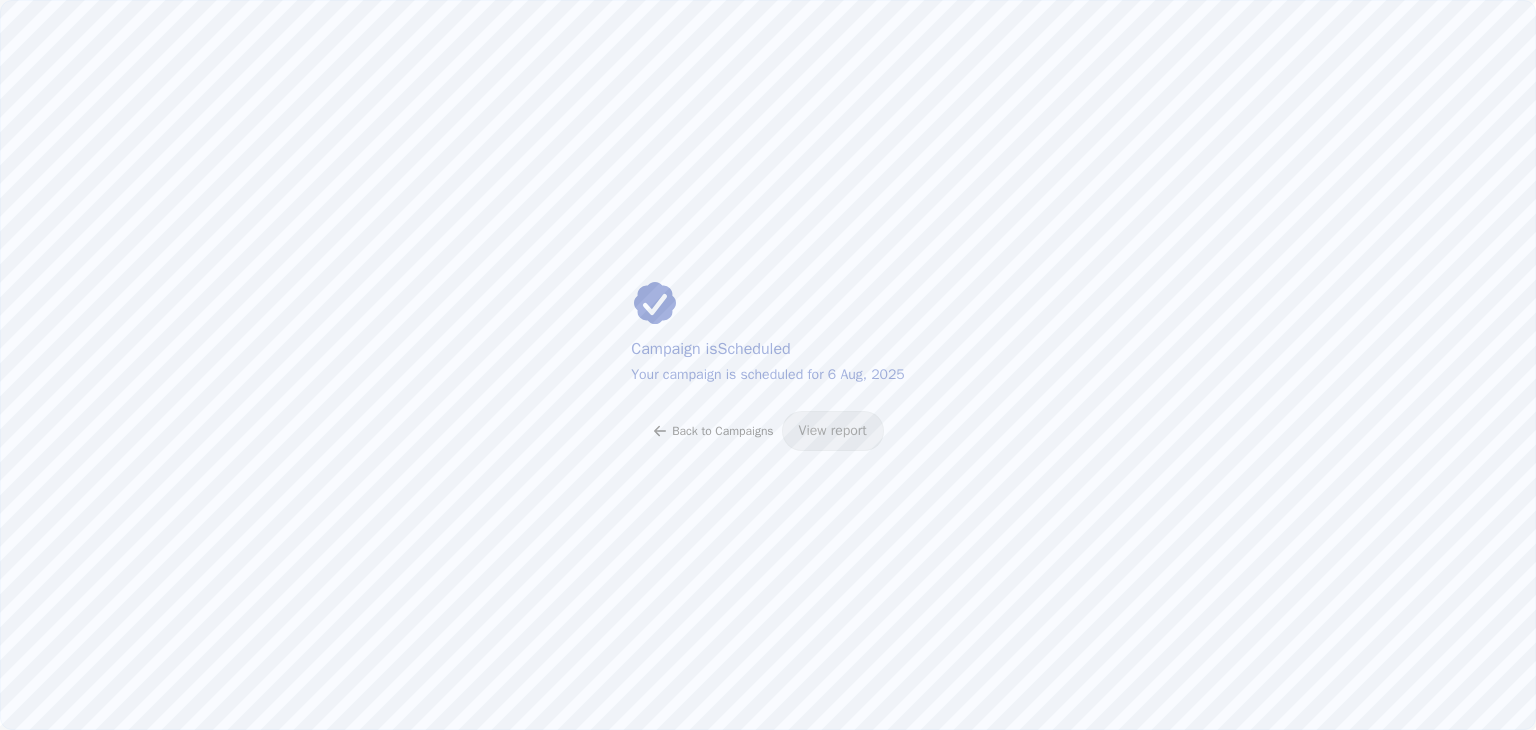 click on "Back to Campaigns" at bounding box center [712, 431] 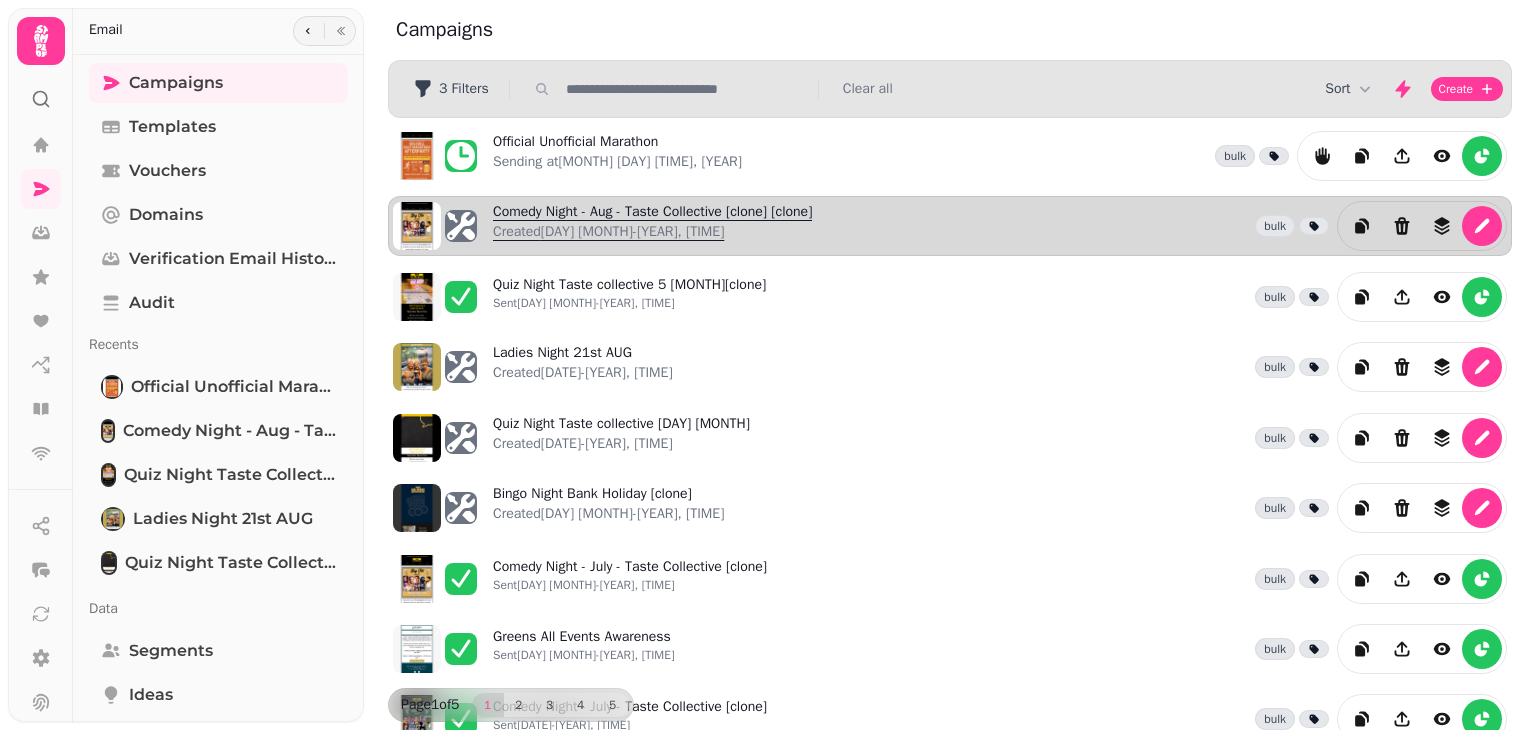 click on "Comedy Night - [MONTH] - Taste Collective [clone] [clone] Created [DAY] [MONTH]-[YEAR], [TIME]" at bounding box center [652, 226] 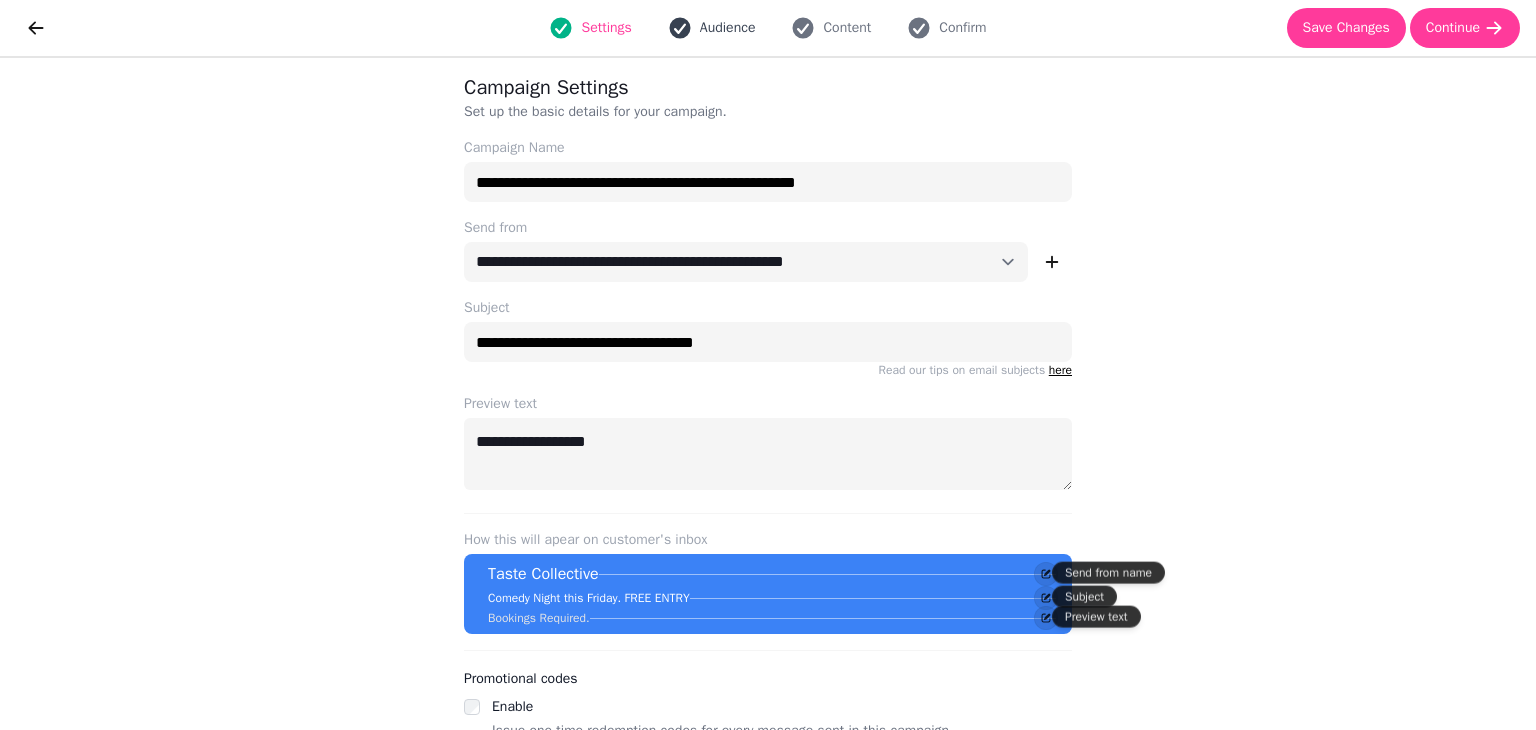 click on "Audience" at bounding box center (728, 28) 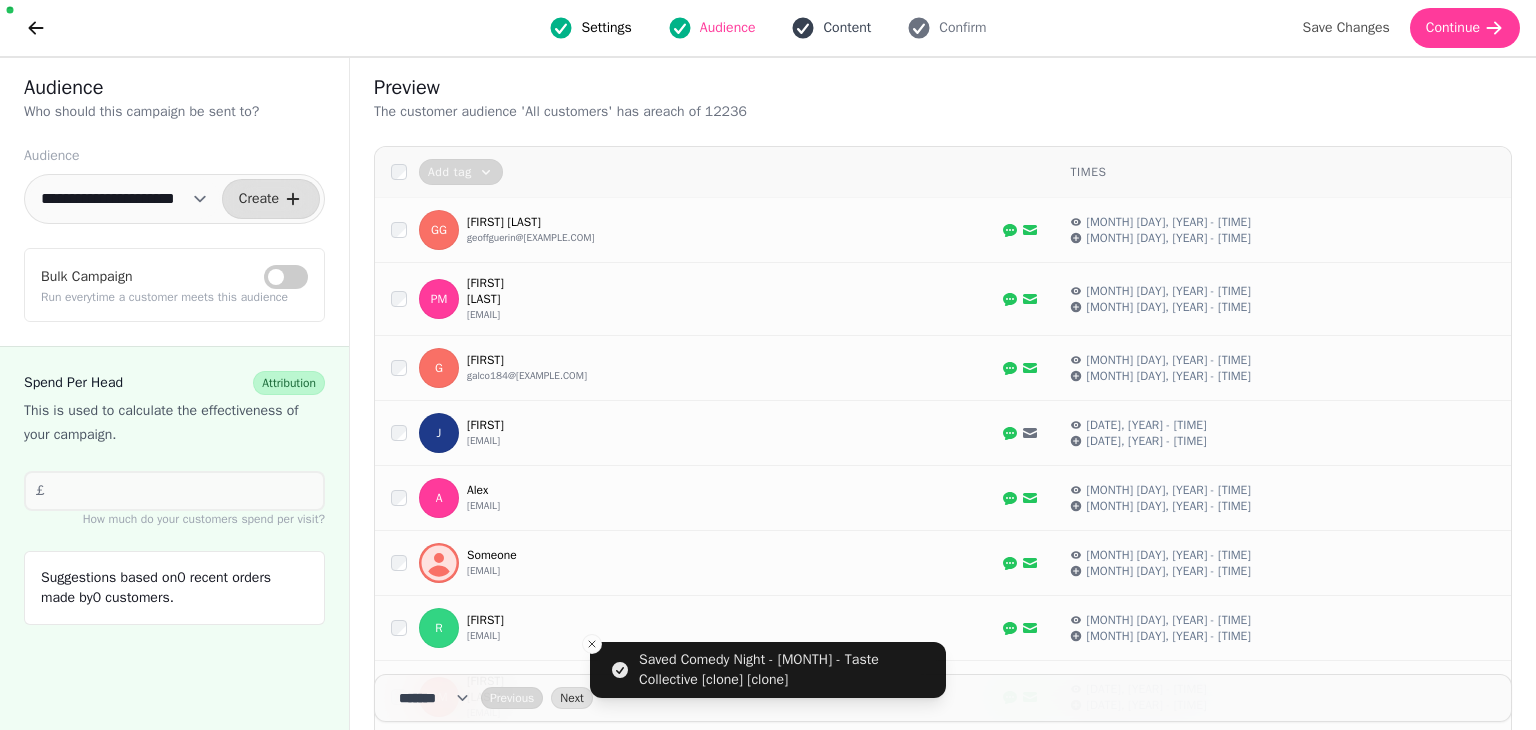 click on "Content" at bounding box center [847, 28] 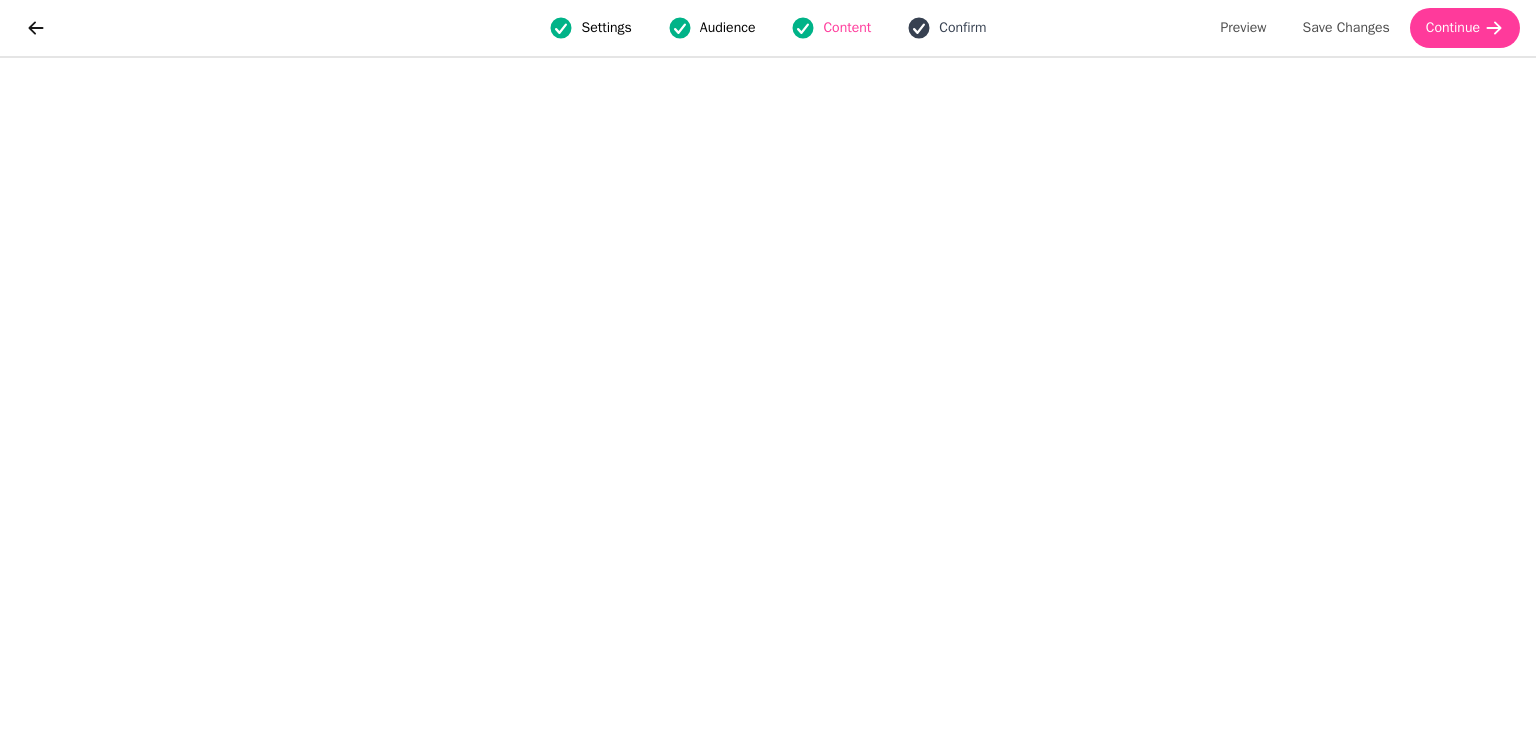 click on "Confirm" at bounding box center (962, 28) 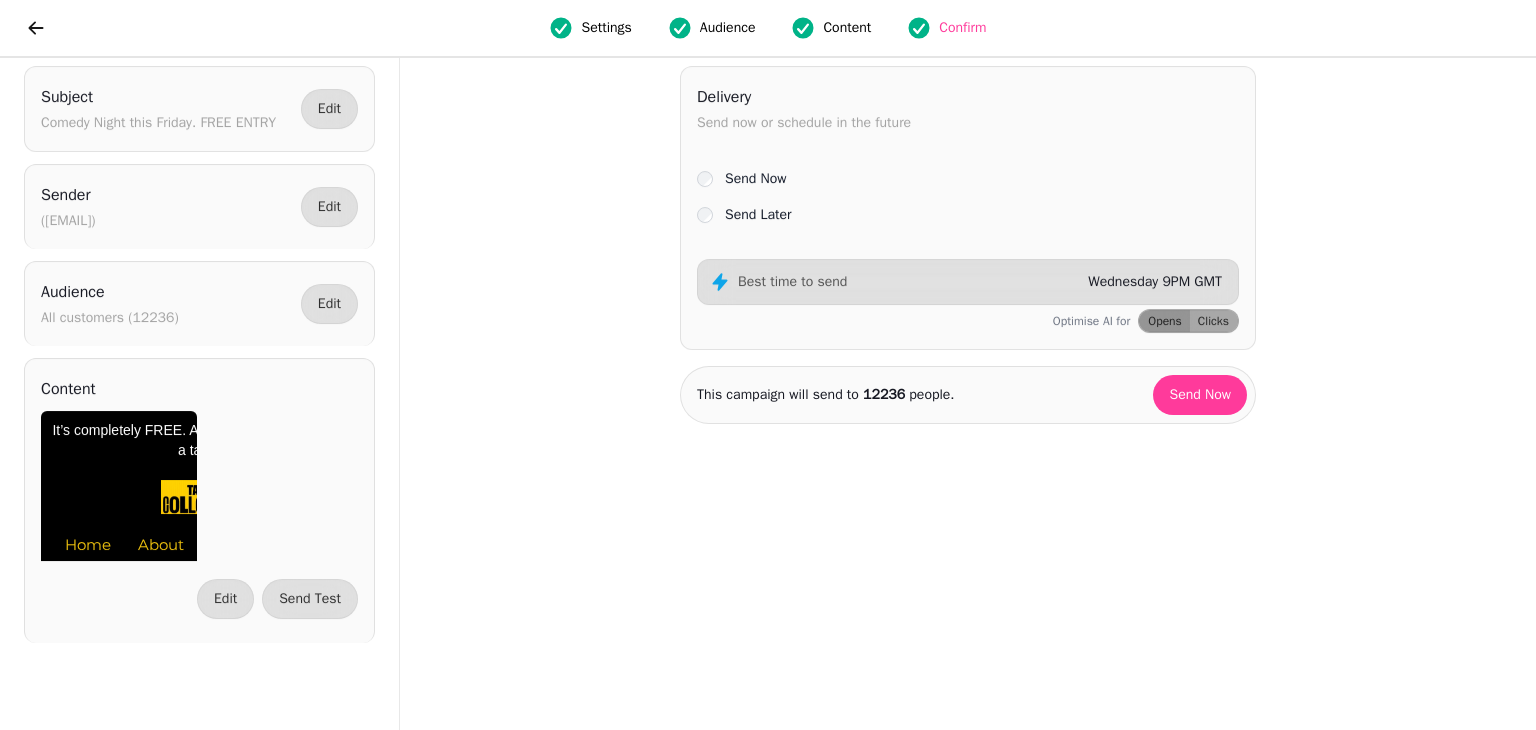 scroll, scrollTop: 0, scrollLeft: 0, axis: both 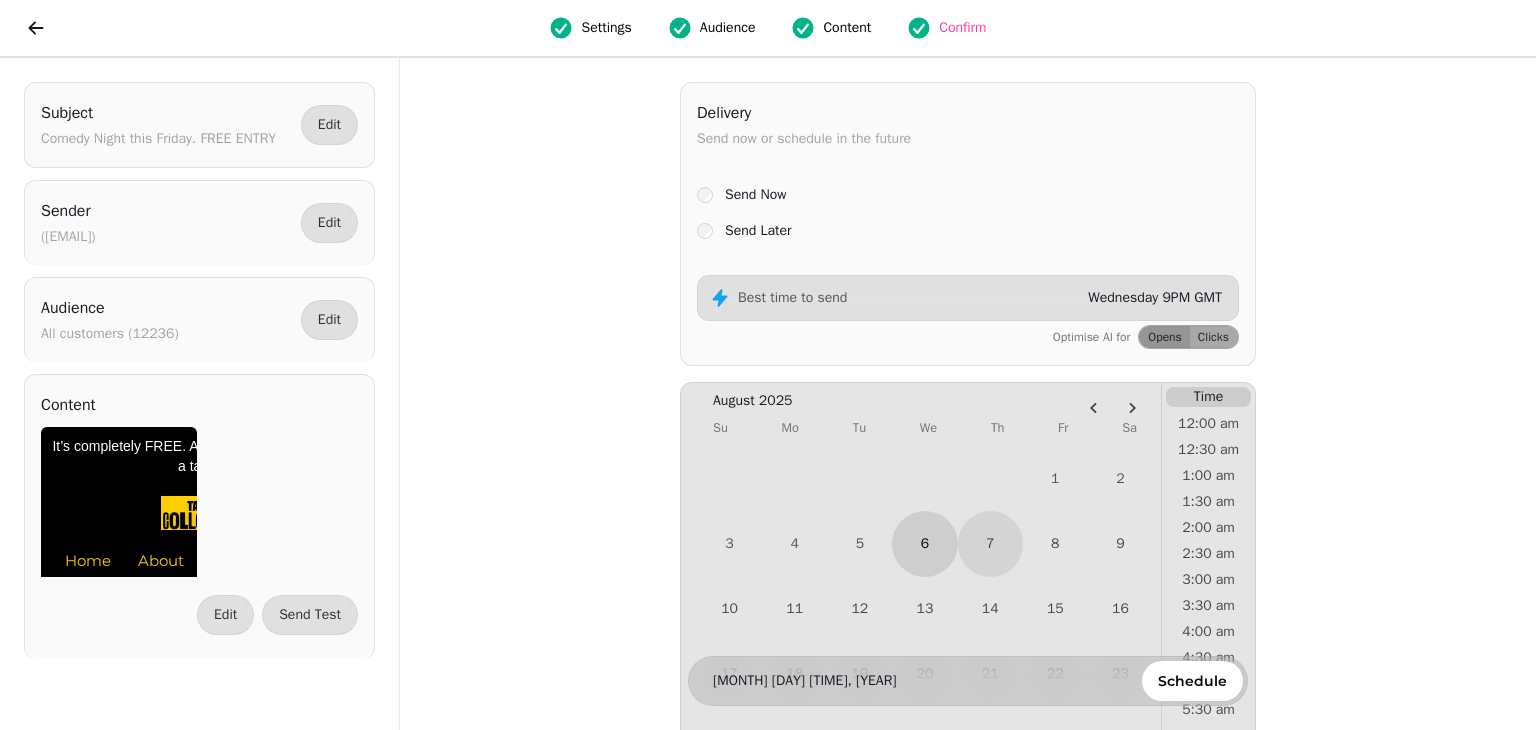 click on "6" at bounding box center [924, 543] 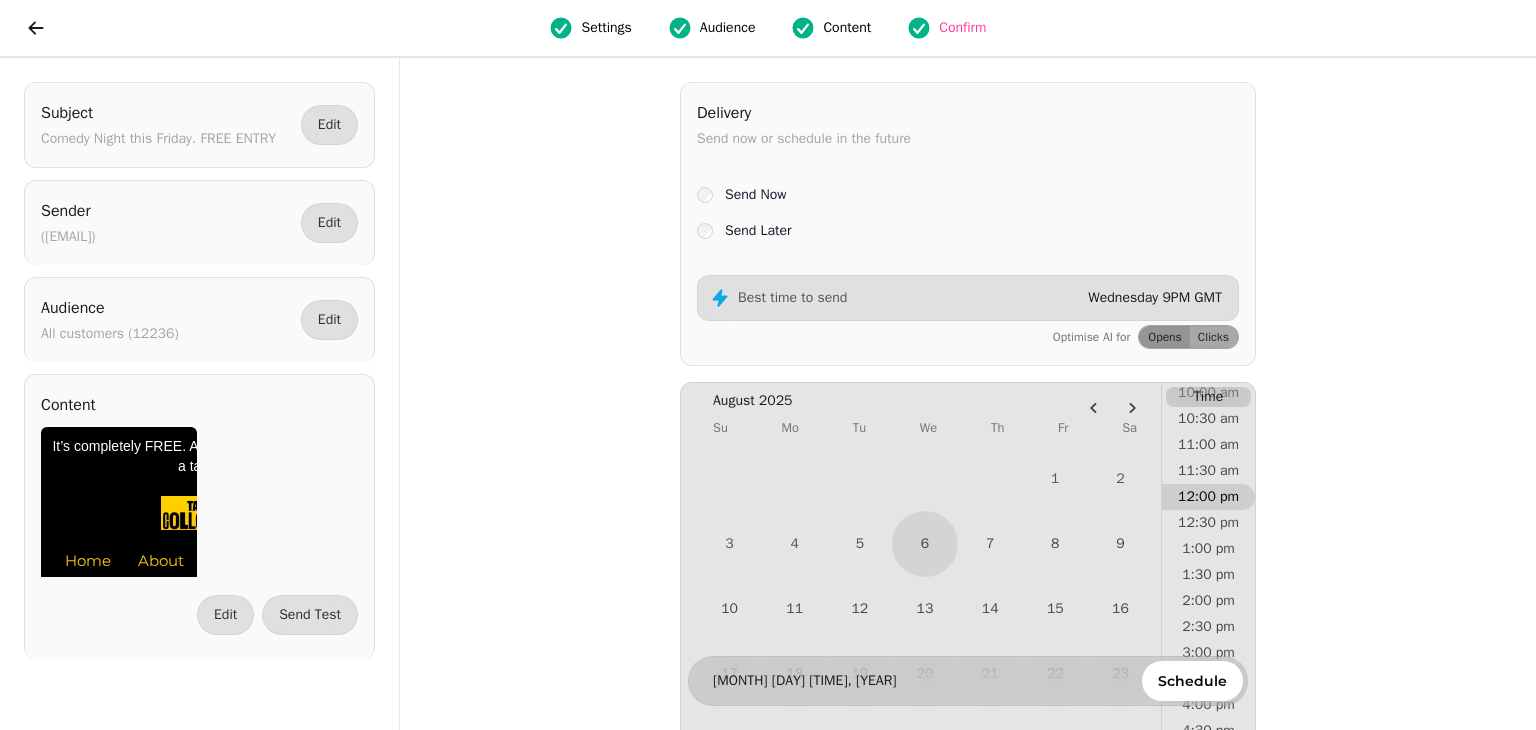 click on "12:00 pm" at bounding box center [1208, 497] 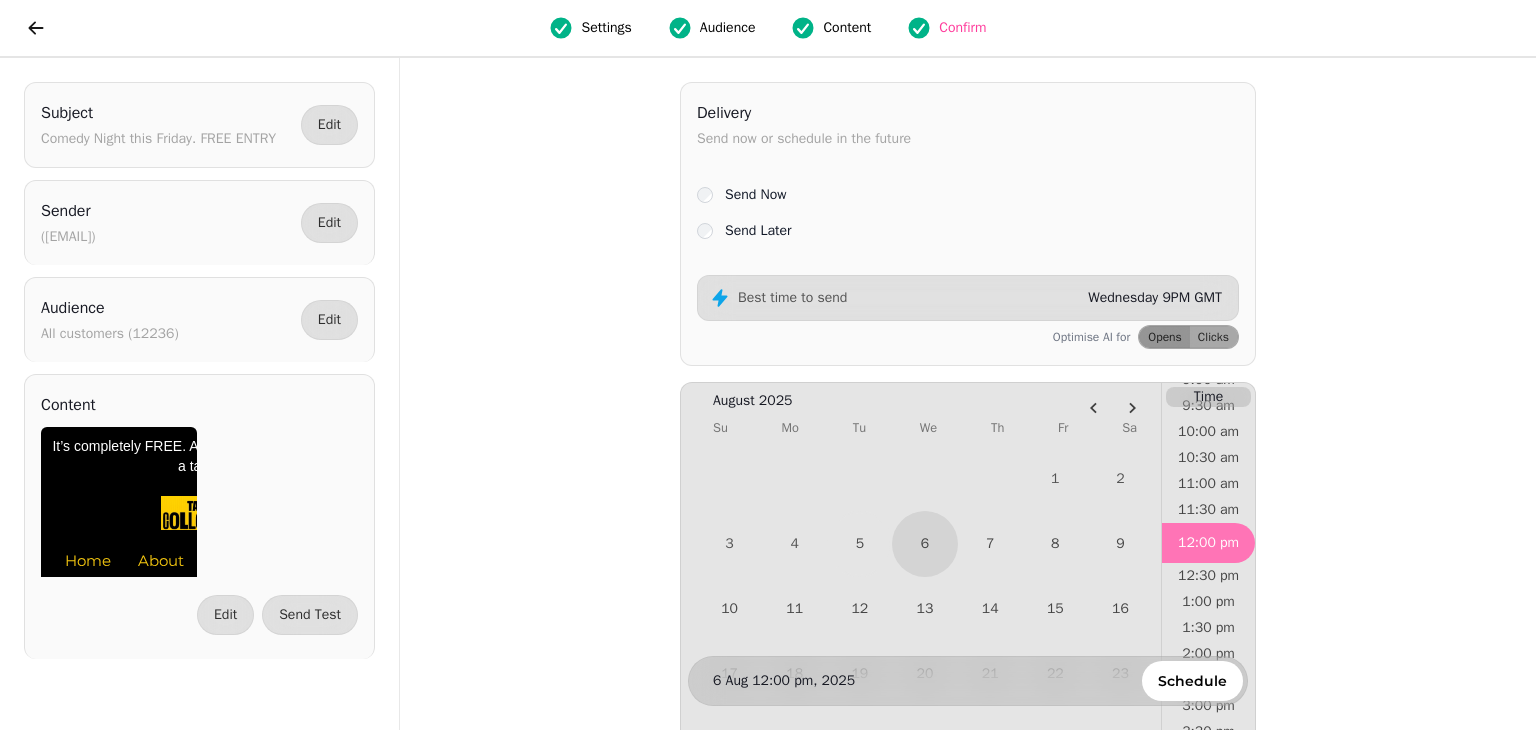 scroll, scrollTop: 504, scrollLeft: 0, axis: vertical 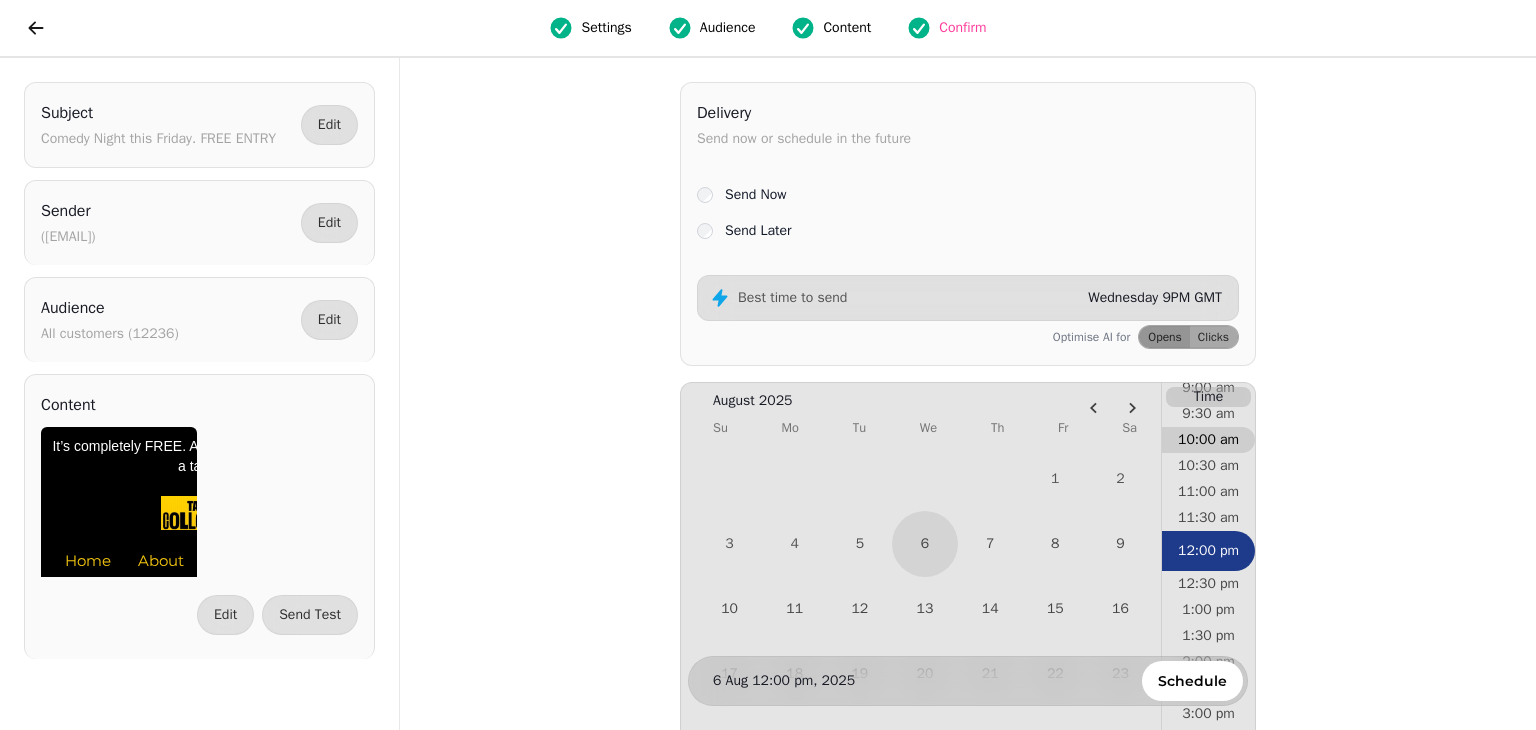click on "10:00 am" at bounding box center [1208, 440] 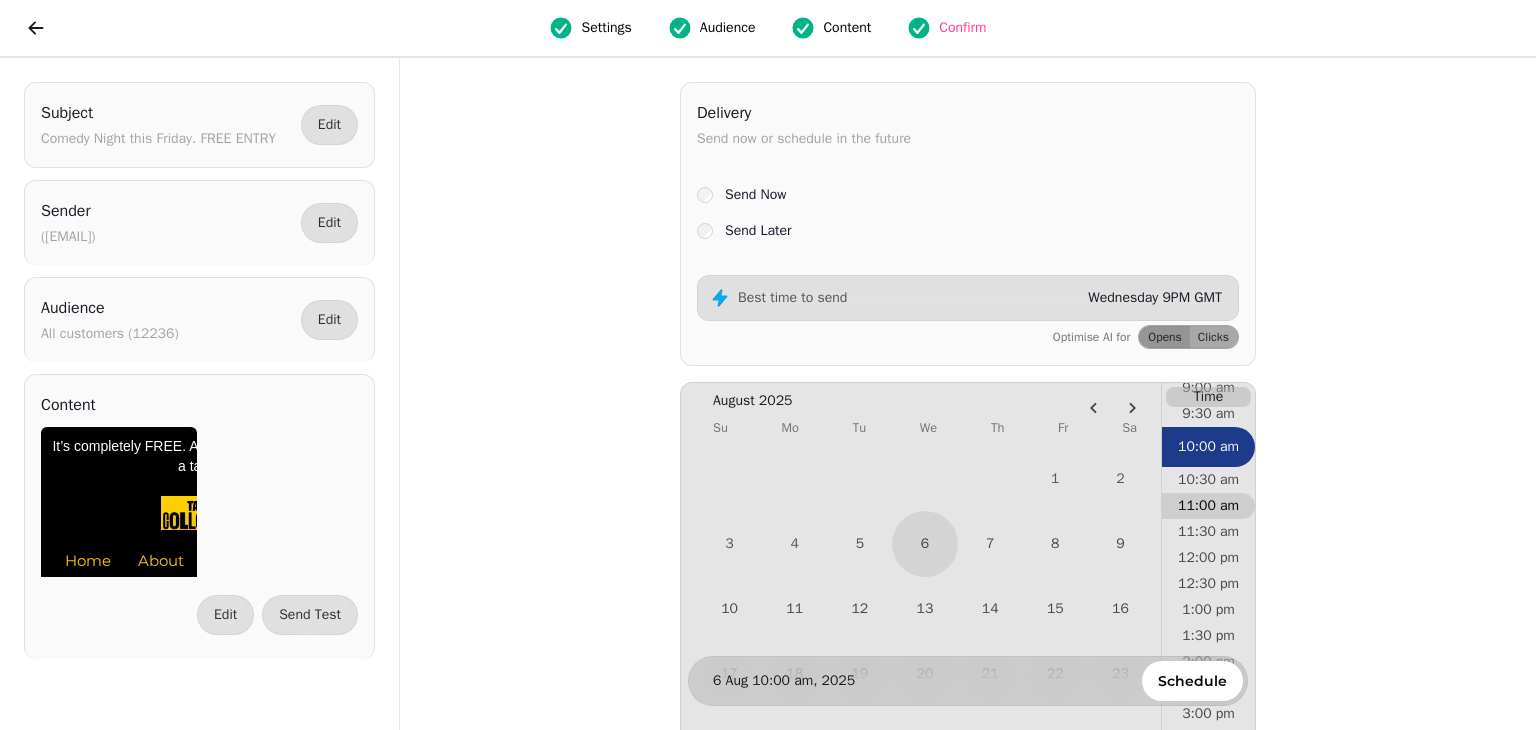 click on "11:00 am" at bounding box center (1208, 506) 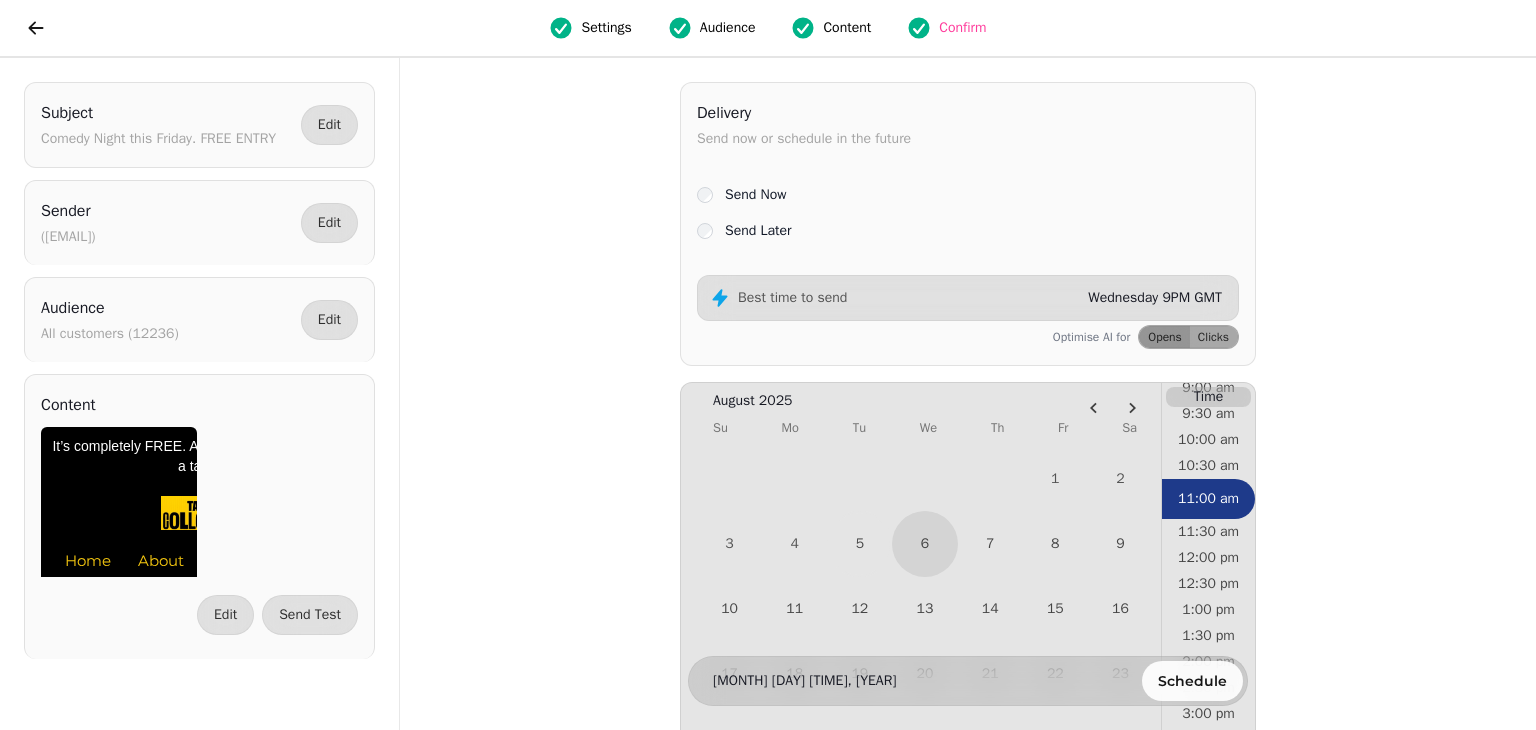 click on "Schedule" at bounding box center (1192, 681) 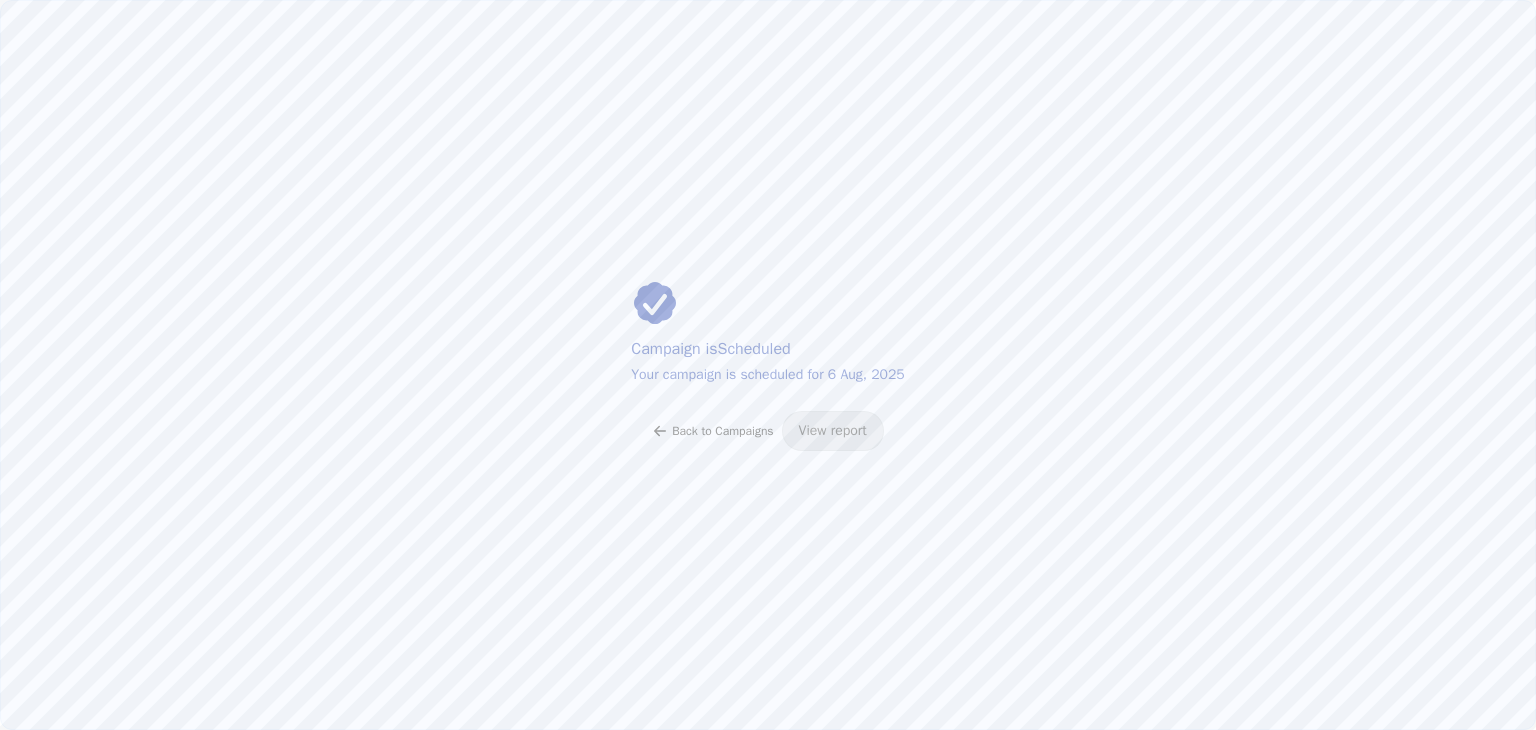 click on "Back to Campaigns" at bounding box center [712, 431] 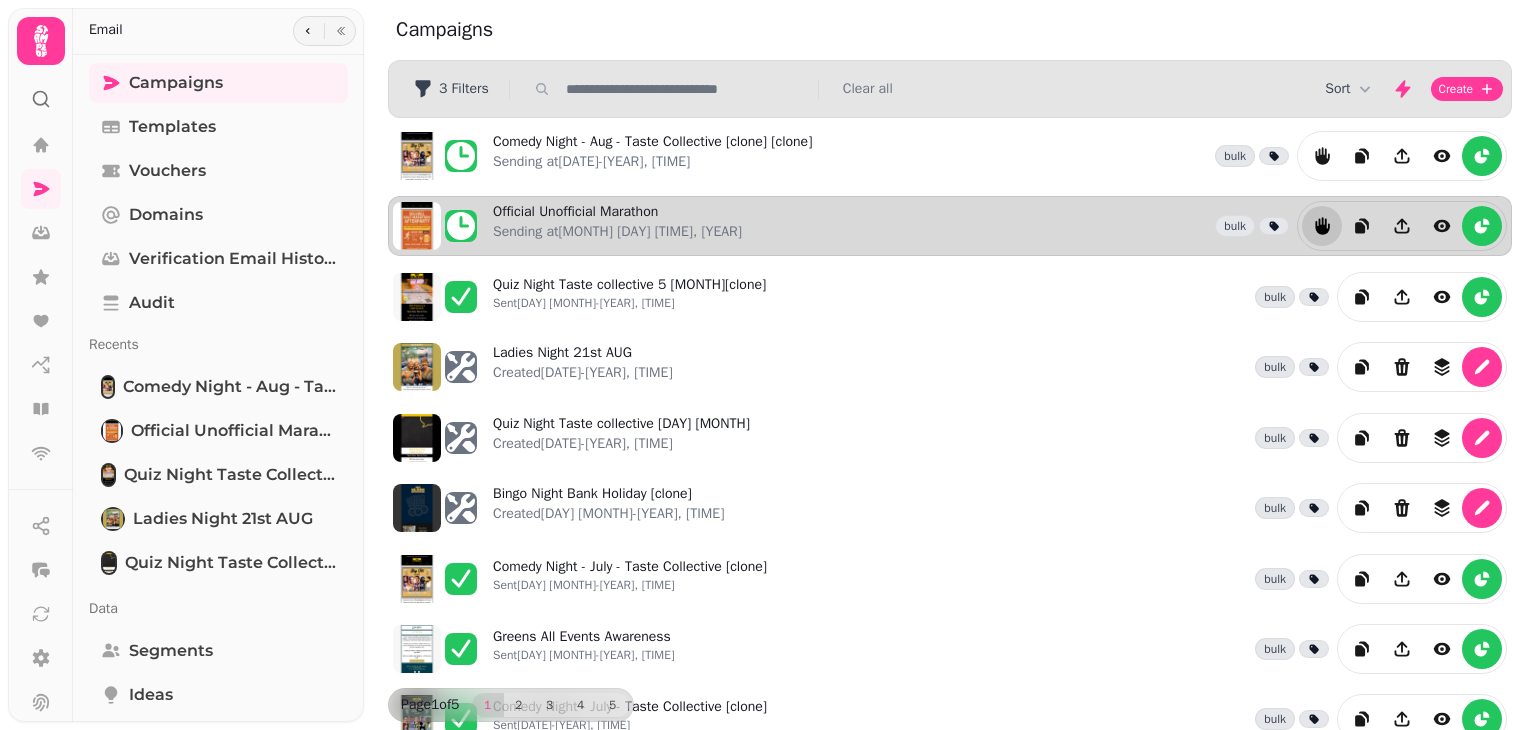 click at bounding box center [1322, 226] 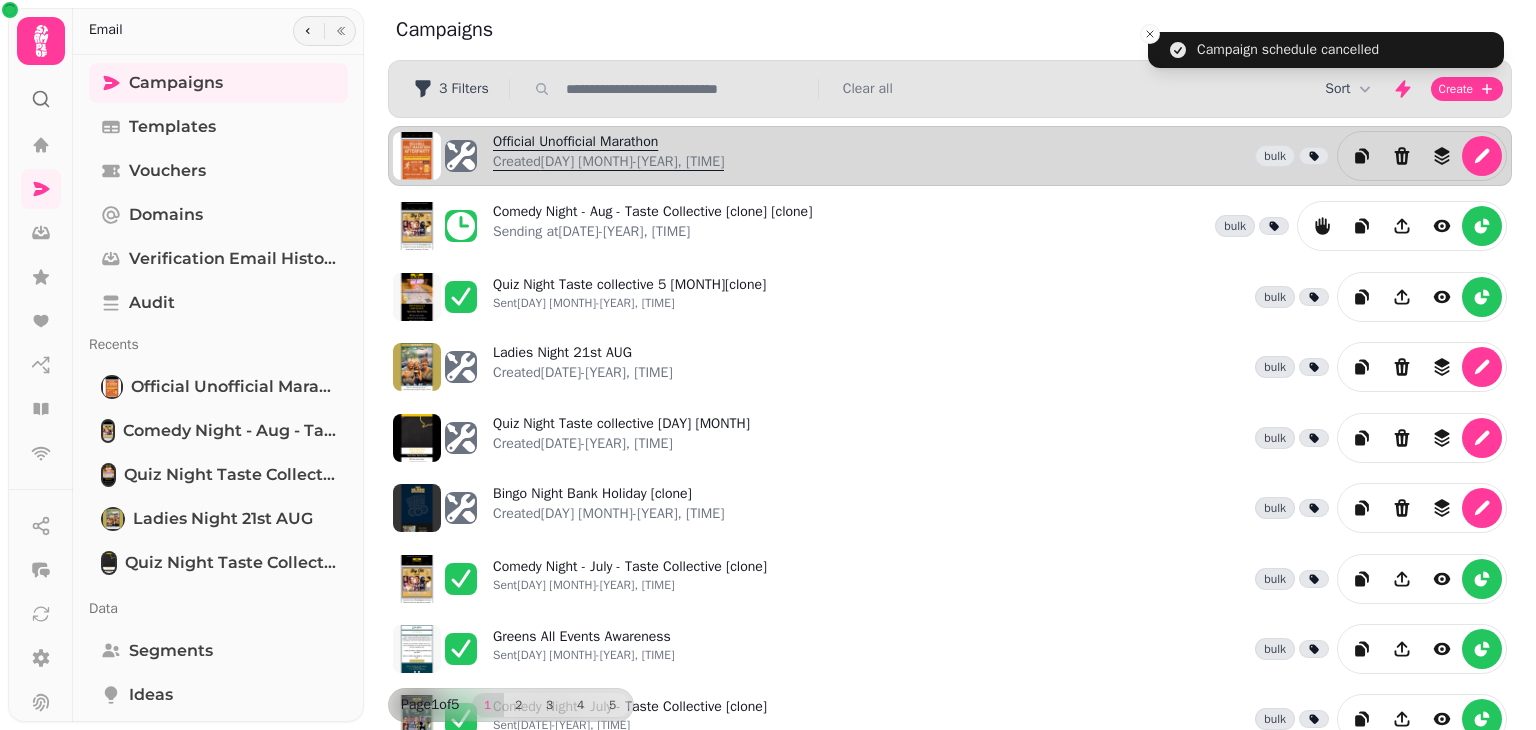 click on "Official Unofficial Marathon Created  [DATE]-[YEAR], [TIME]" at bounding box center (608, 156) 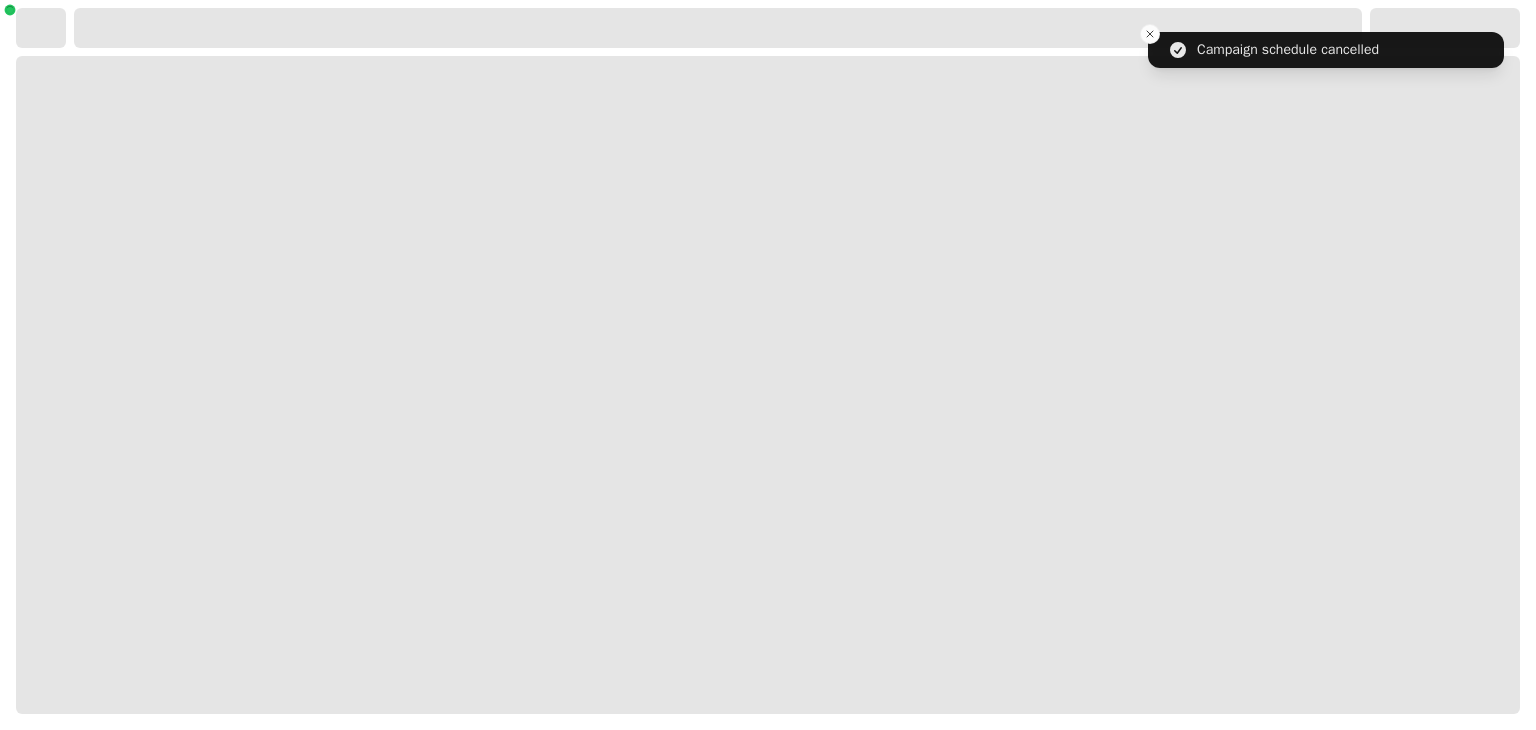 select on "**********" 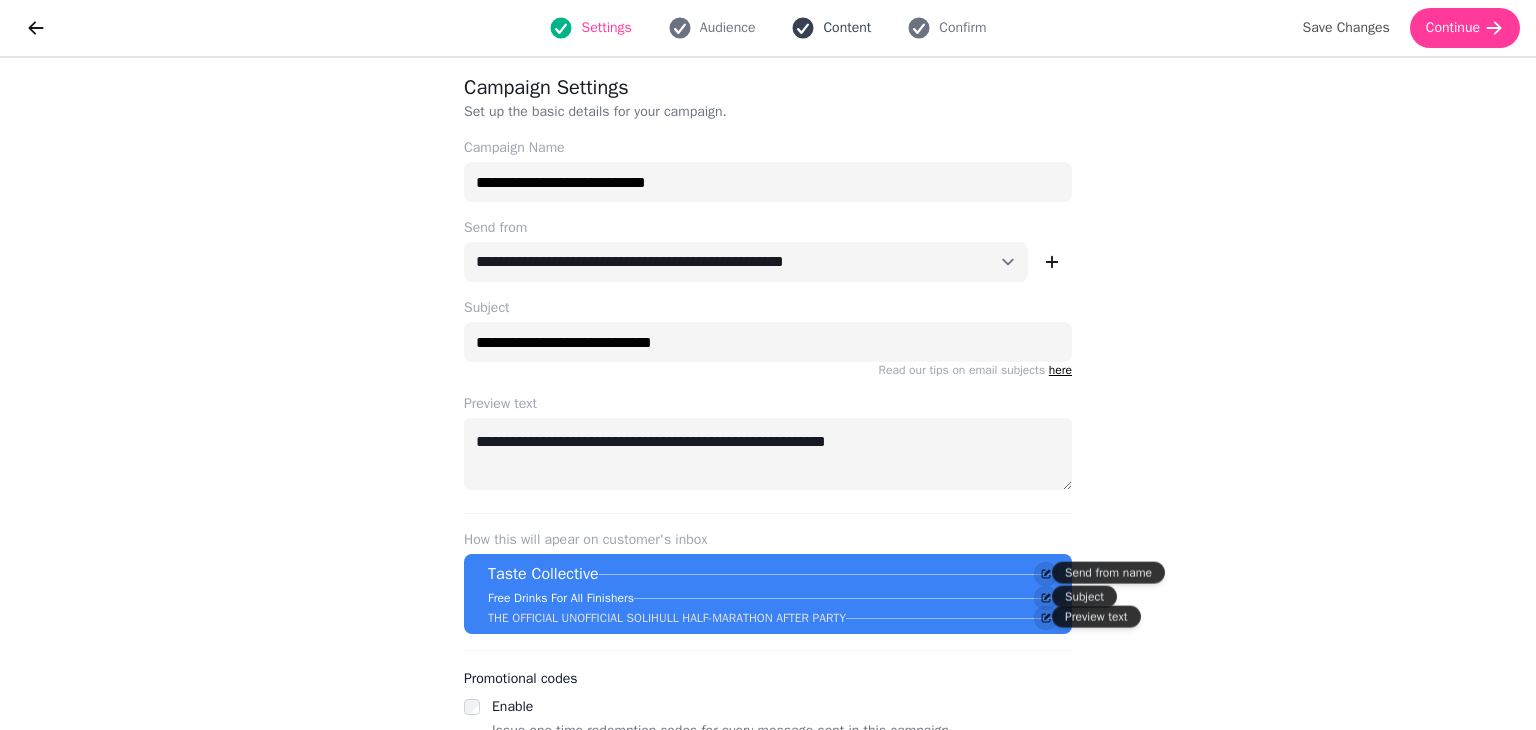 click on "Content" at bounding box center (847, 28) 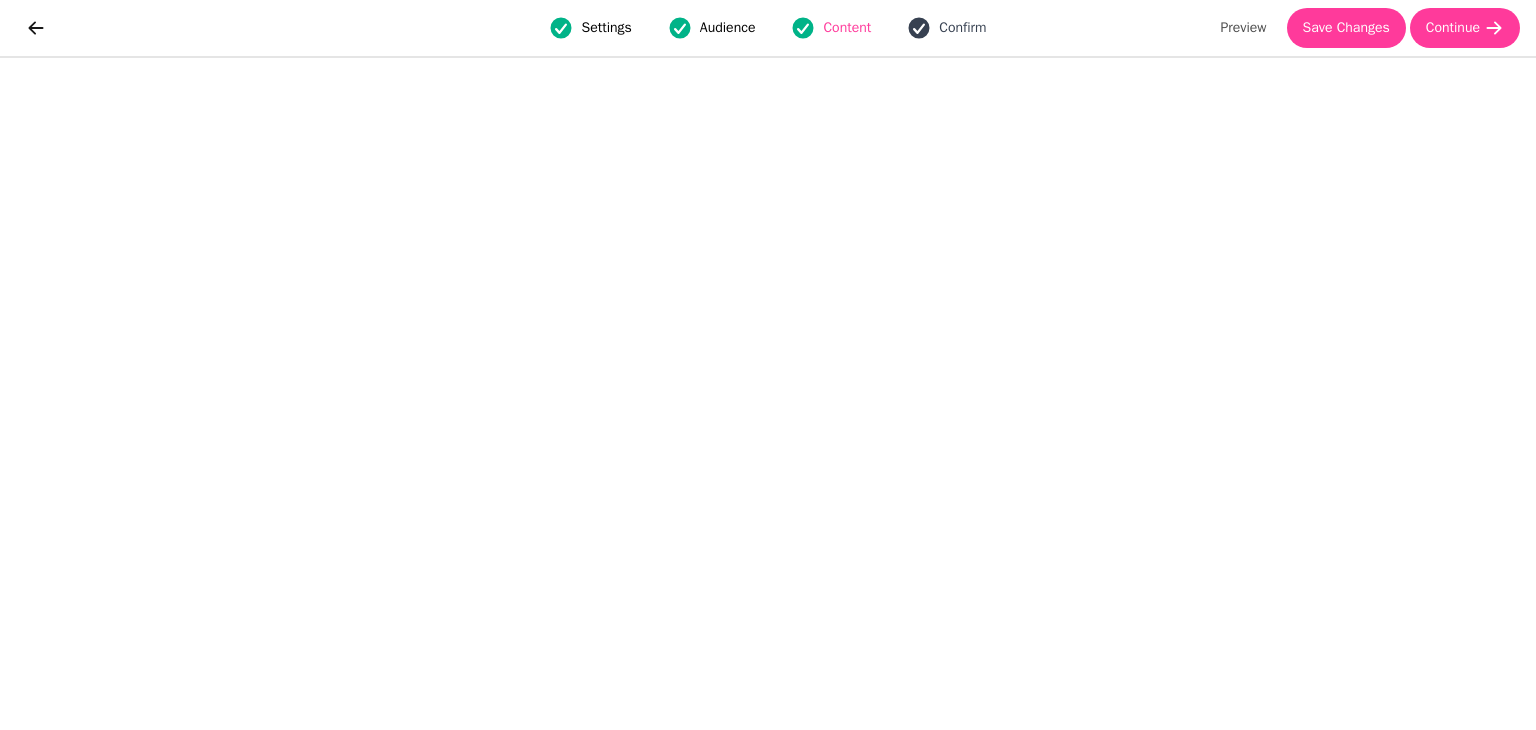 click on "Confirm" at bounding box center [962, 28] 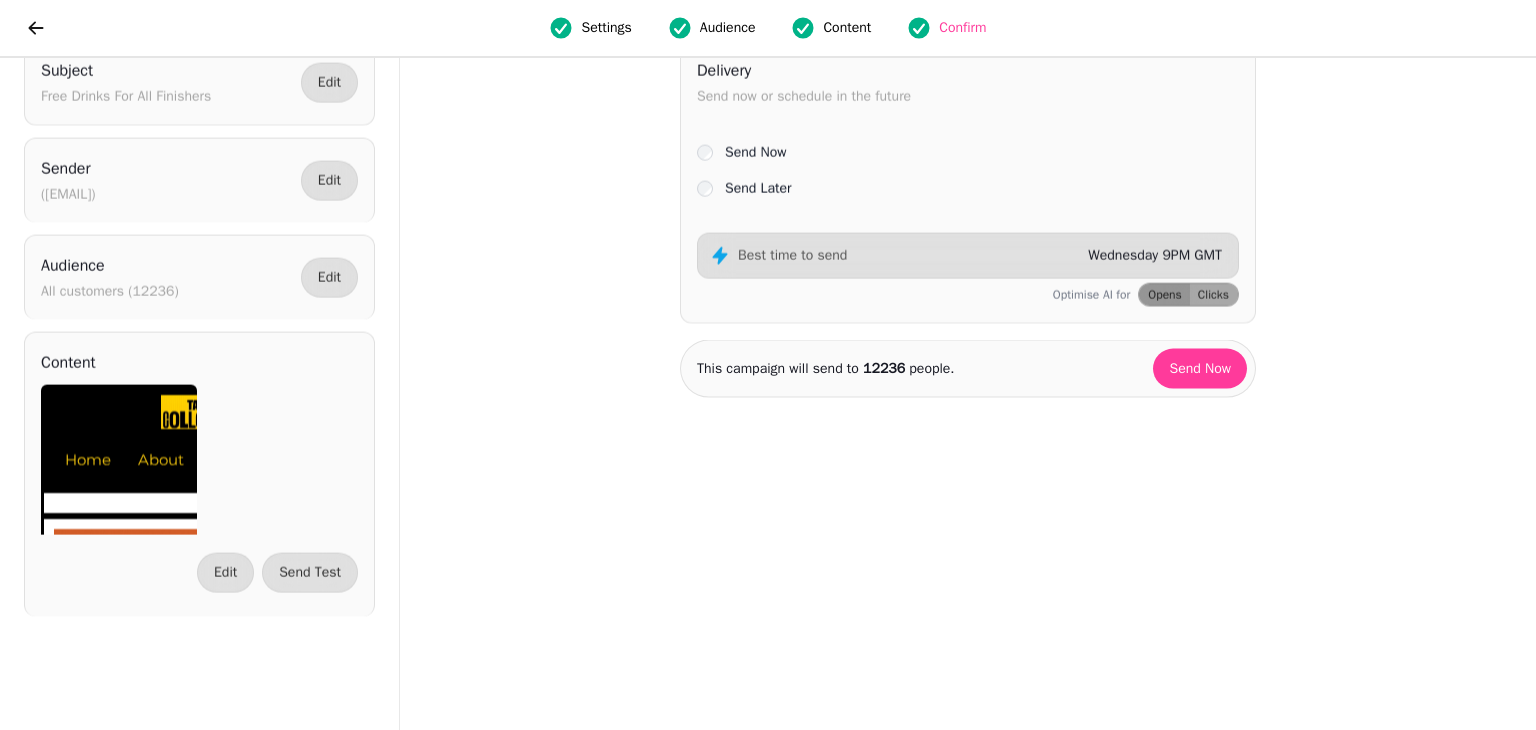 scroll, scrollTop: 0, scrollLeft: 0, axis: both 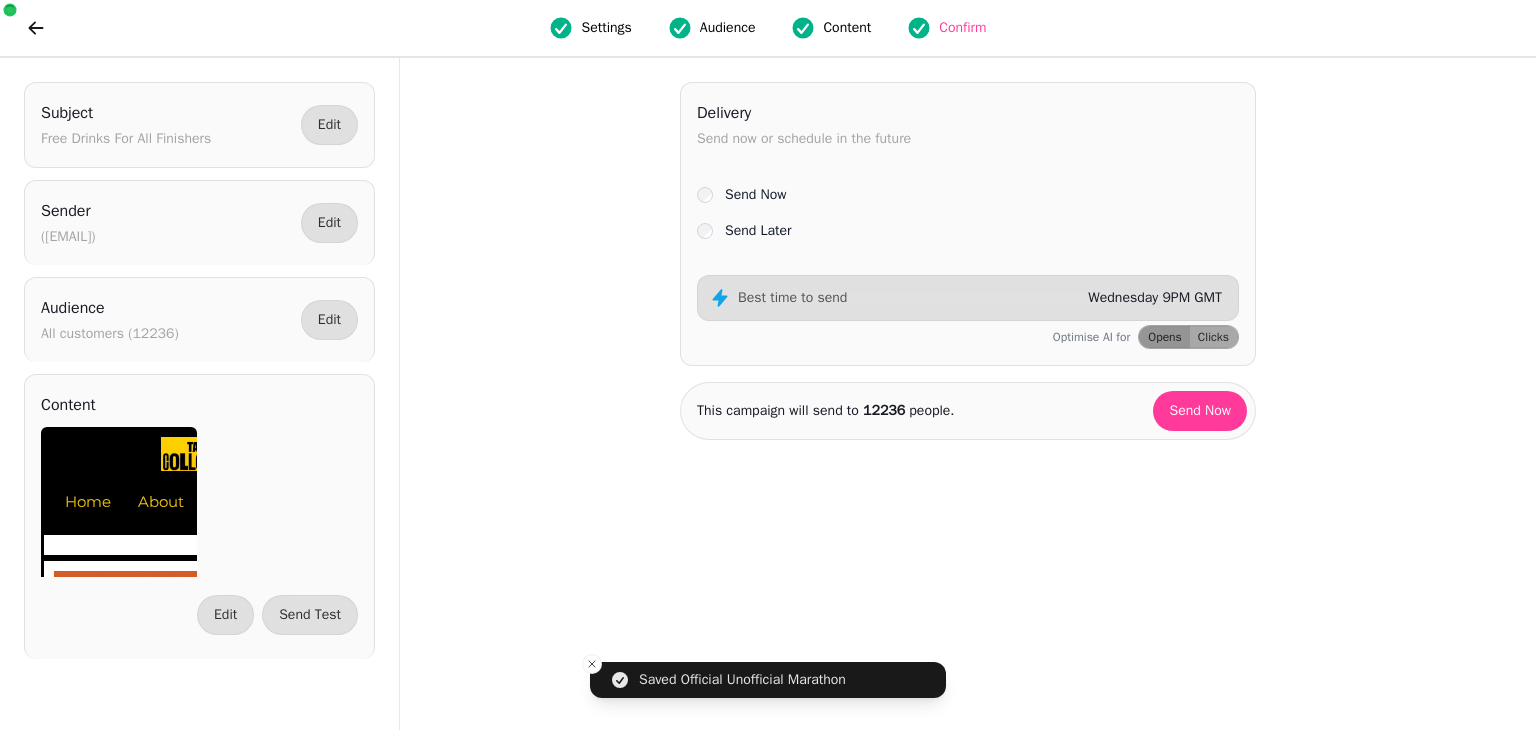 click on "Send Later" at bounding box center [758, 231] 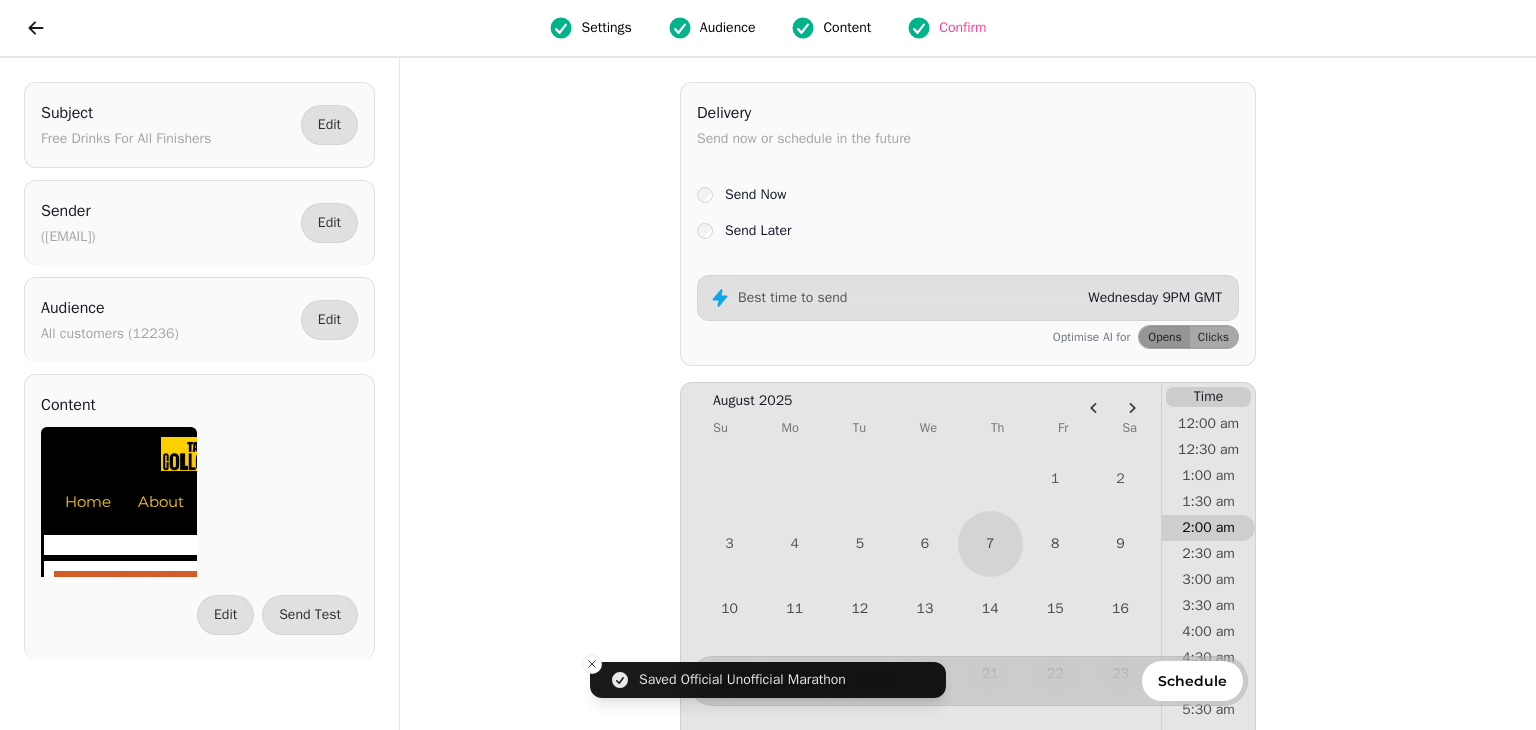 click on "2:00 am" at bounding box center (1208, 528) 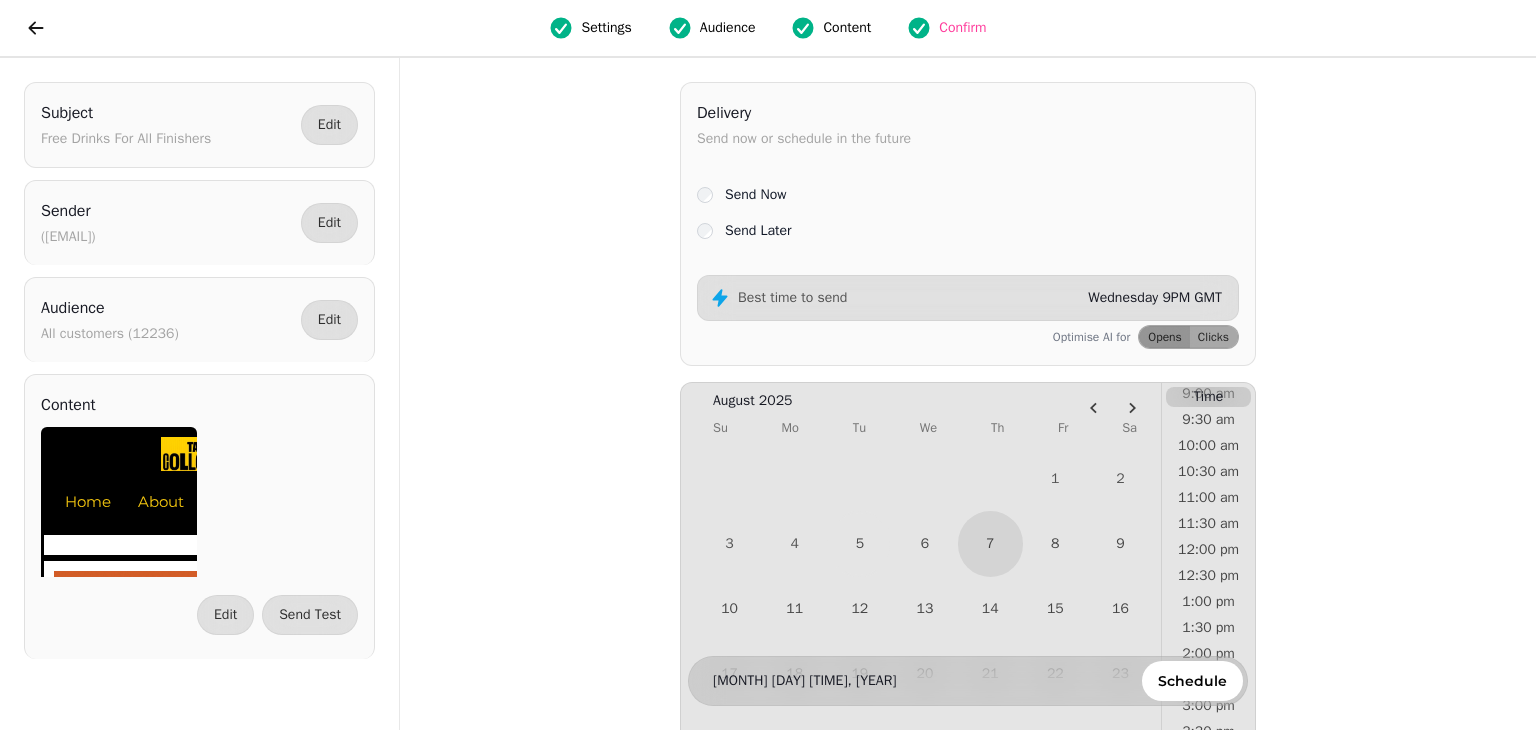 scroll, scrollTop: 513, scrollLeft: 0, axis: vertical 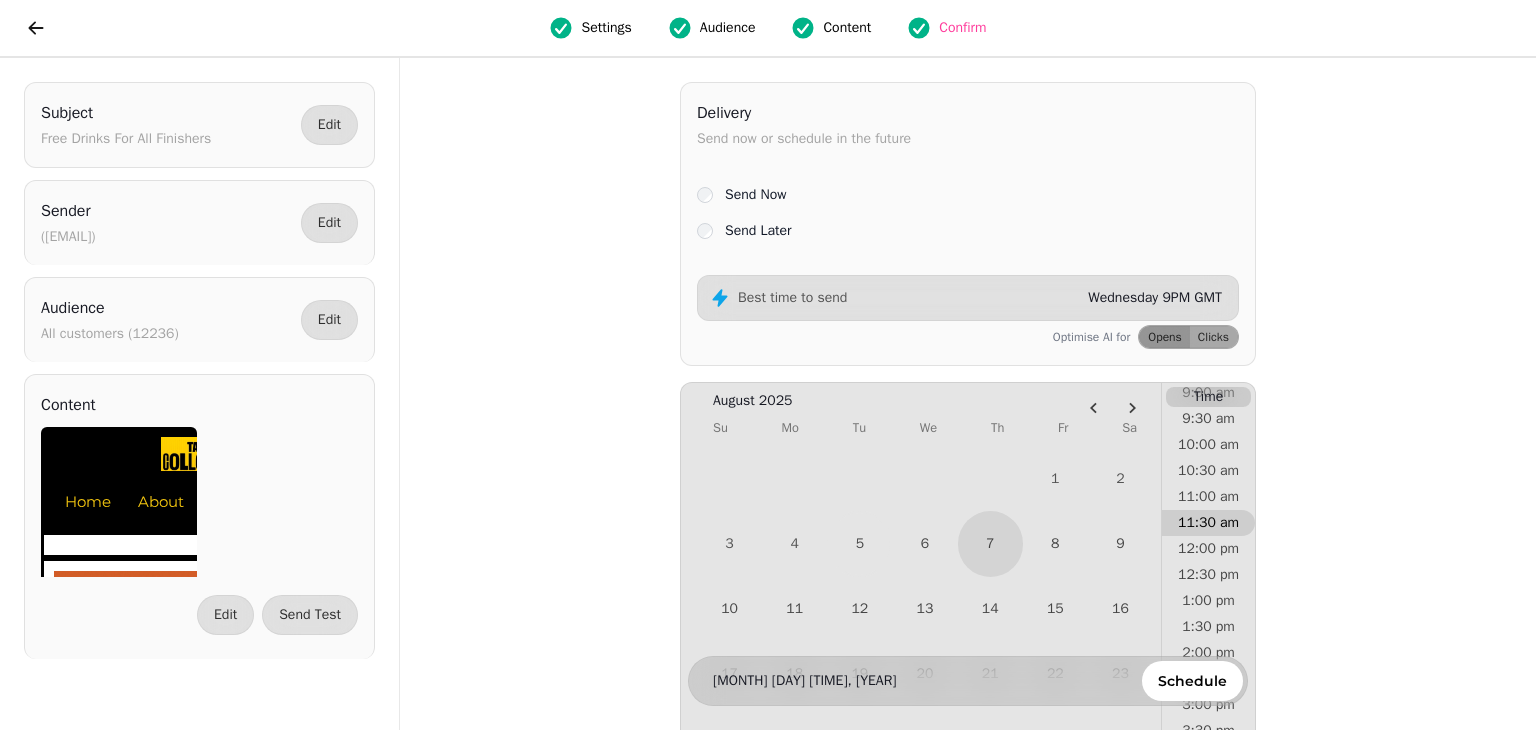 click on "11:30 am" at bounding box center [1208, 523] 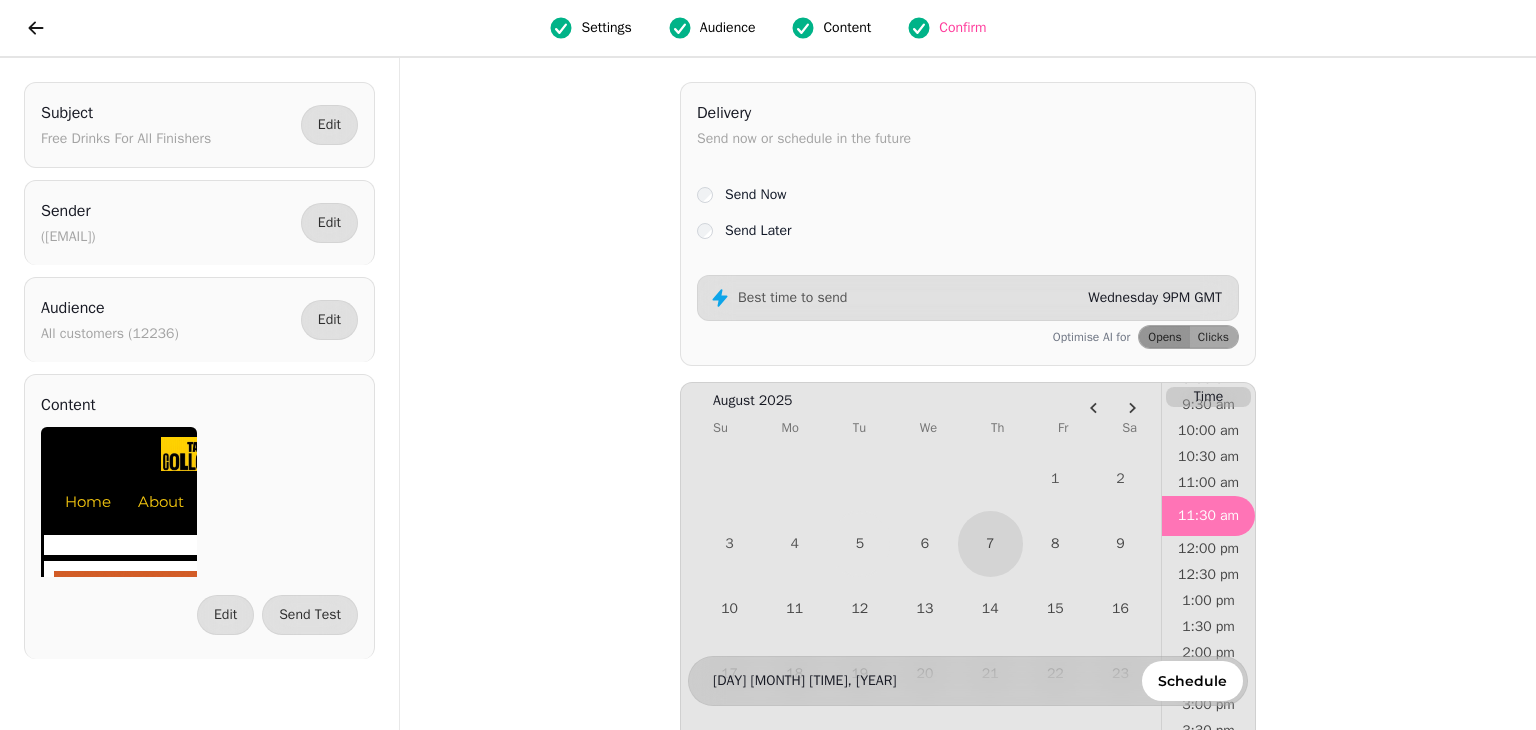 scroll, scrollTop: 500, scrollLeft: 0, axis: vertical 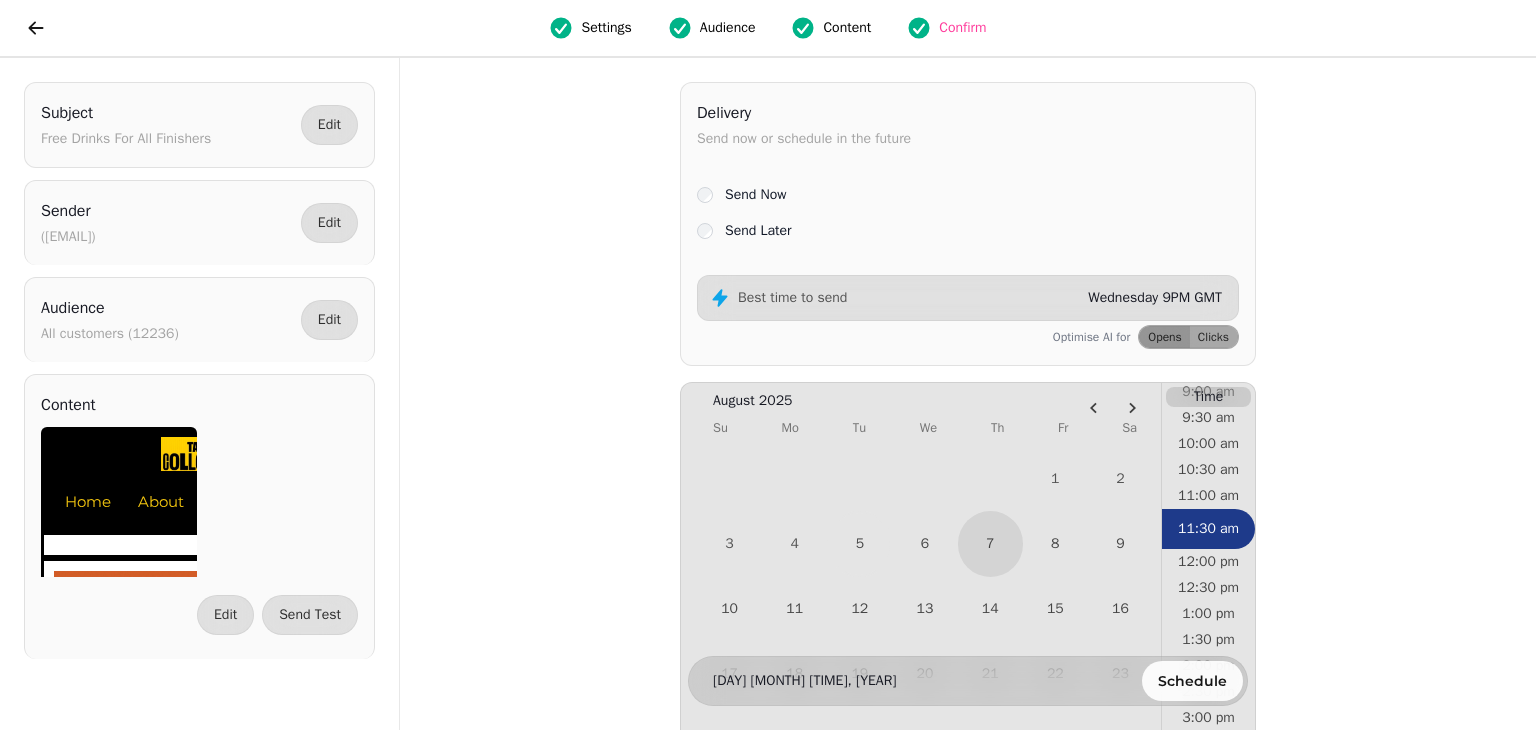 click on "Schedule" at bounding box center (1192, 681) 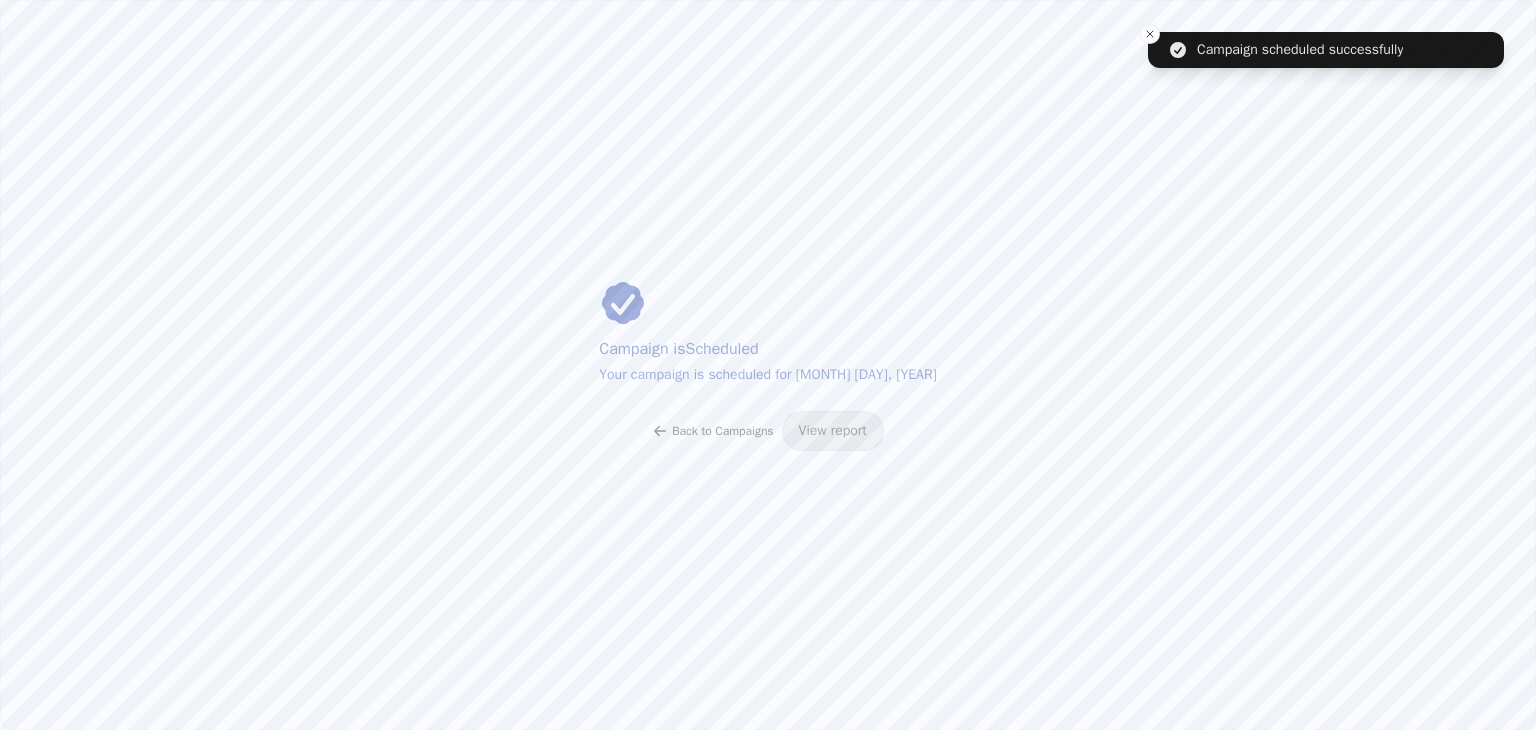 click on "Back to Campaigns" at bounding box center (722, 431) 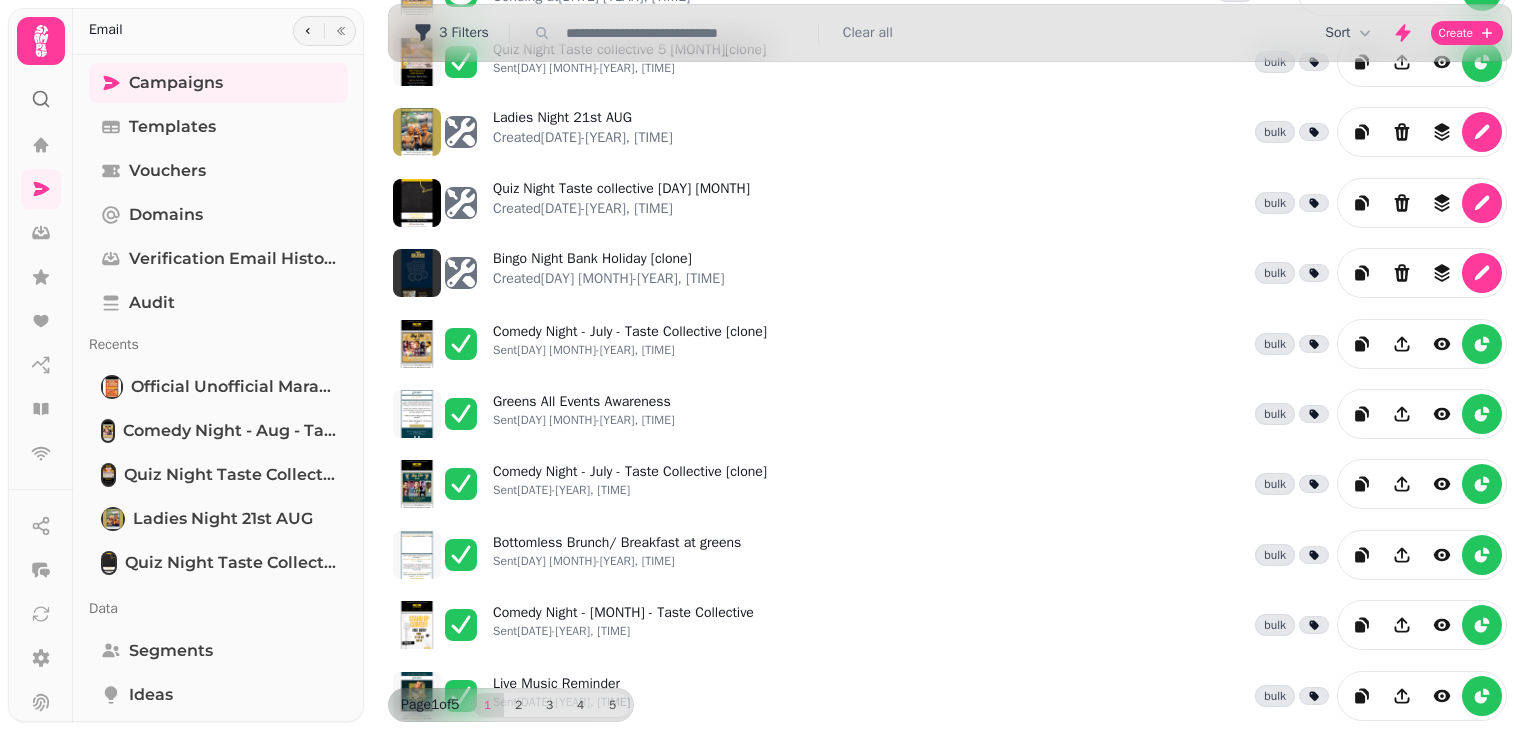 scroll, scrollTop: 149, scrollLeft: 0, axis: vertical 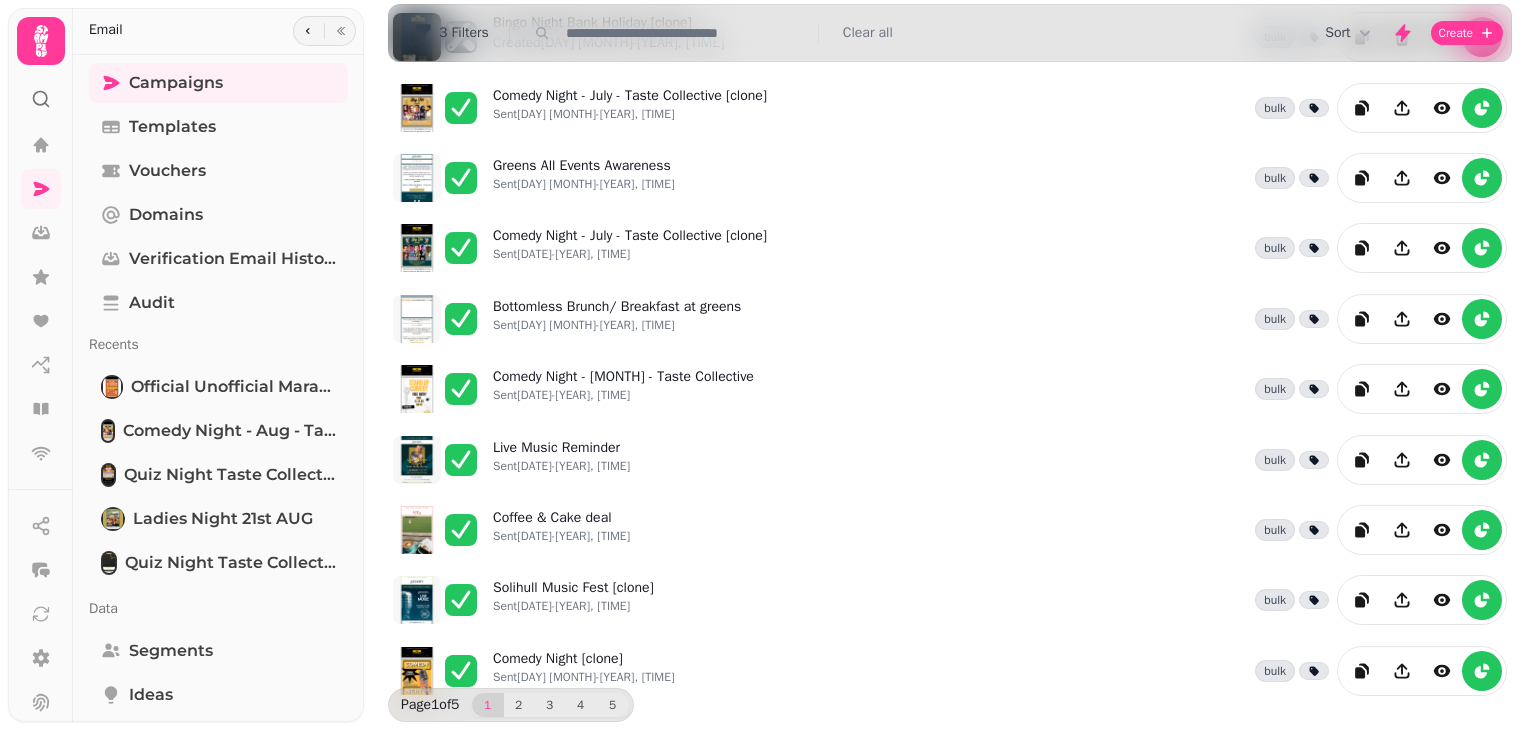 drag, startPoint x: 1508, startPoint y: 451, endPoint x: 1535, endPoint y: 425, distance: 37.48333 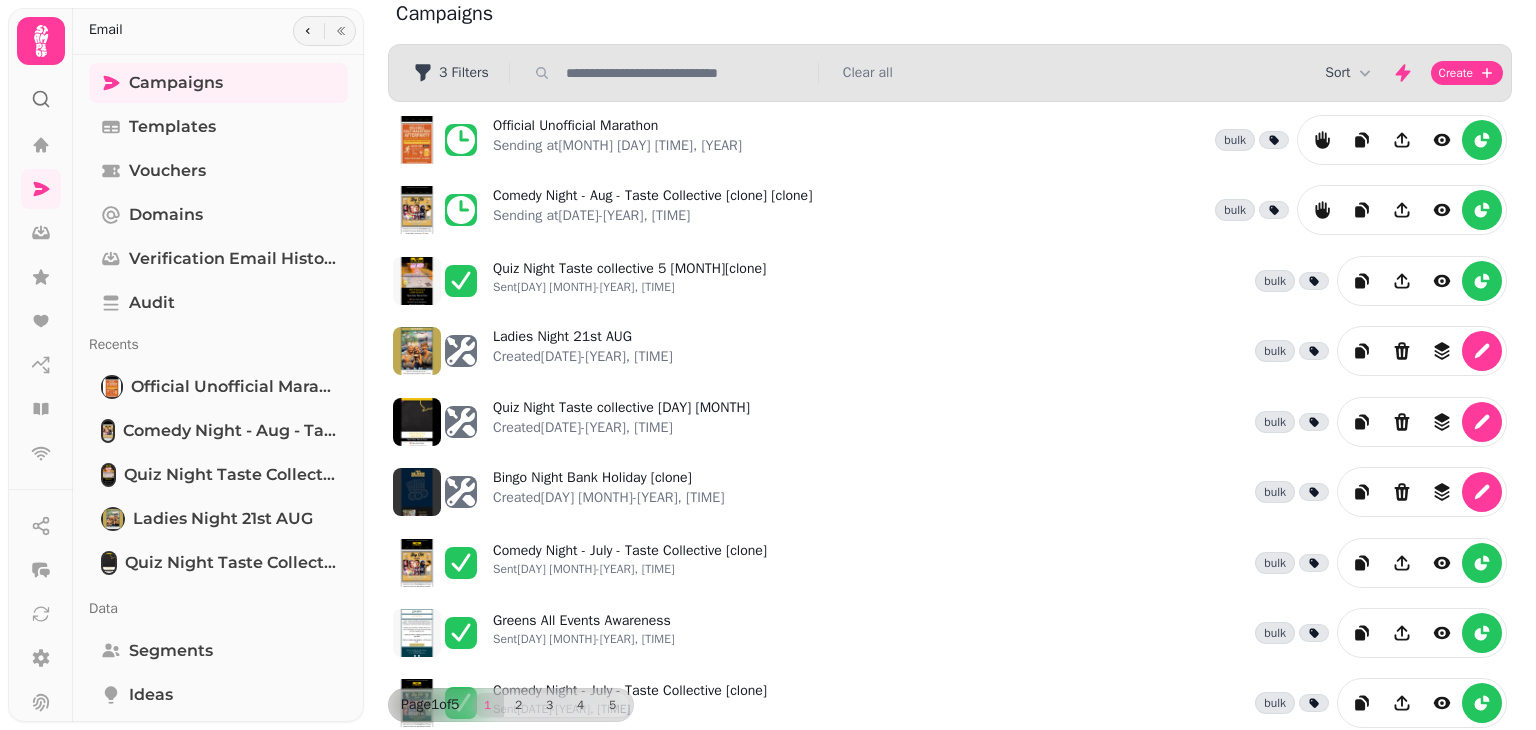 scroll, scrollTop: 23, scrollLeft: 0, axis: vertical 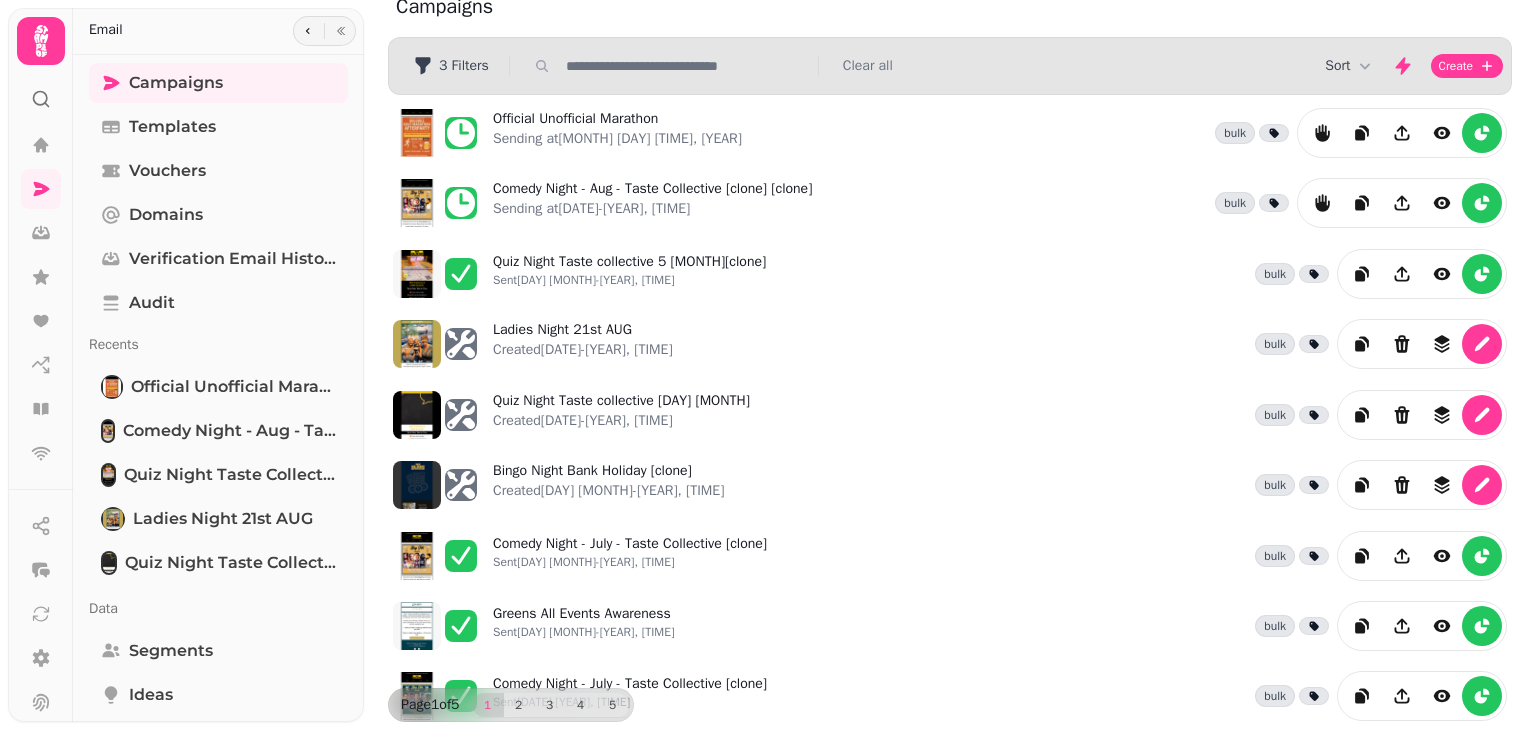click at bounding box center [686, 66] 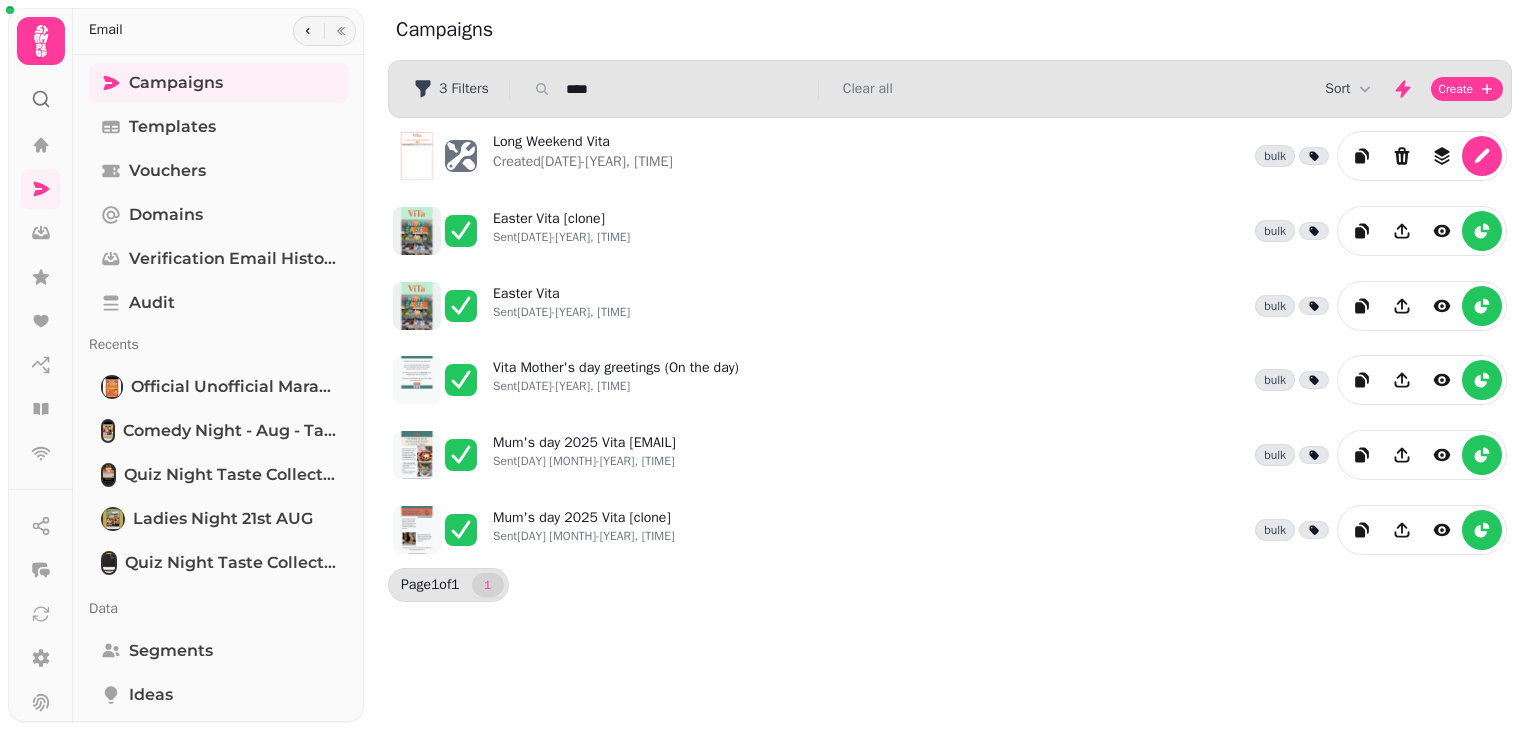 scroll, scrollTop: 0, scrollLeft: 0, axis: both 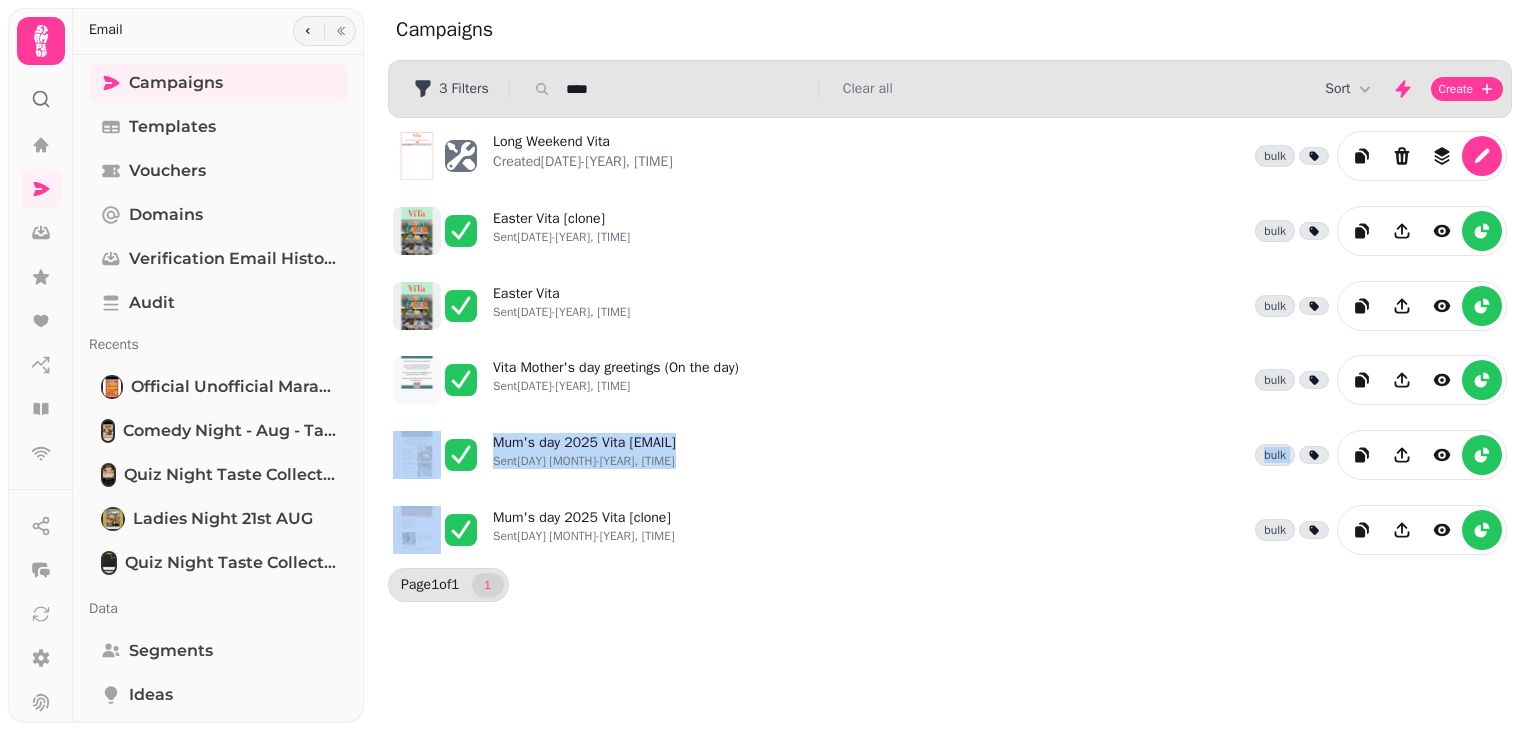 drag, startPoint x: 1535, startPoint y: 469, endPoint x: 1535, endPoint y: 340, distance: 129 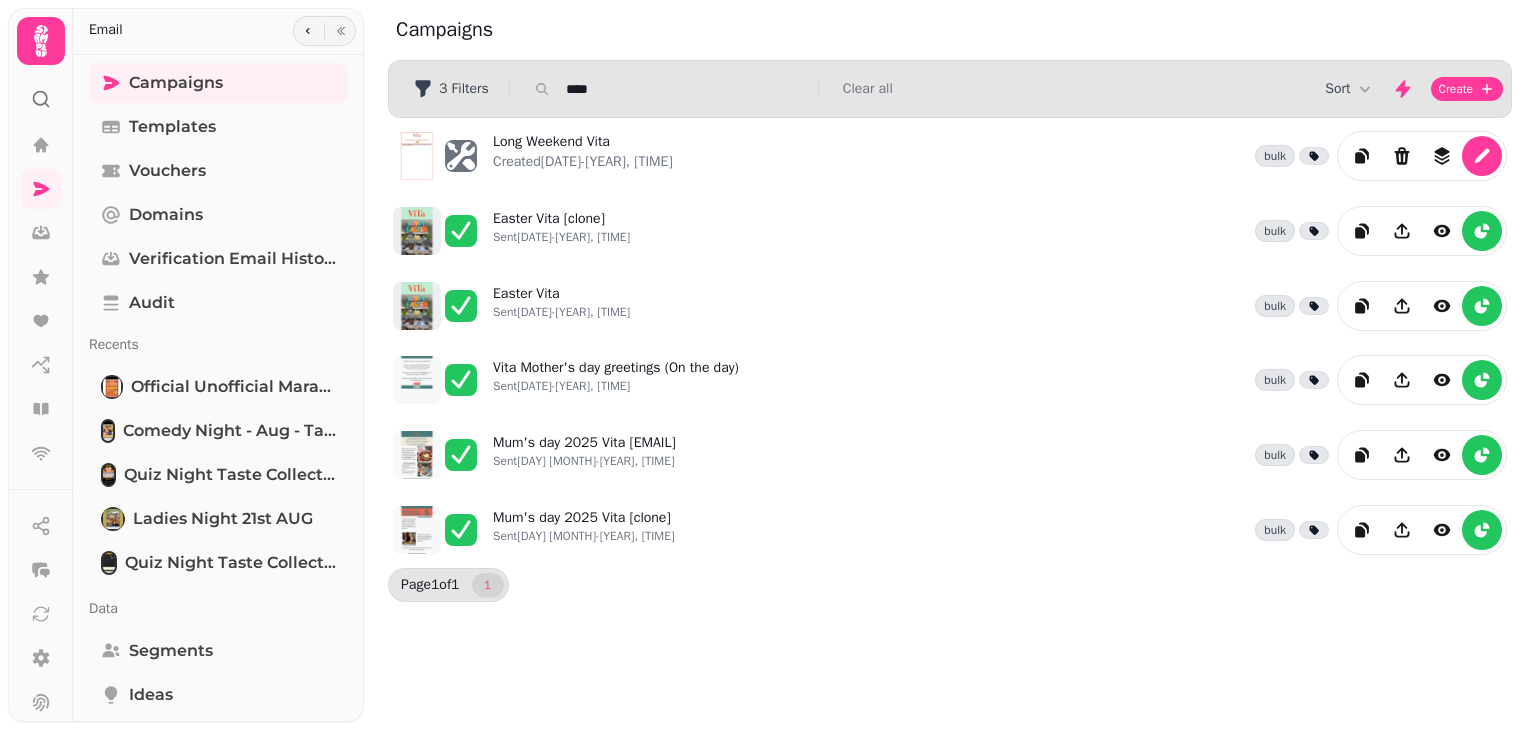 click on "Long Weekend Vita Created [DAY] [MONTH]-[YEAR], [TIME] bulk Easter Vita [clone] Sent [DAY] [MONTH]-[YEAR], [TIME] bulk Easter Vita Sent [DAY] [MONTH]-[YEAR], [TIME] bulk Vita Mother's day greetings (On the day) Sent [DAY] [MONTH]-[YEAR], [TIME] bulk Mum's day 2025 Vita [EMAIL] Sent [DAY] [MONTH]-[YEAR], [TIME] bulk Mum's day 2025 Vita [clone] Sent [DAY] [MONTH]-[YEAR], [TIME] bulk Page 1 of 1 1" at bounding box center [950, 343] 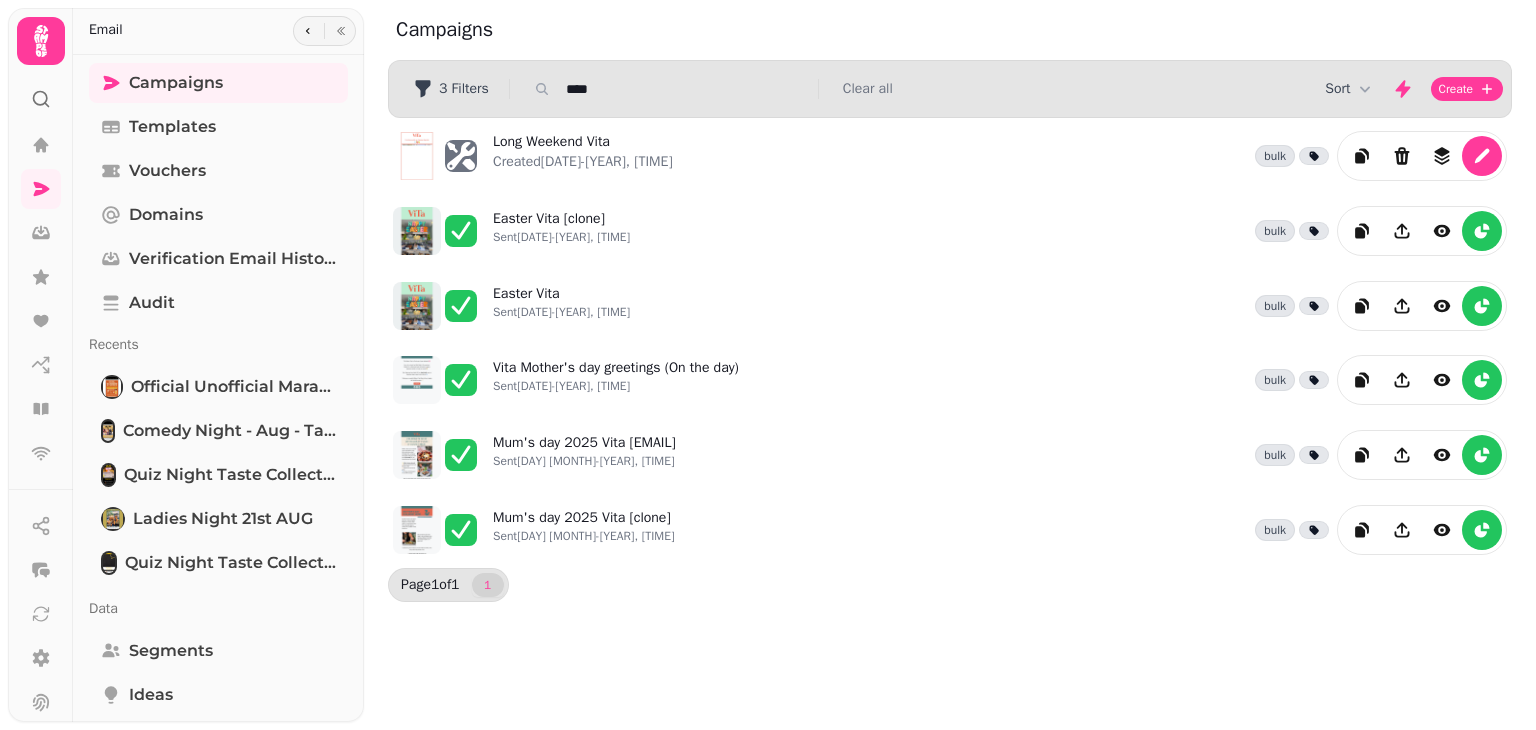 click on "****" at bounding box center (686, 89) 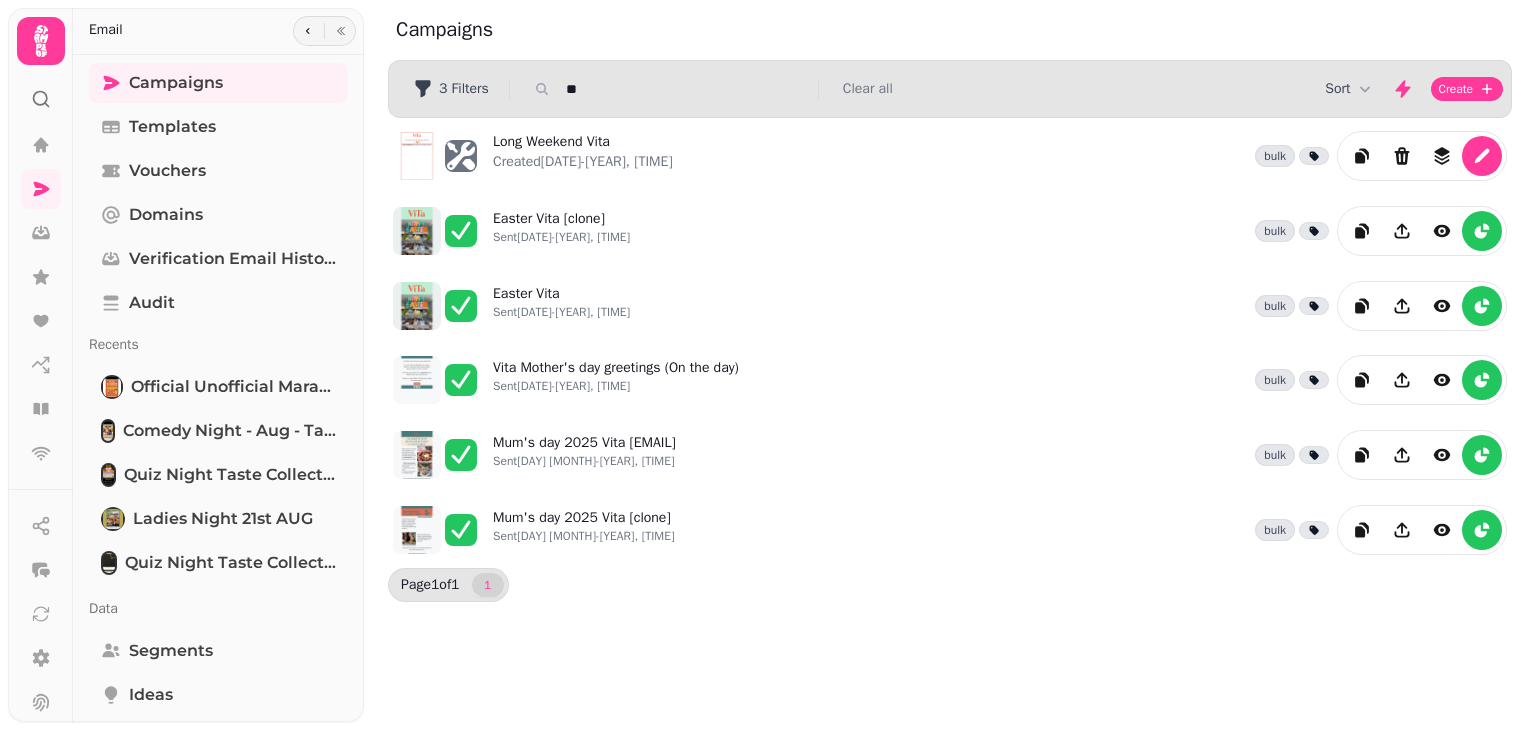 type on "*" 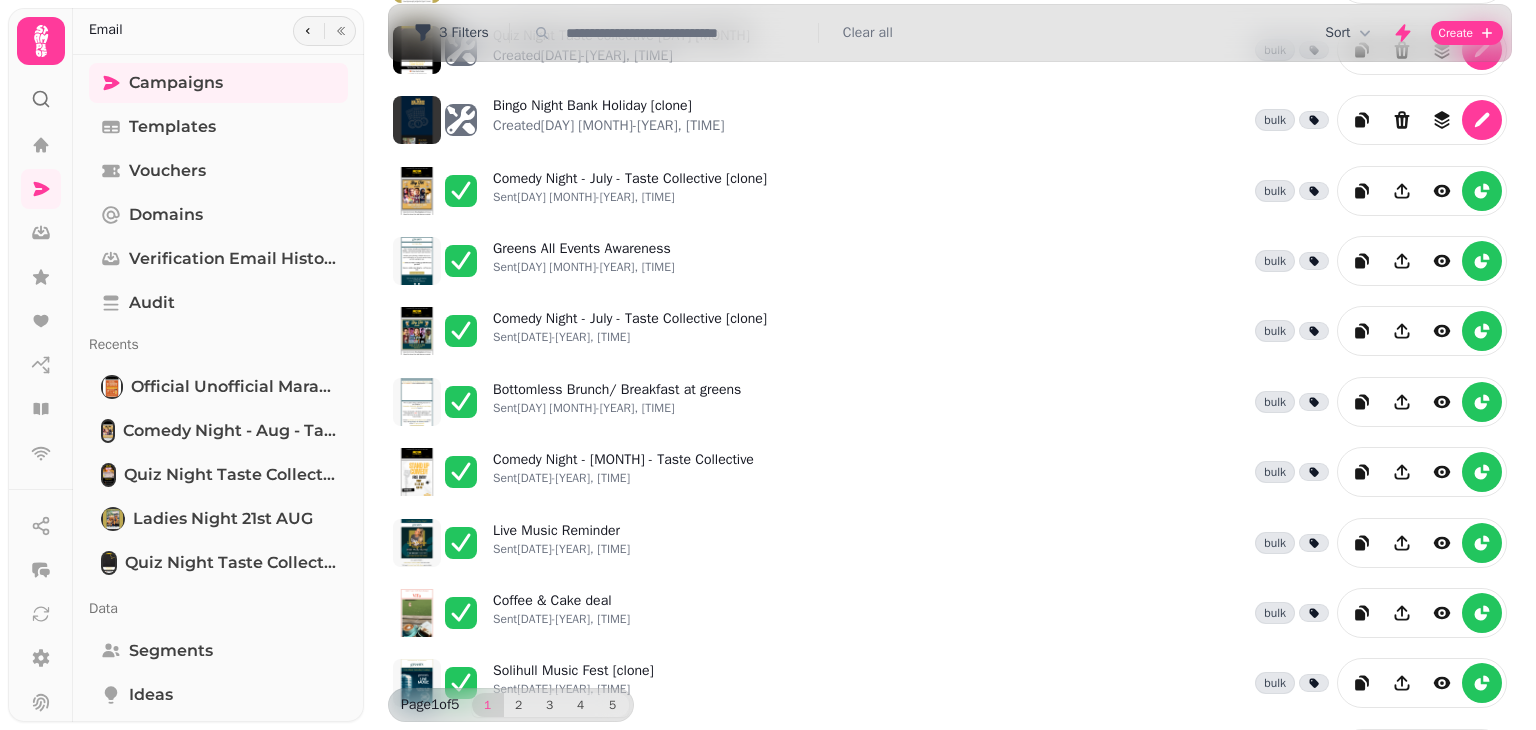 scroll, scrollTop: 471, scrollLeft: 0, axis: vertical 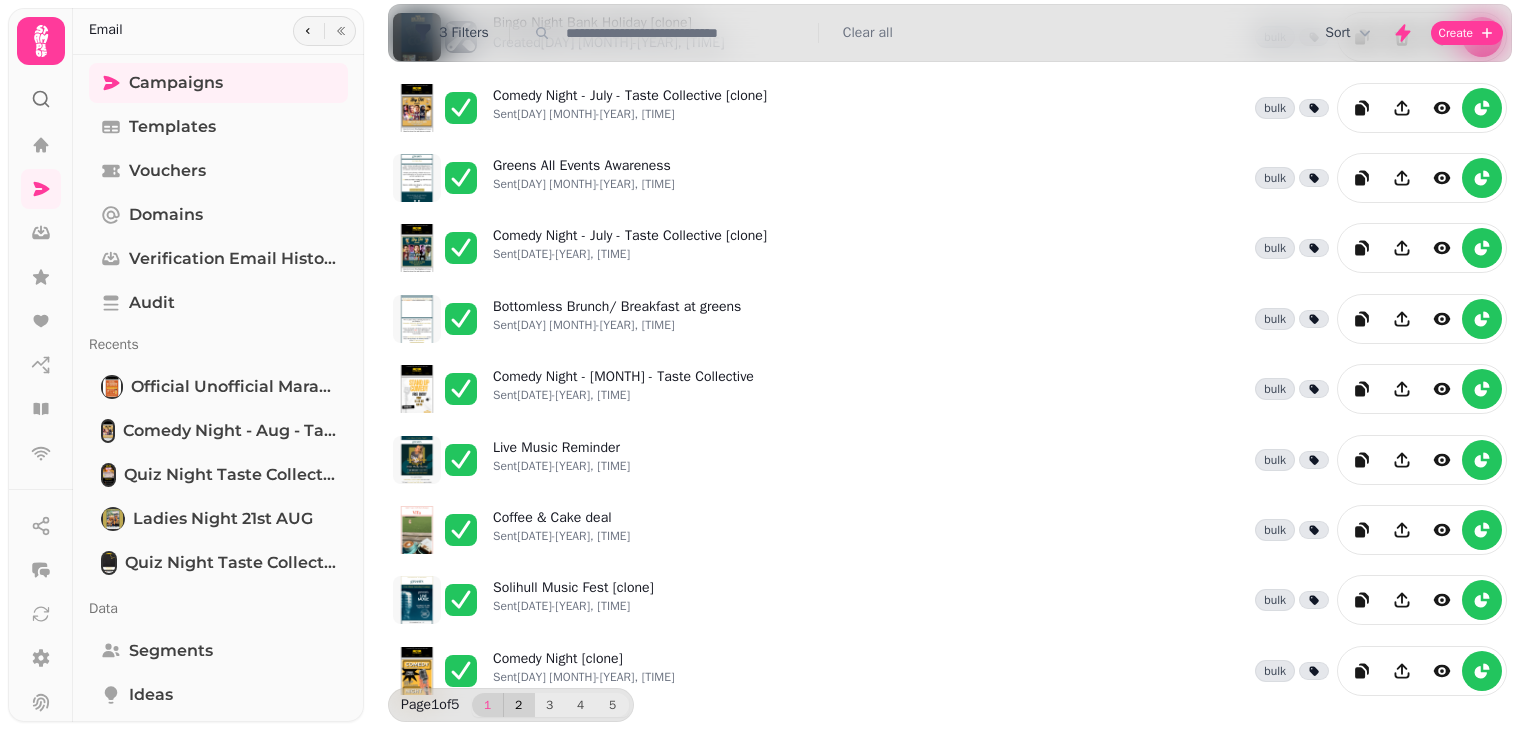 click on "2" at bounding box center (519, 705) 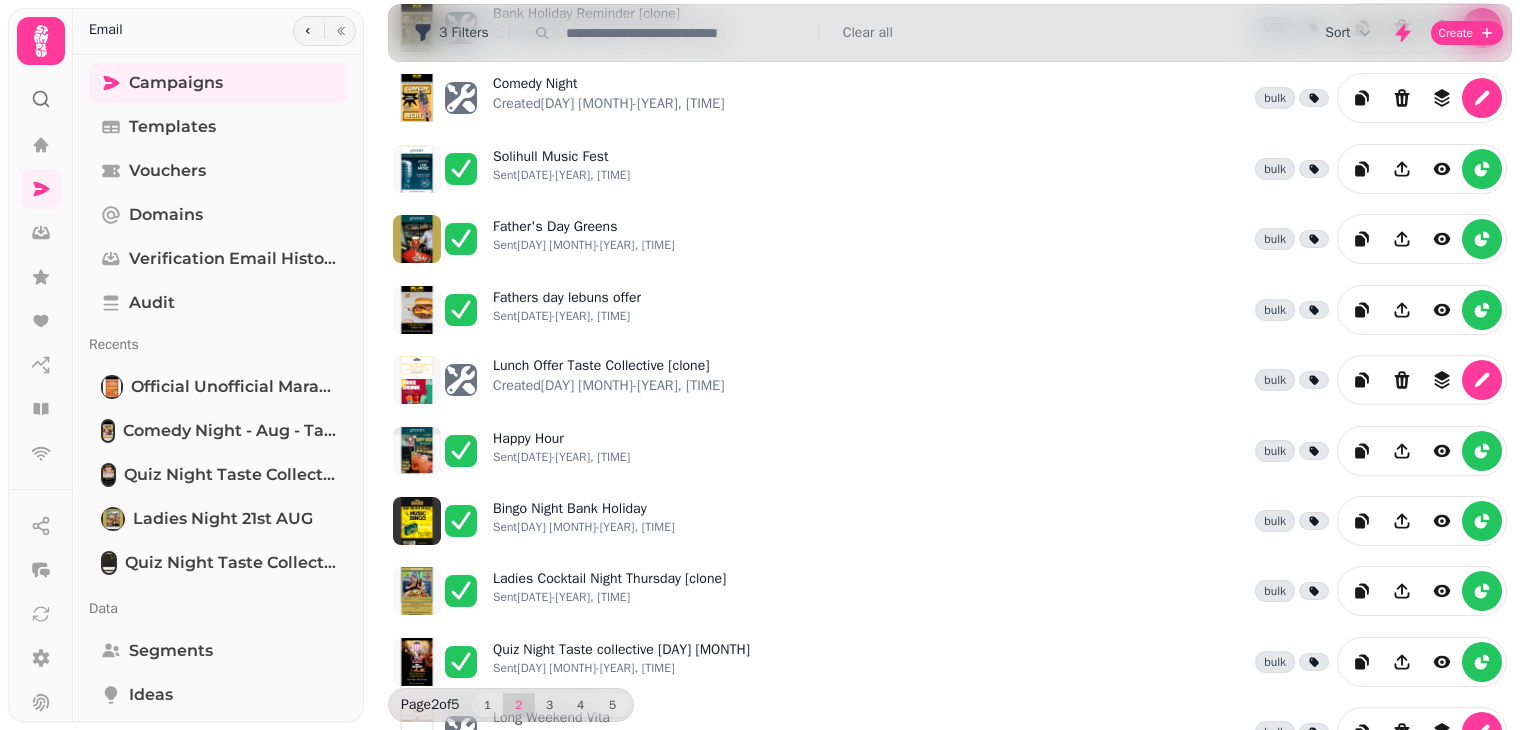 scroll, scrollTop: 471, scrollLeft: 0, axis: vertical 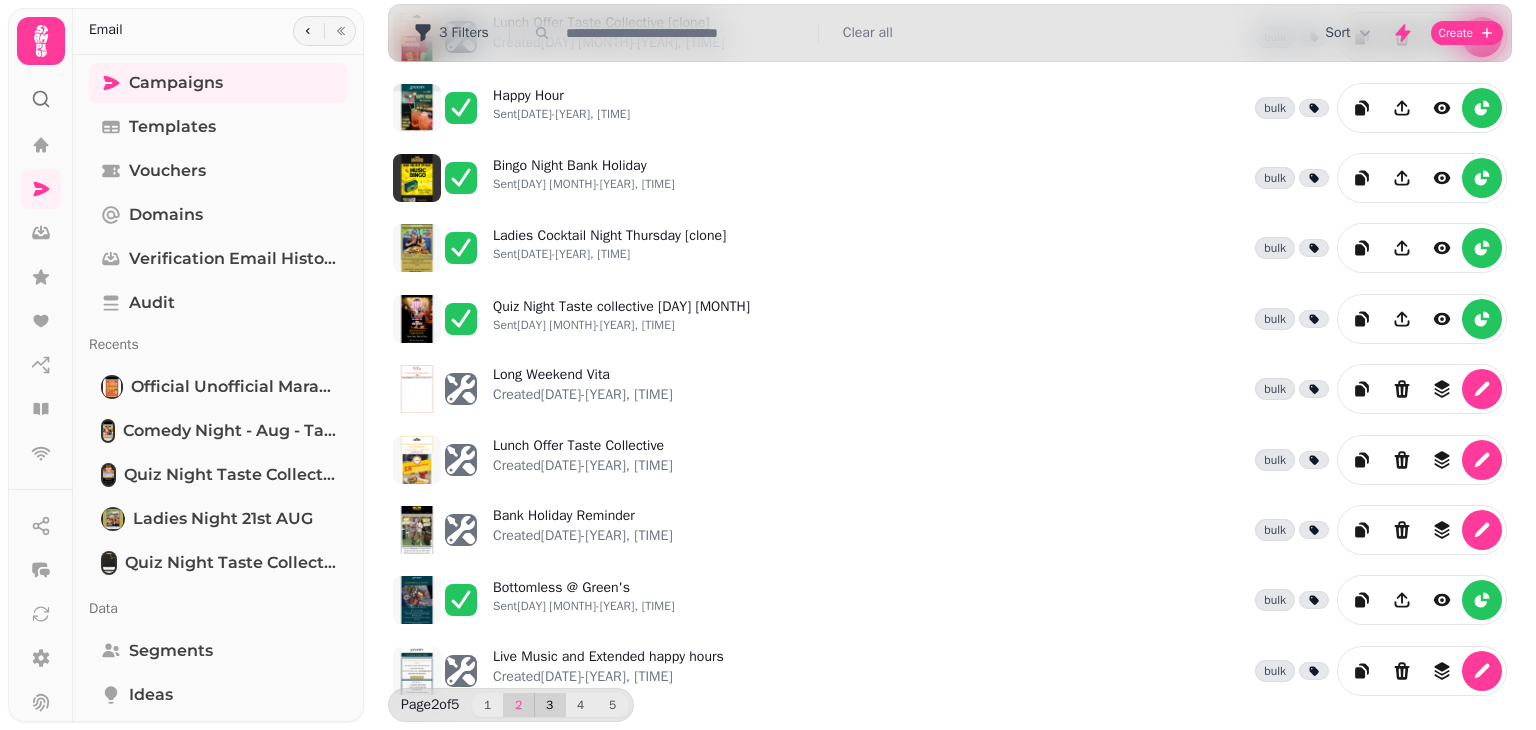 click on "3" at bounding box center [550, 705] 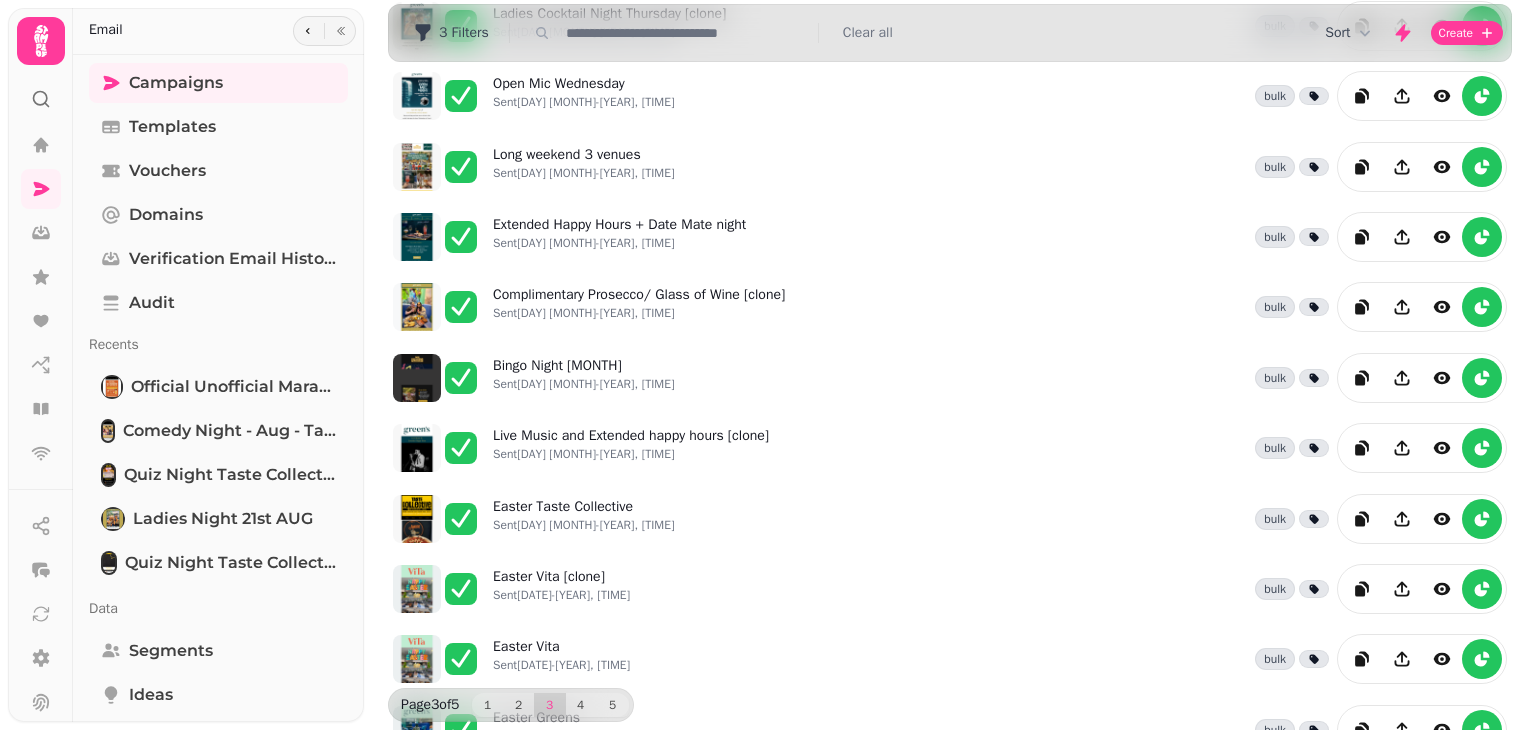 scroll, scrollTop: 471, scrollLeft: 0, axis: vertical 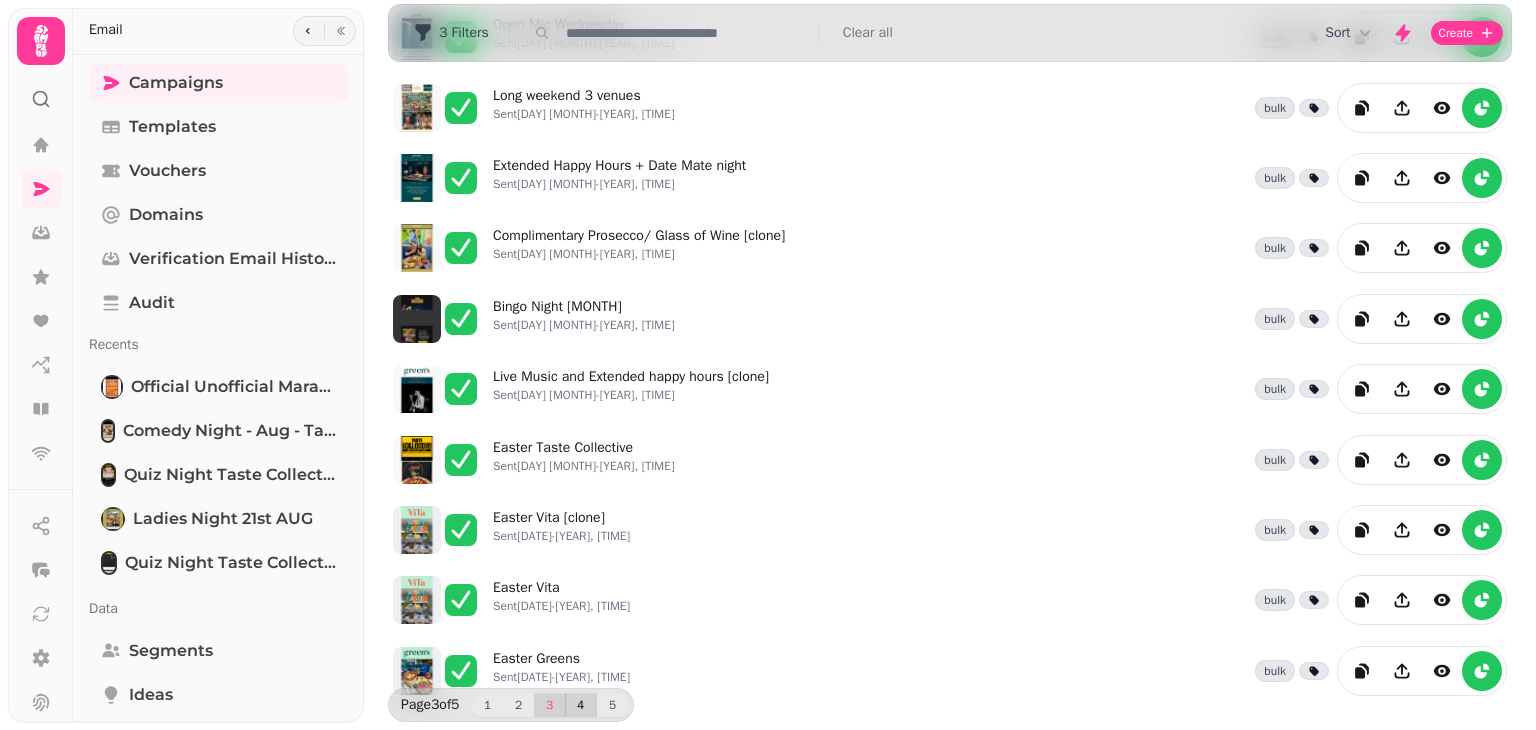 click on "4" at bounding box center (581, 705) 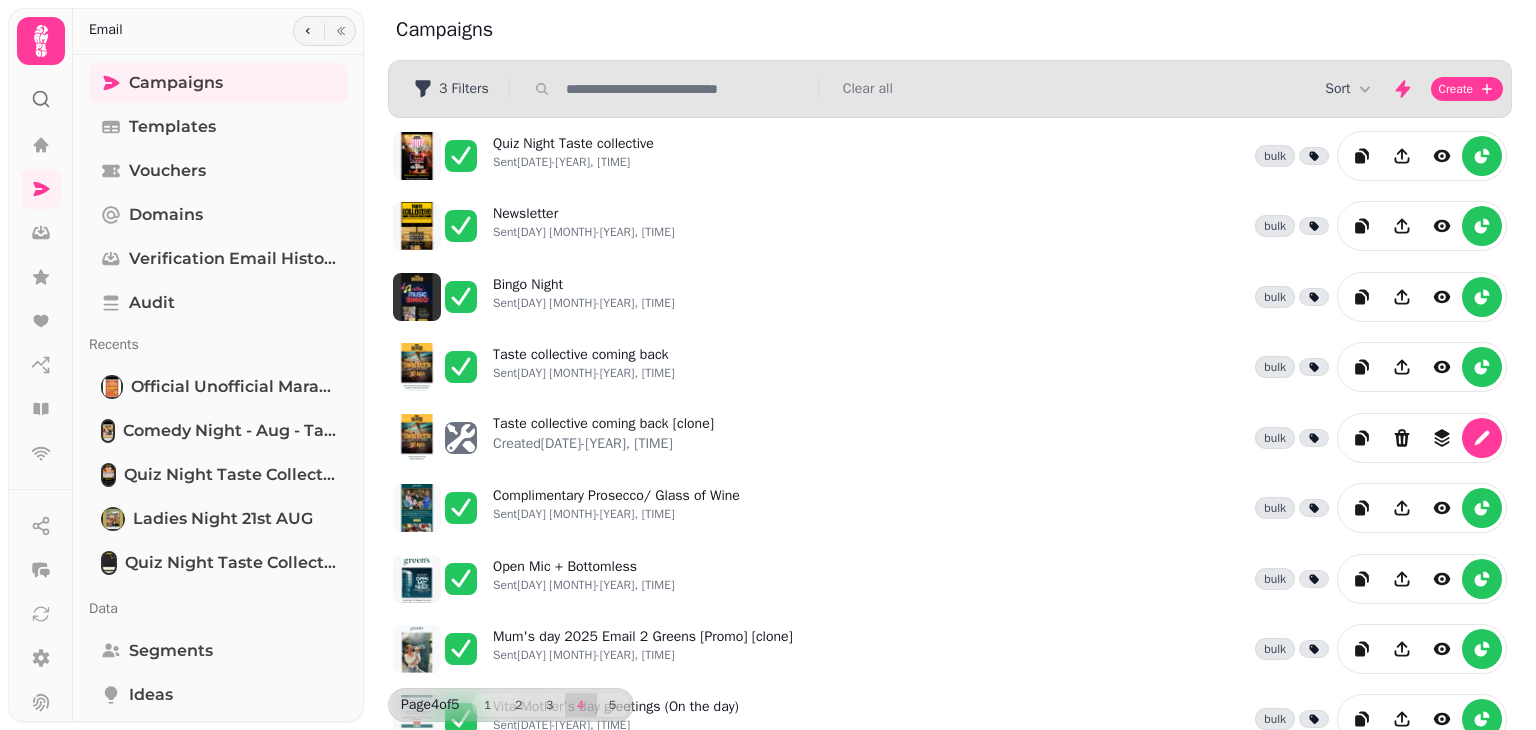 scroll, scrollTop: 0, scrollLeft: 0, axis: both 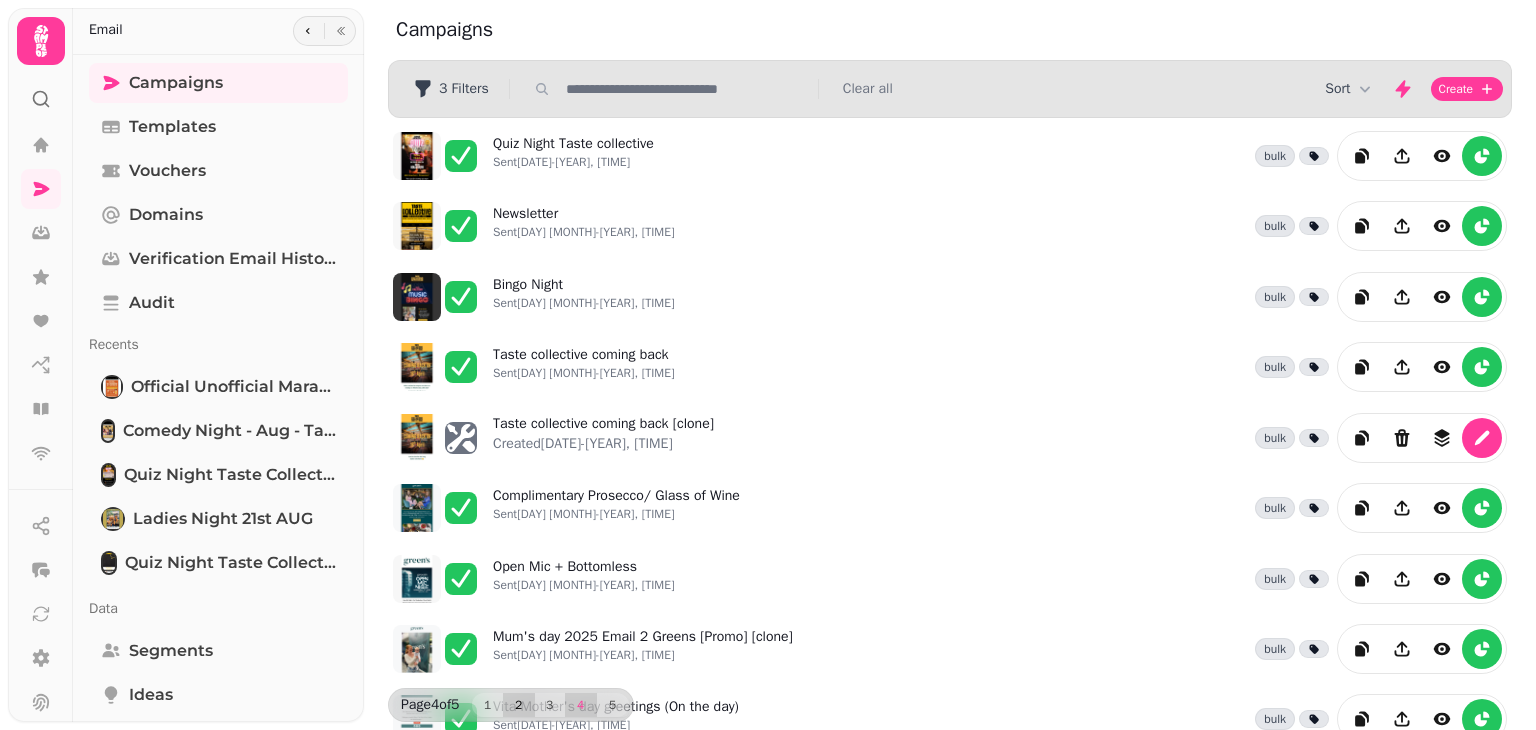 click on "2" at bounding box center (519, 705) 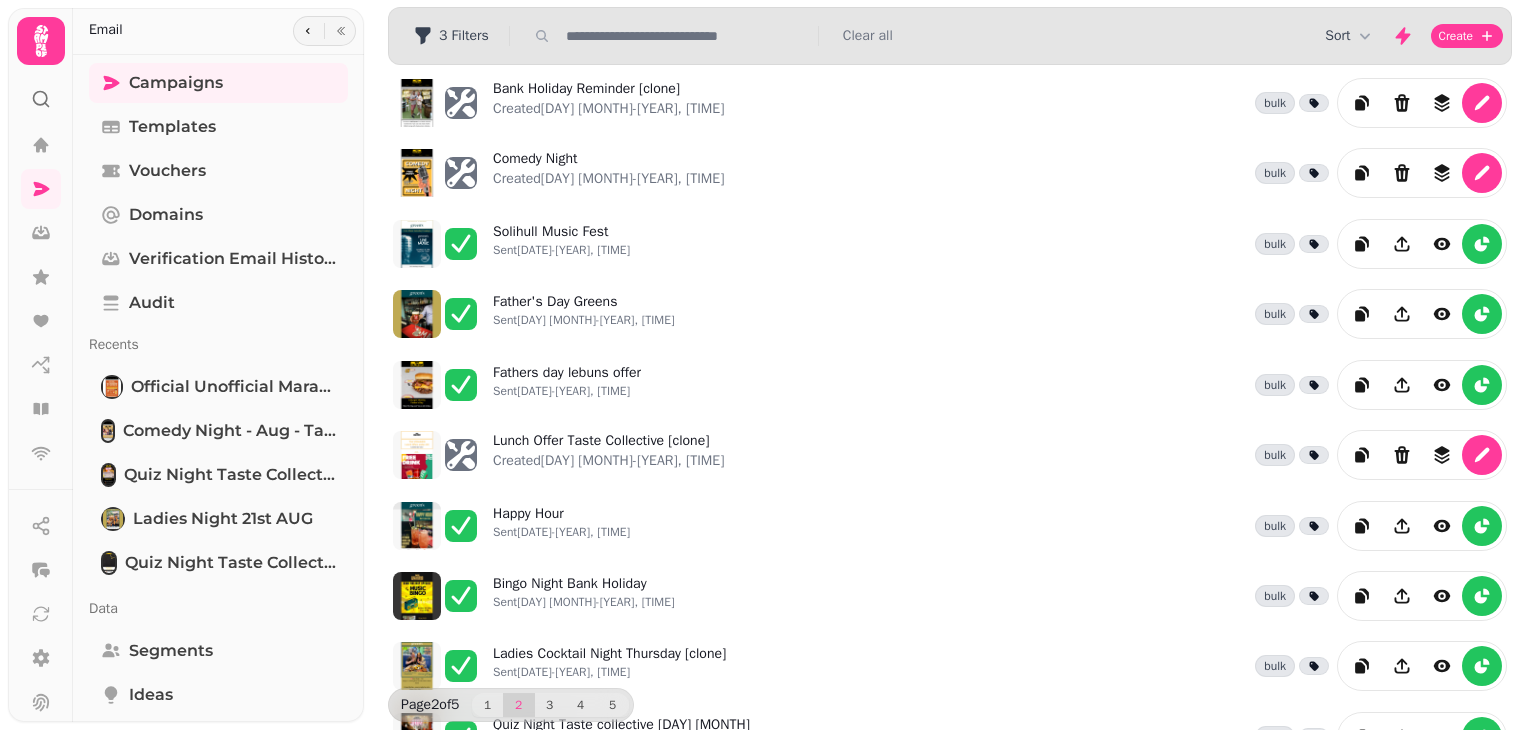 scroll, scrollTop: 0, scrollLeft: 0, axis: both 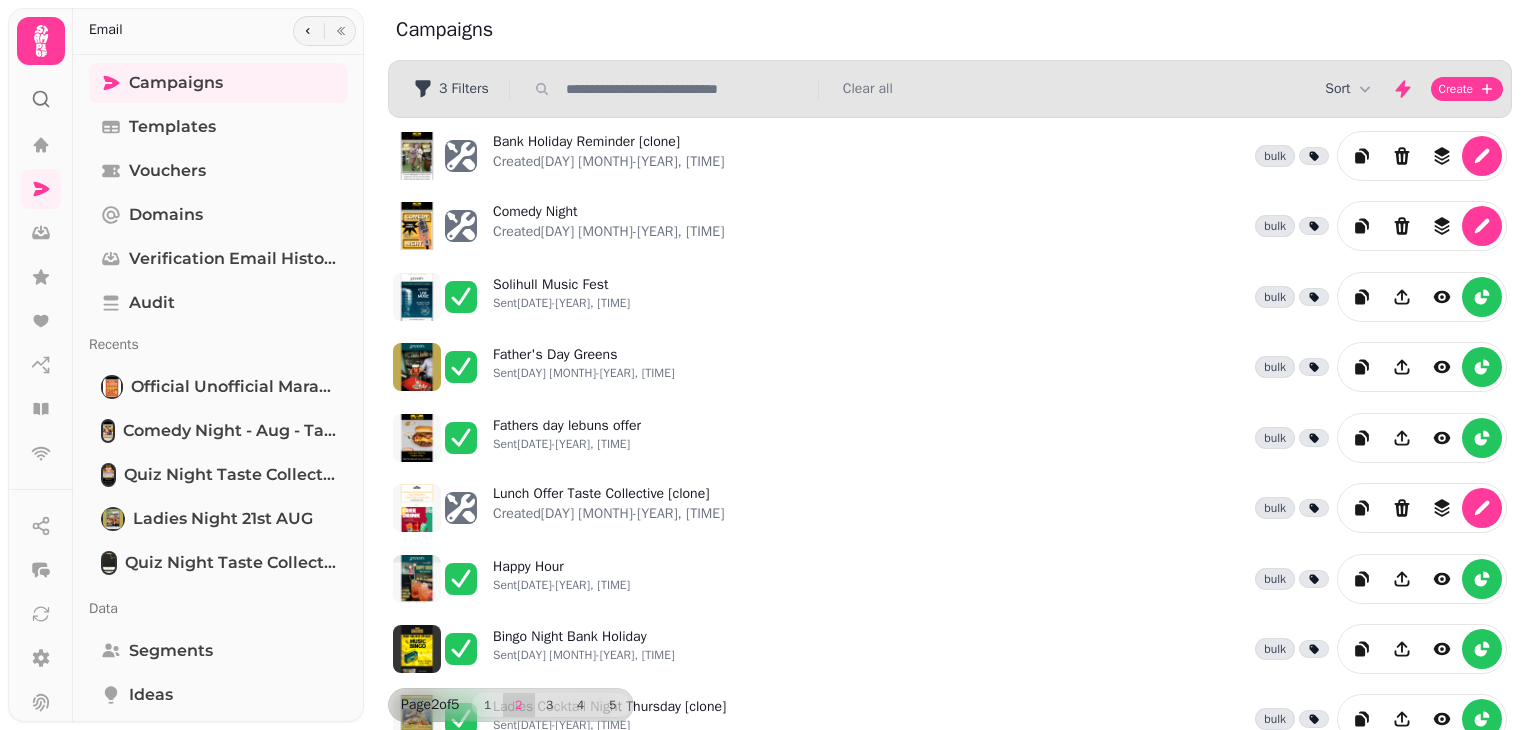 click at bounding box center [686, 89] 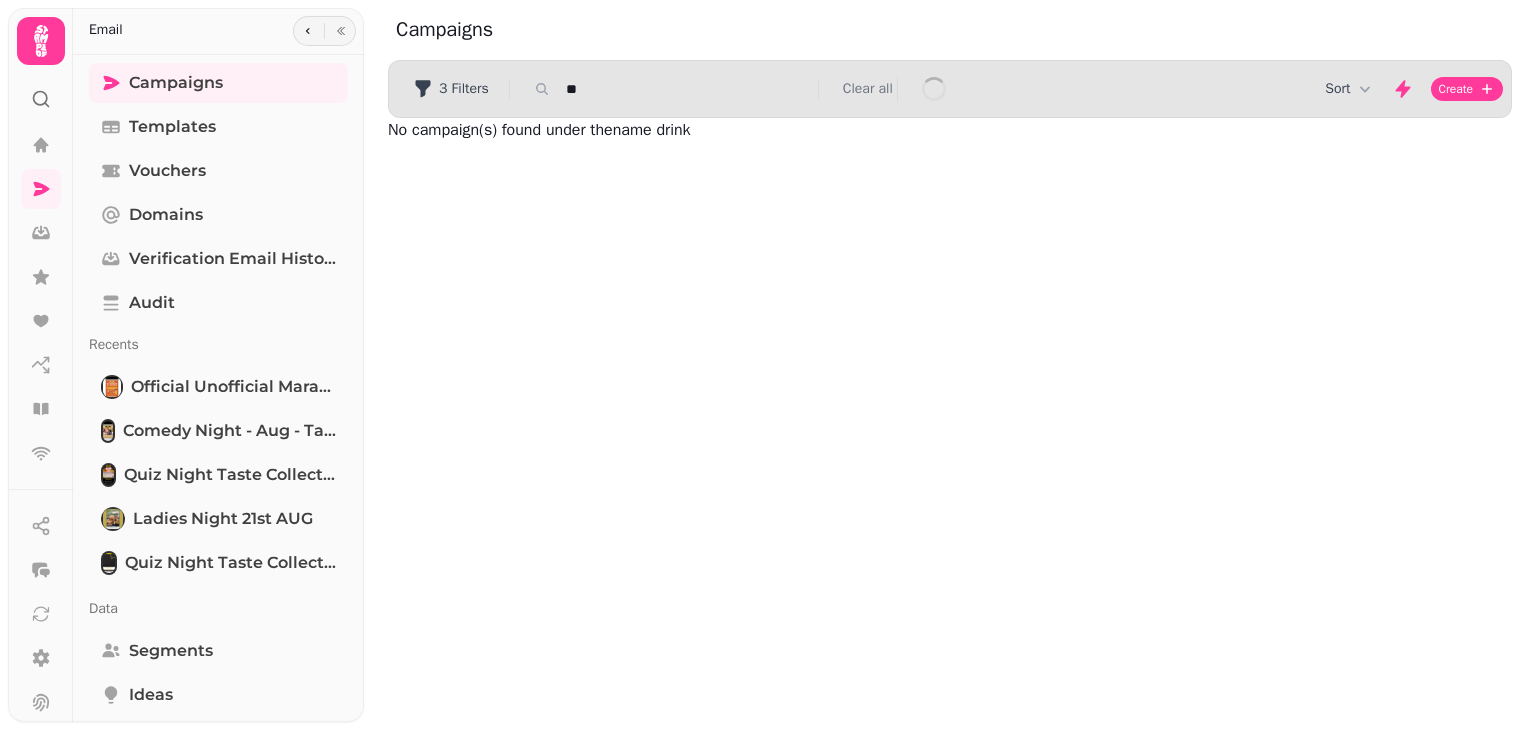type on "*" 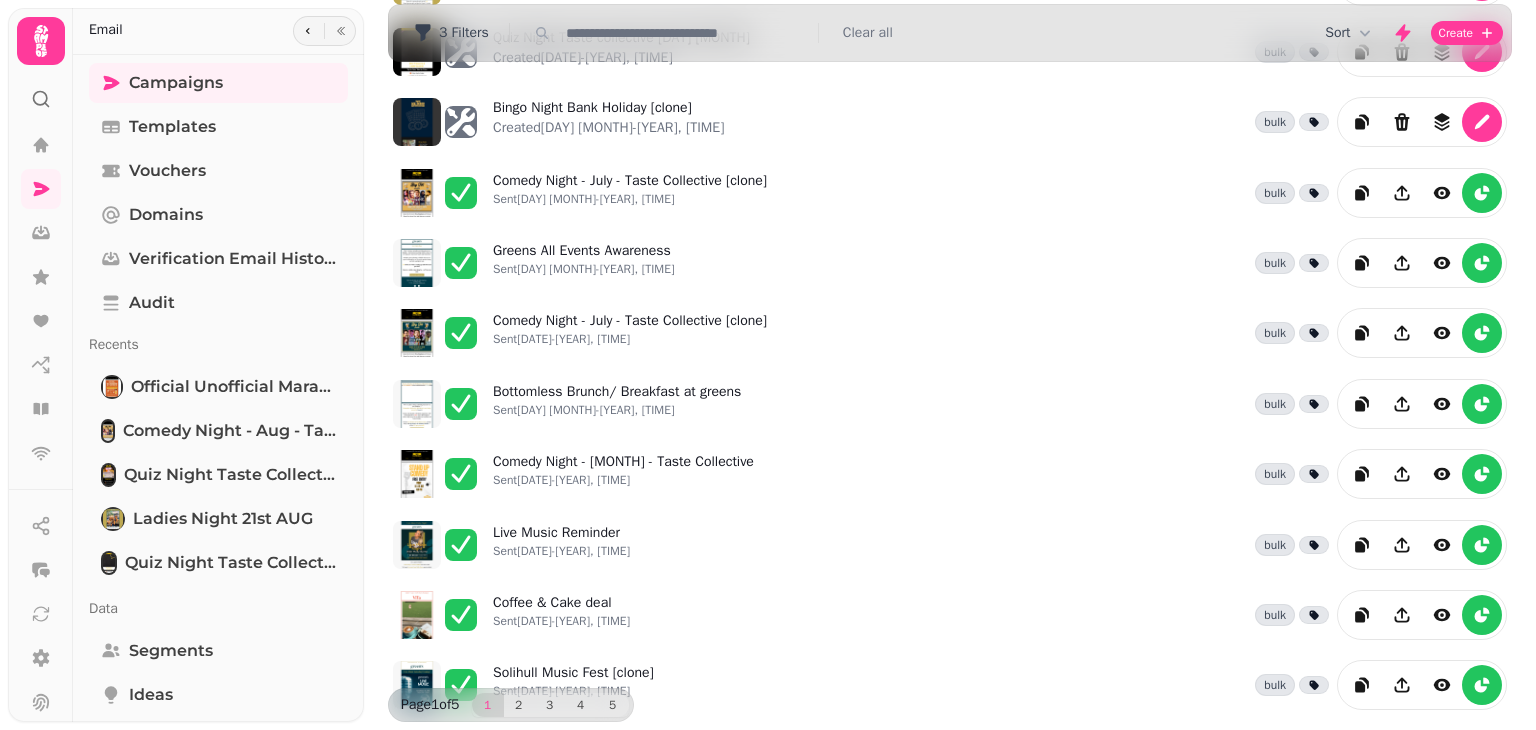 scroll, scrollTop: 471, scrollLeft: 0, axis: vertical 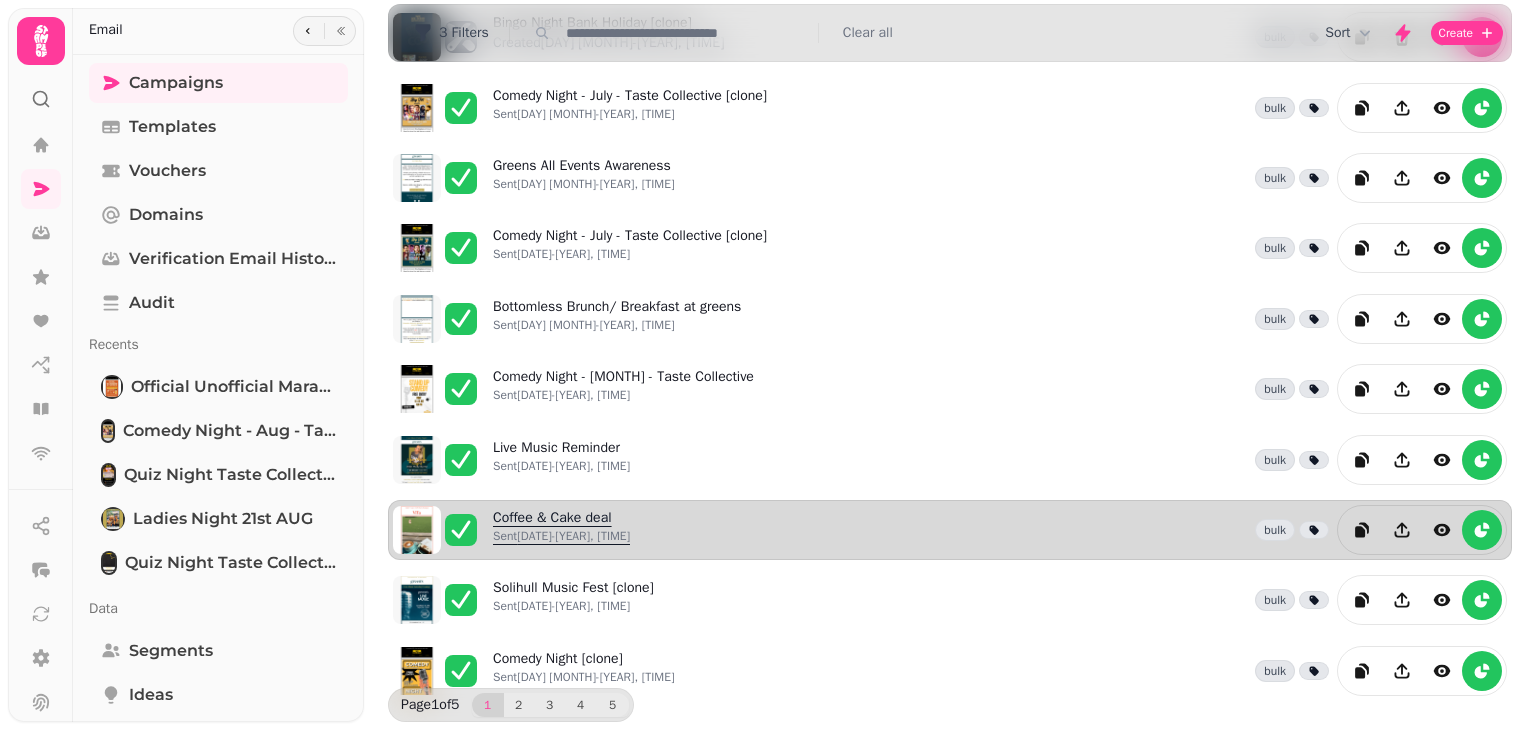 type 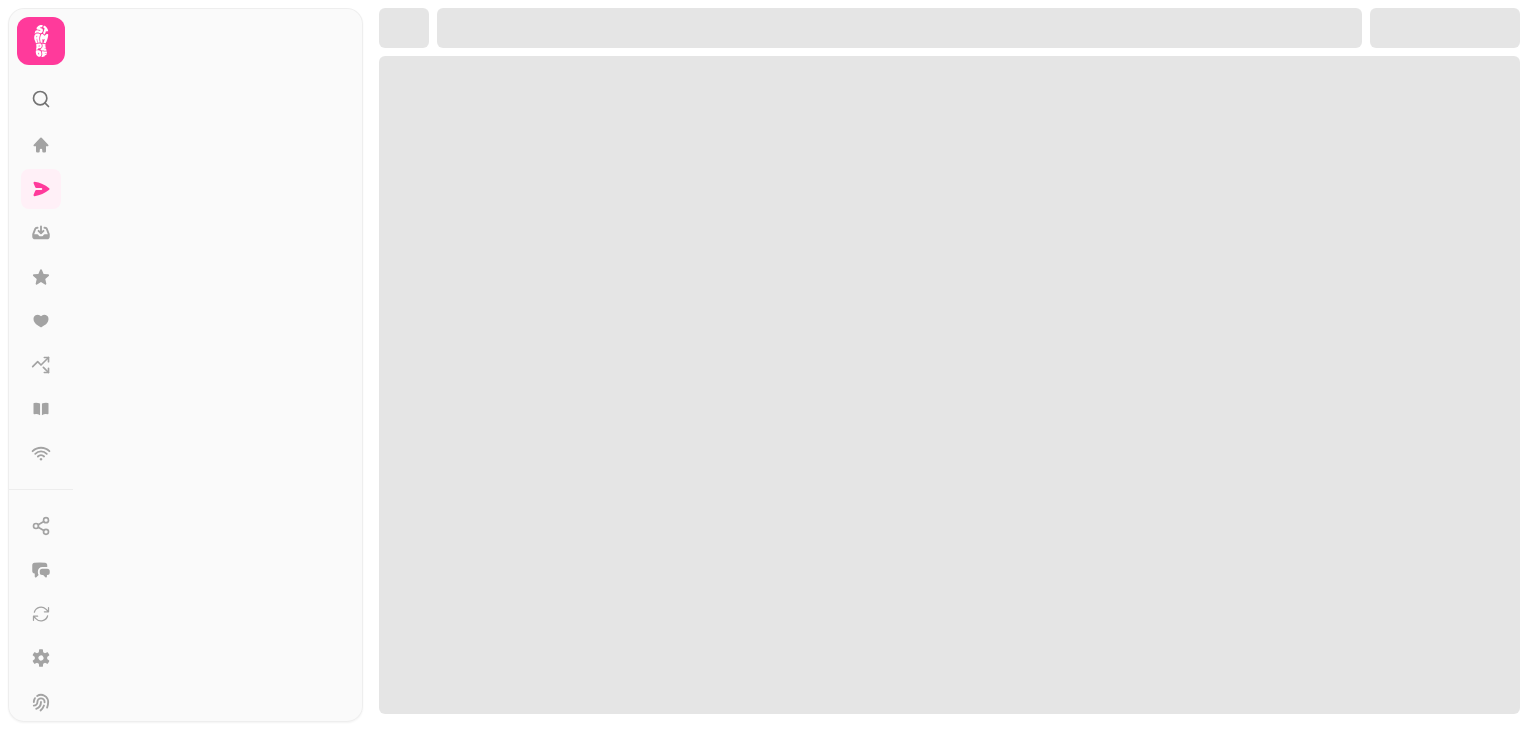 scroll, scrollTop: 0, scrollLeft: 0, axis: both 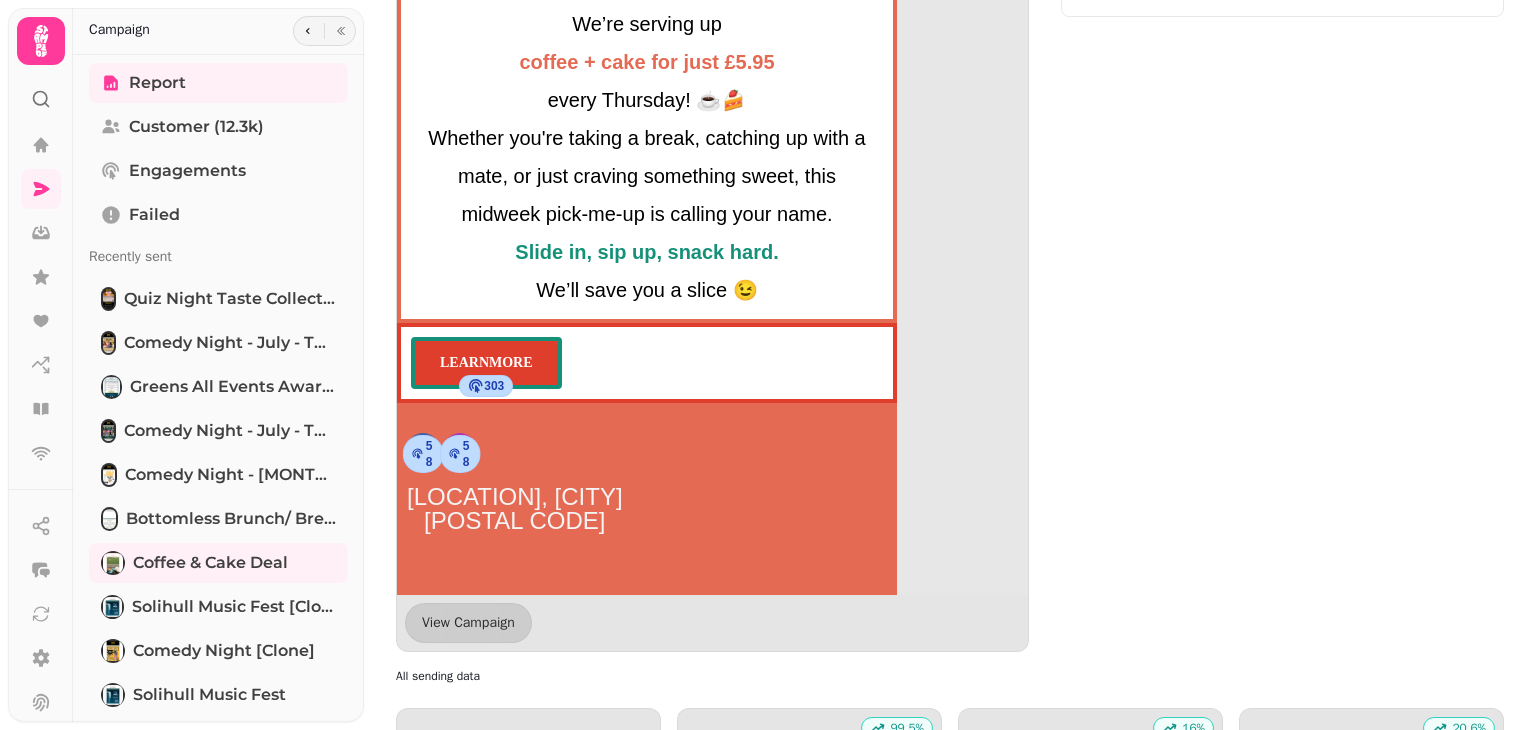 click on "58 58" at bounding box center [647, 449] 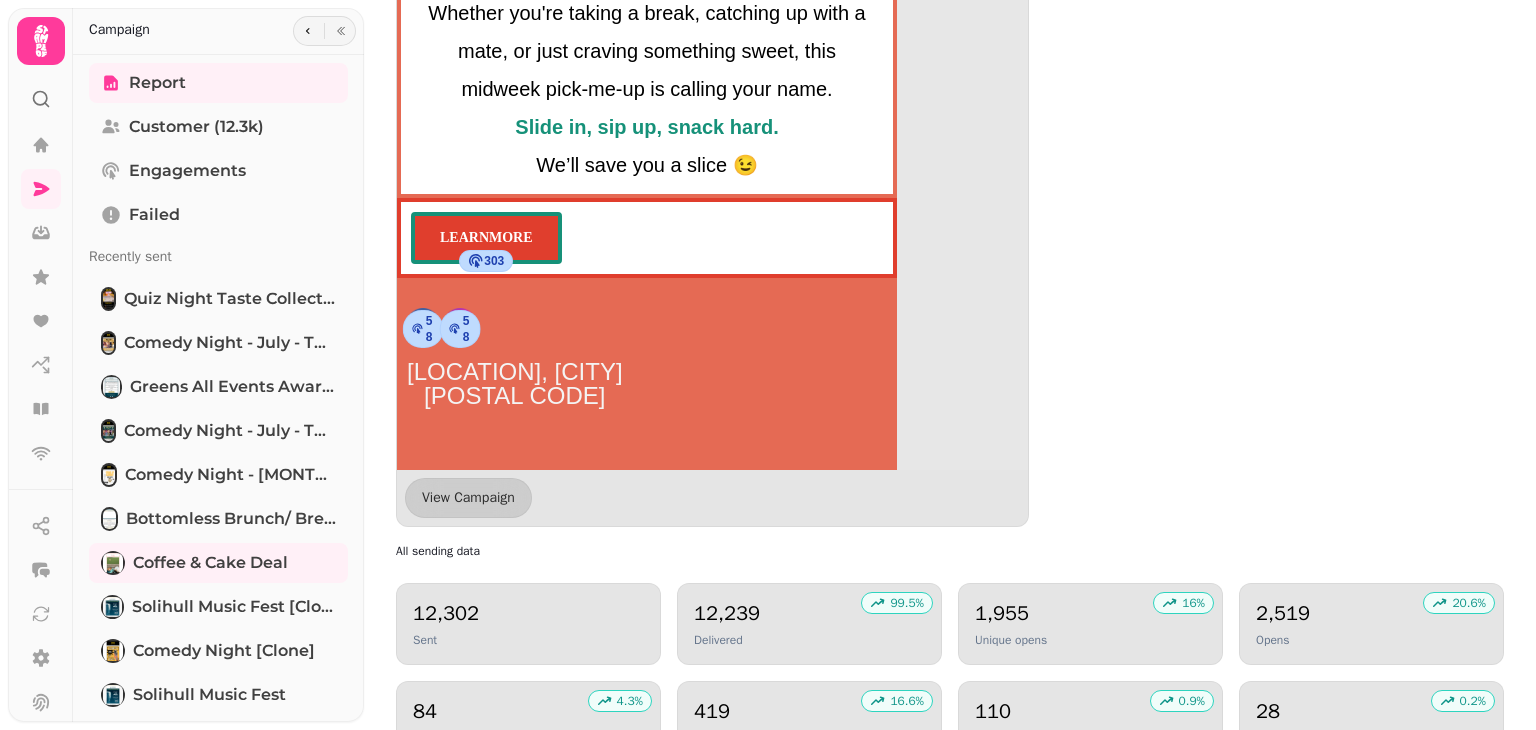 scroll, scrollTop: 1916, scrollLeft: 0, axis: vertical 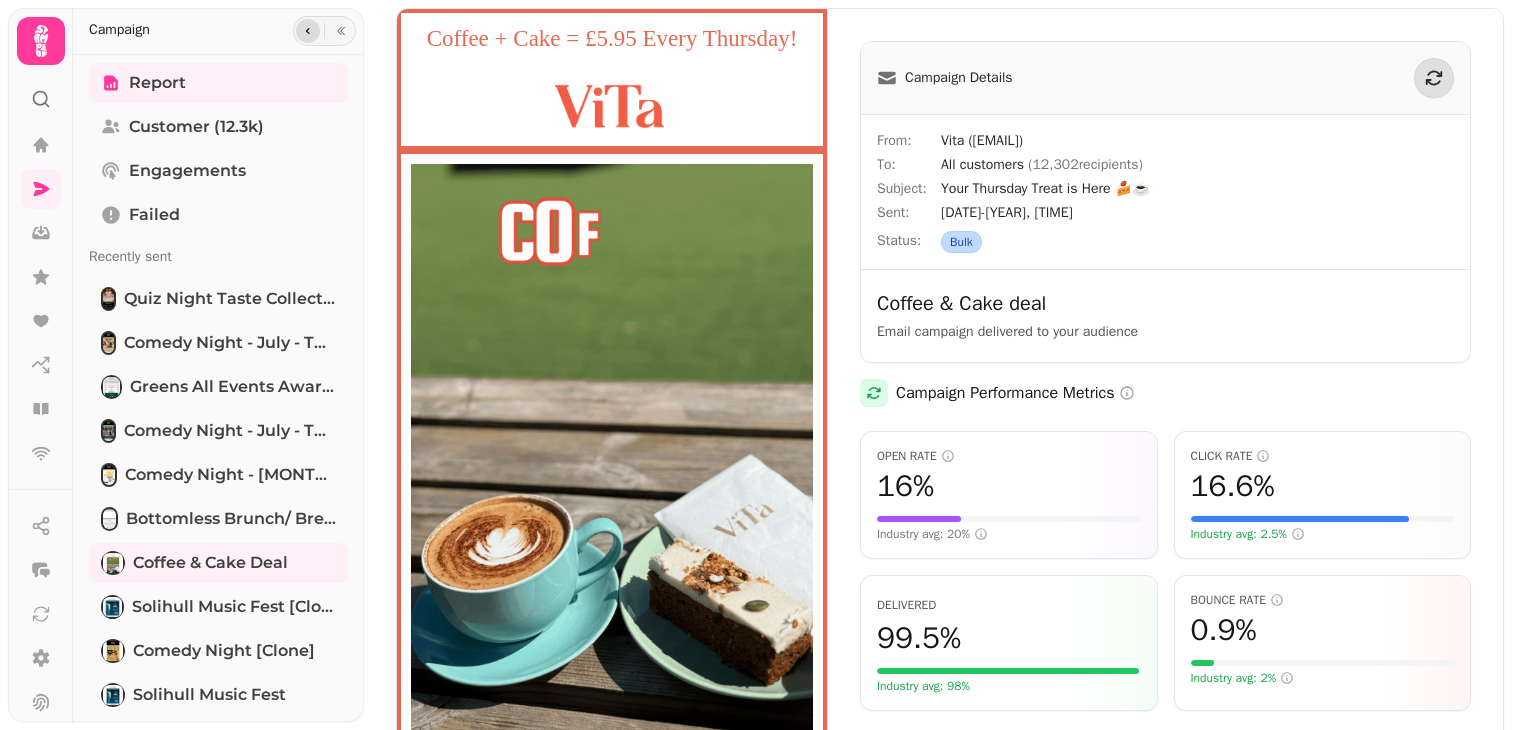 click at bounding box center [308, 31] 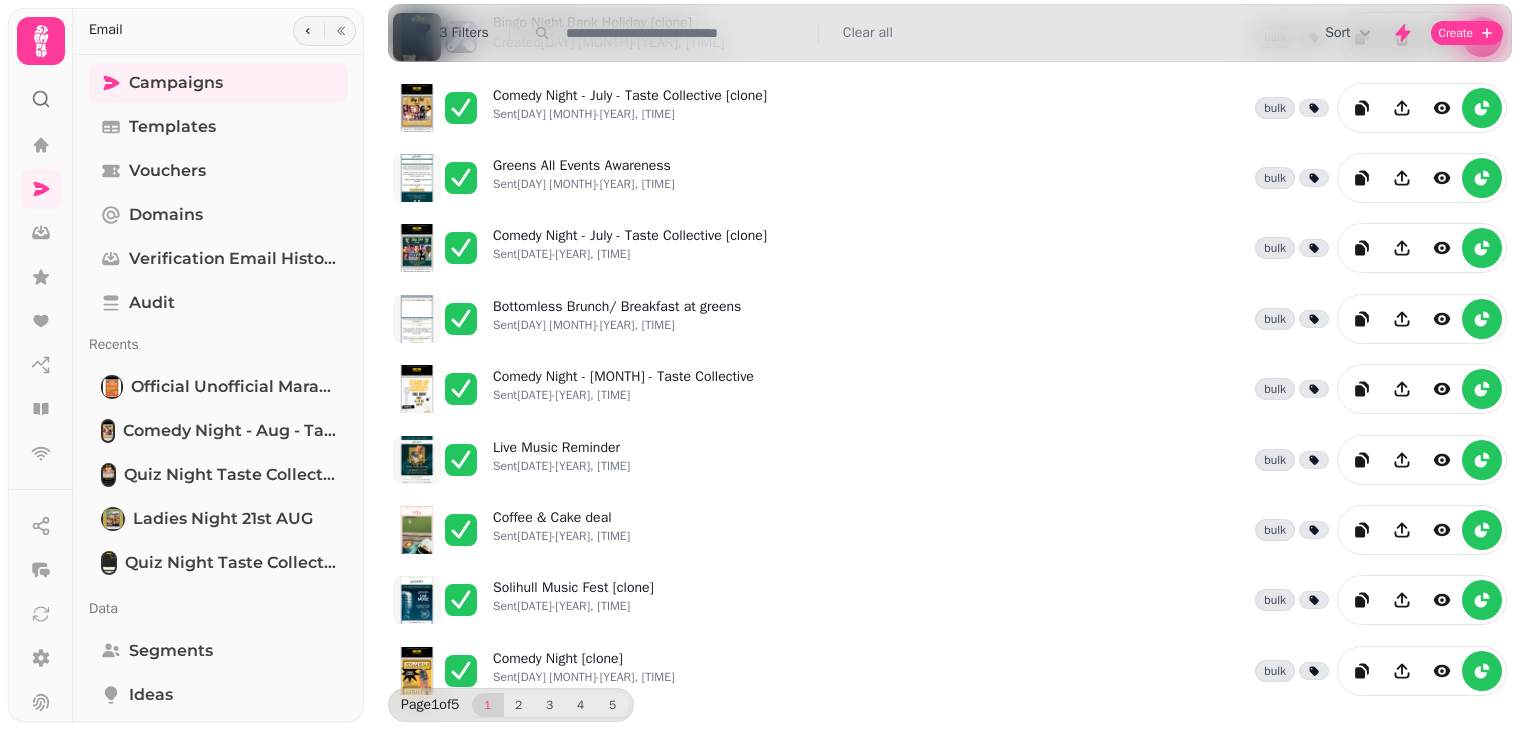 scroll, scrollTop: 0, scrollLeft: 0, axis: both 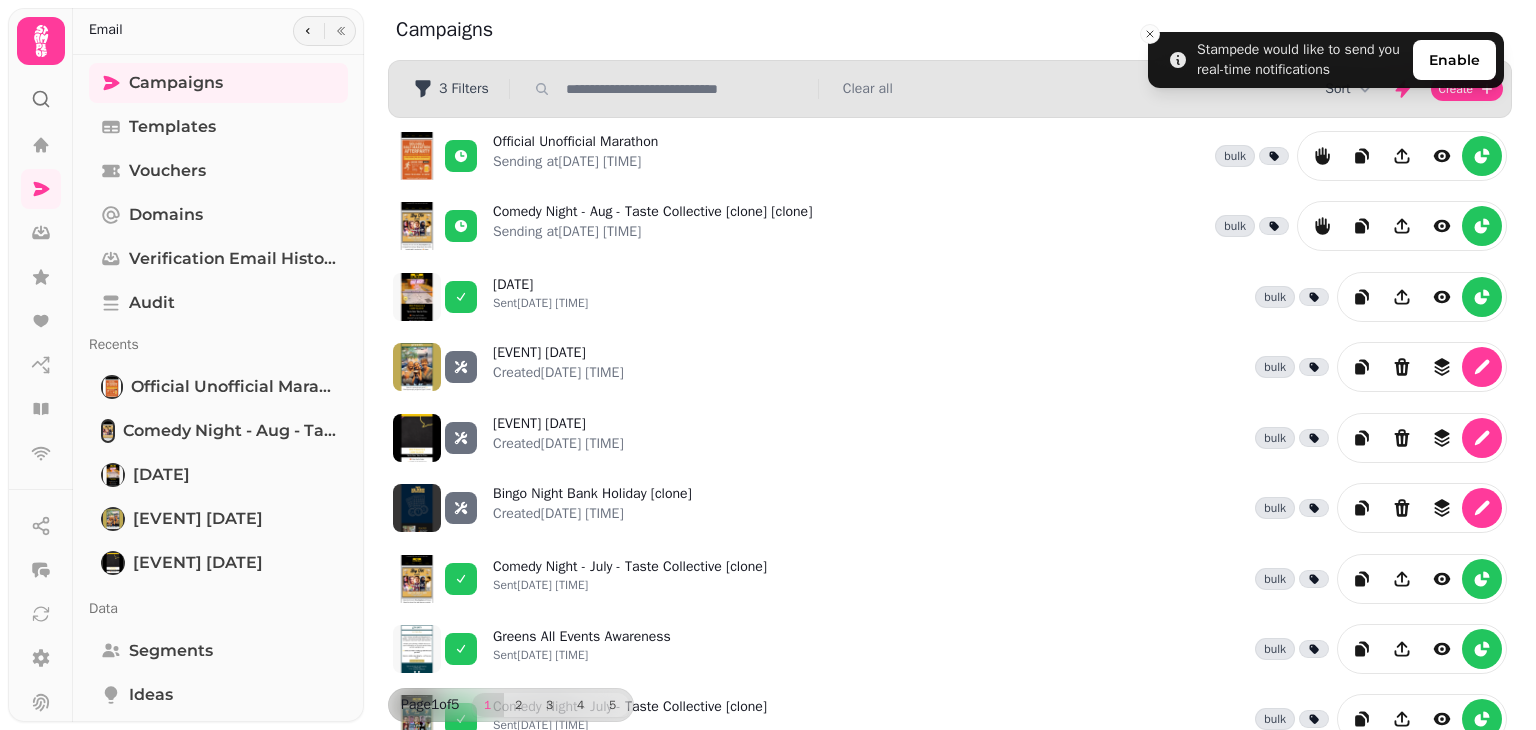 click at bounding box center (686, 89) 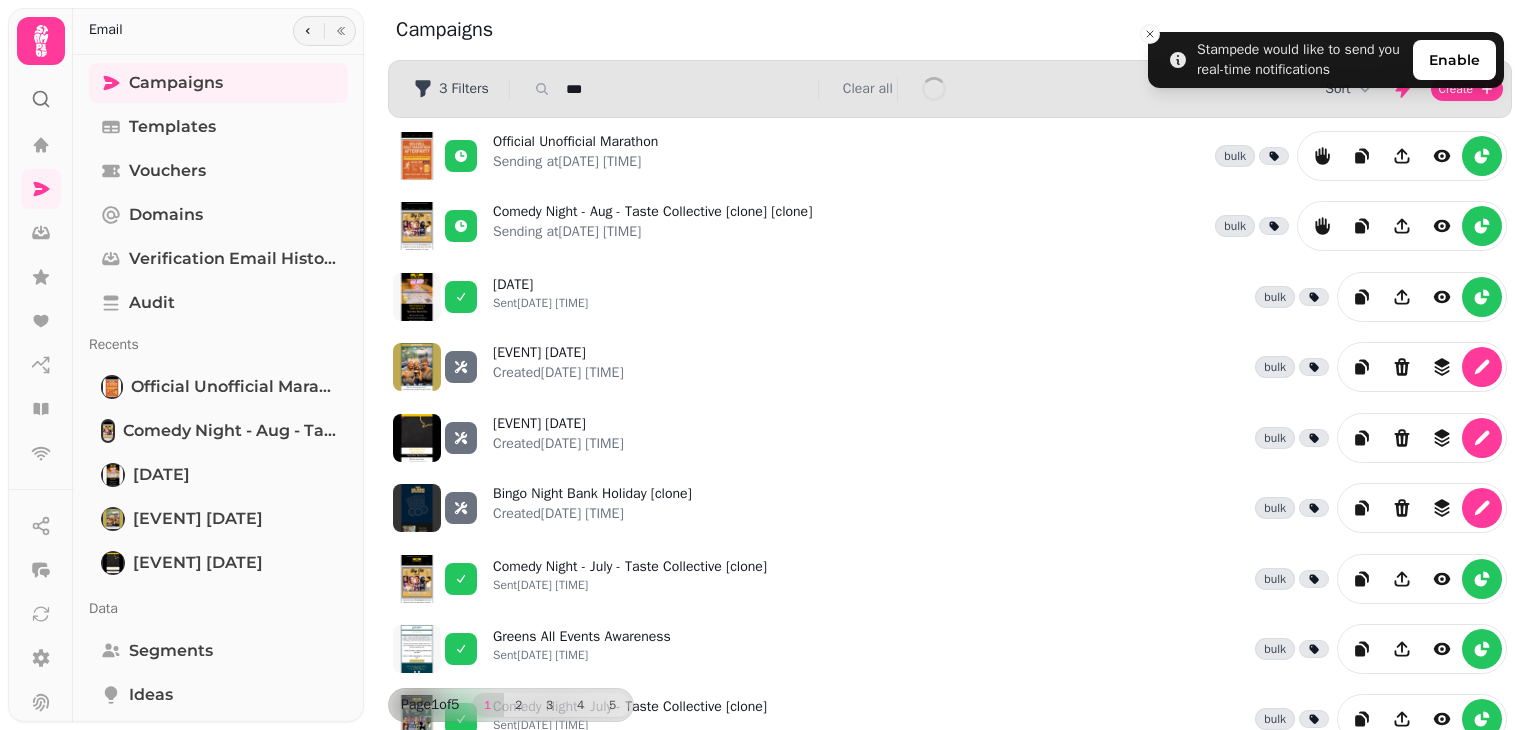 scroll, scrollTop: 0, scrollLeft: 0, axis: both 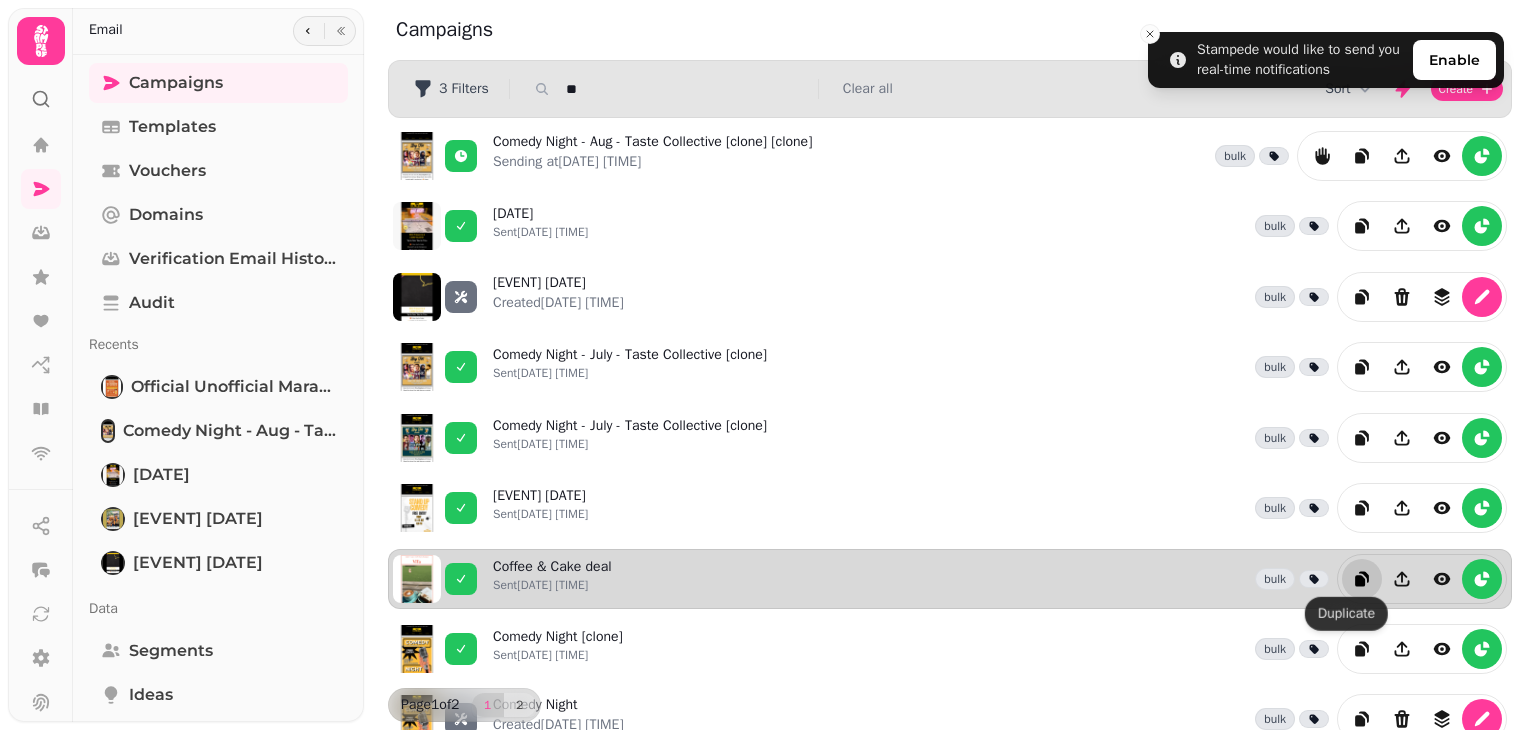 type on "**" 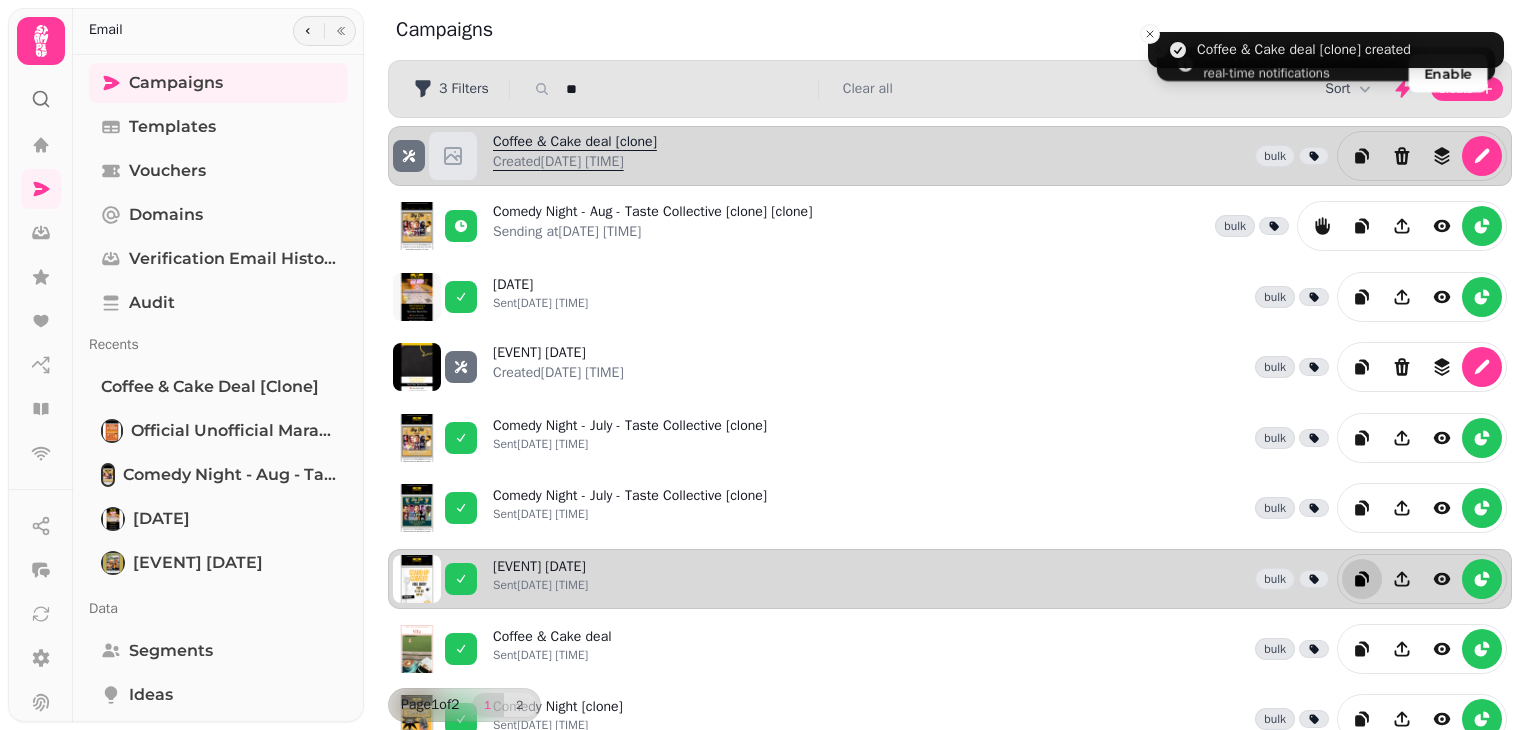 click on "Coffee & Cake deal [clone] Created  5th Aug-25, 6:04 pm" at bounding box center (575, 156) 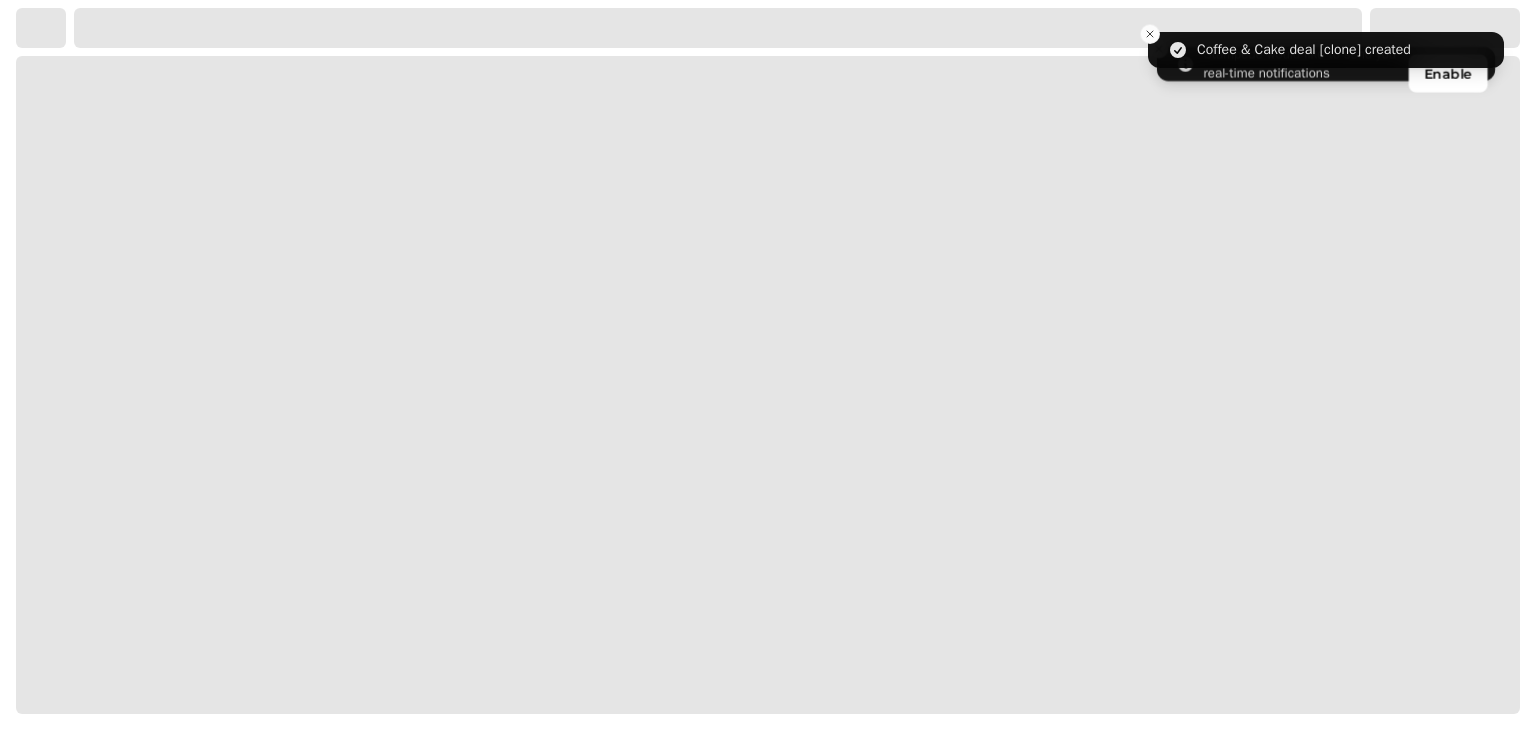 select on "**********" 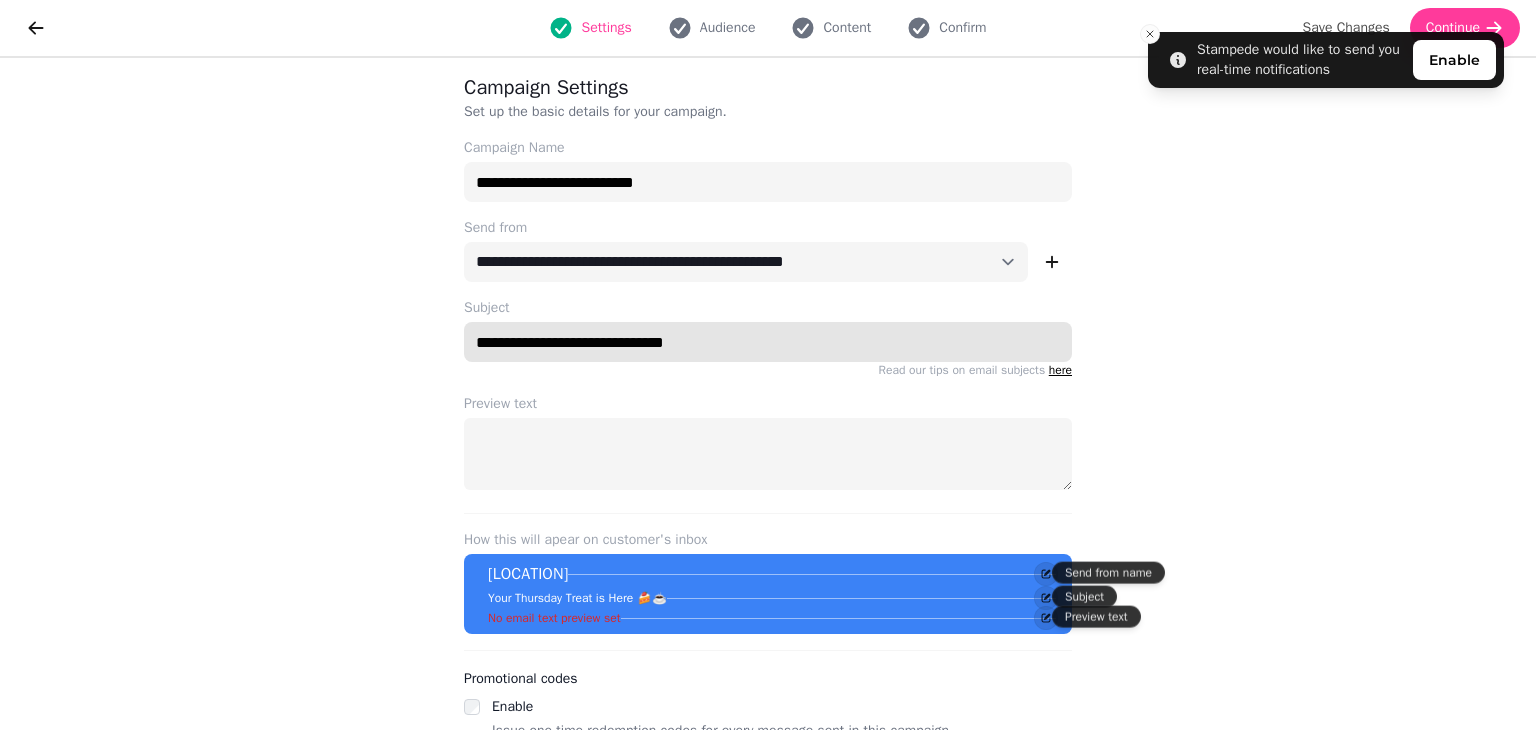 drag, startPoint x: 735, startPoint y: 341, endPoint x: 440, endPoint y: 329, distance: 295.24396 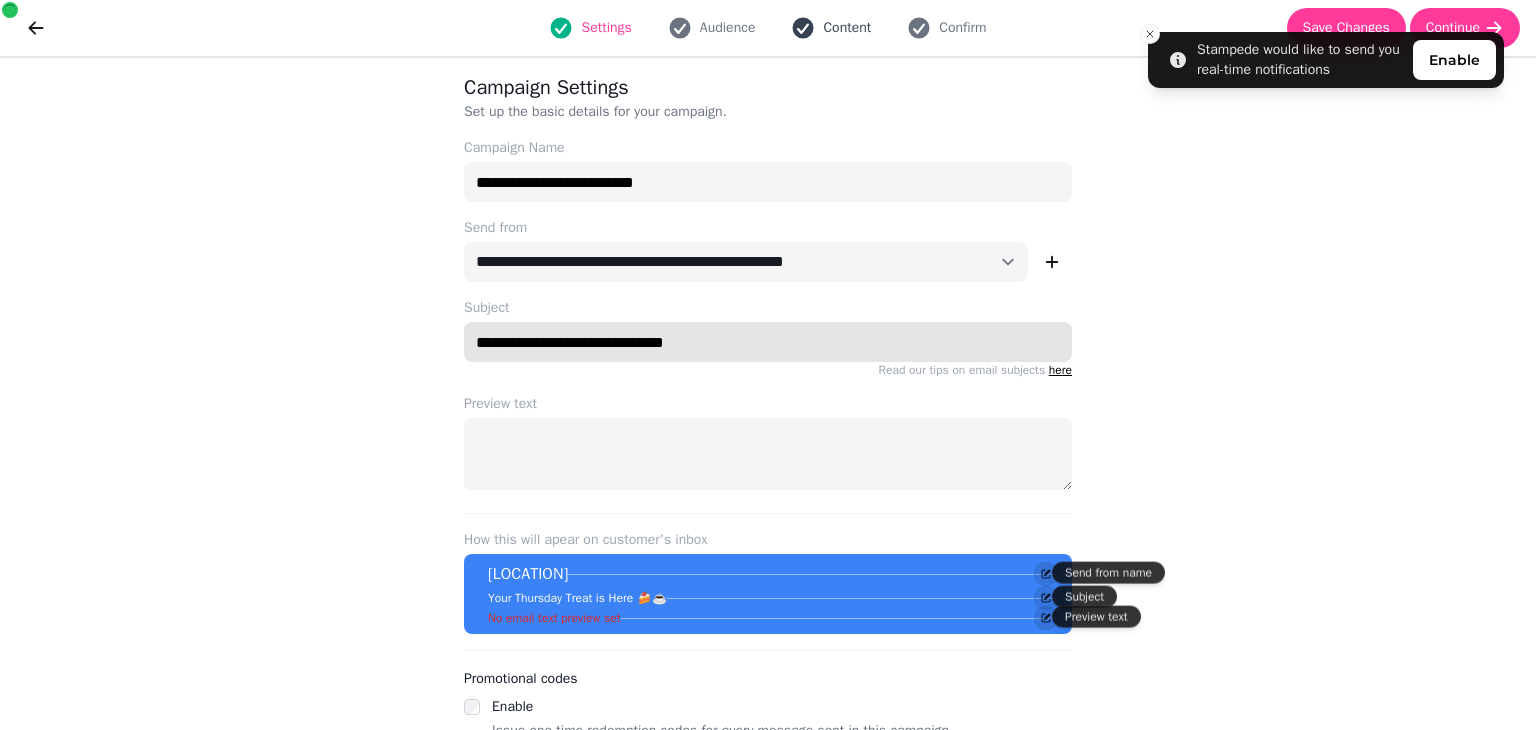 click 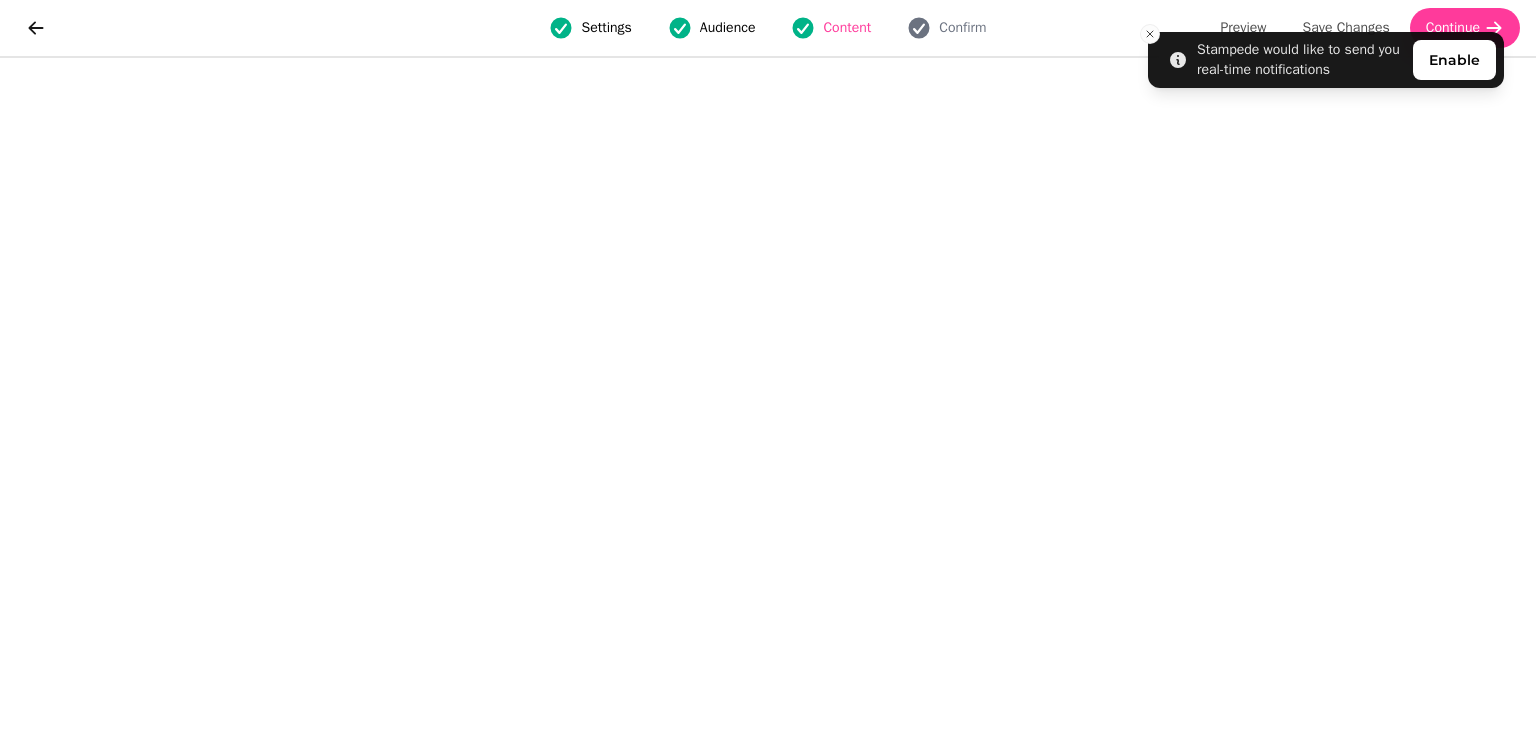 click on "Audience" at bounding box center (728, 28) 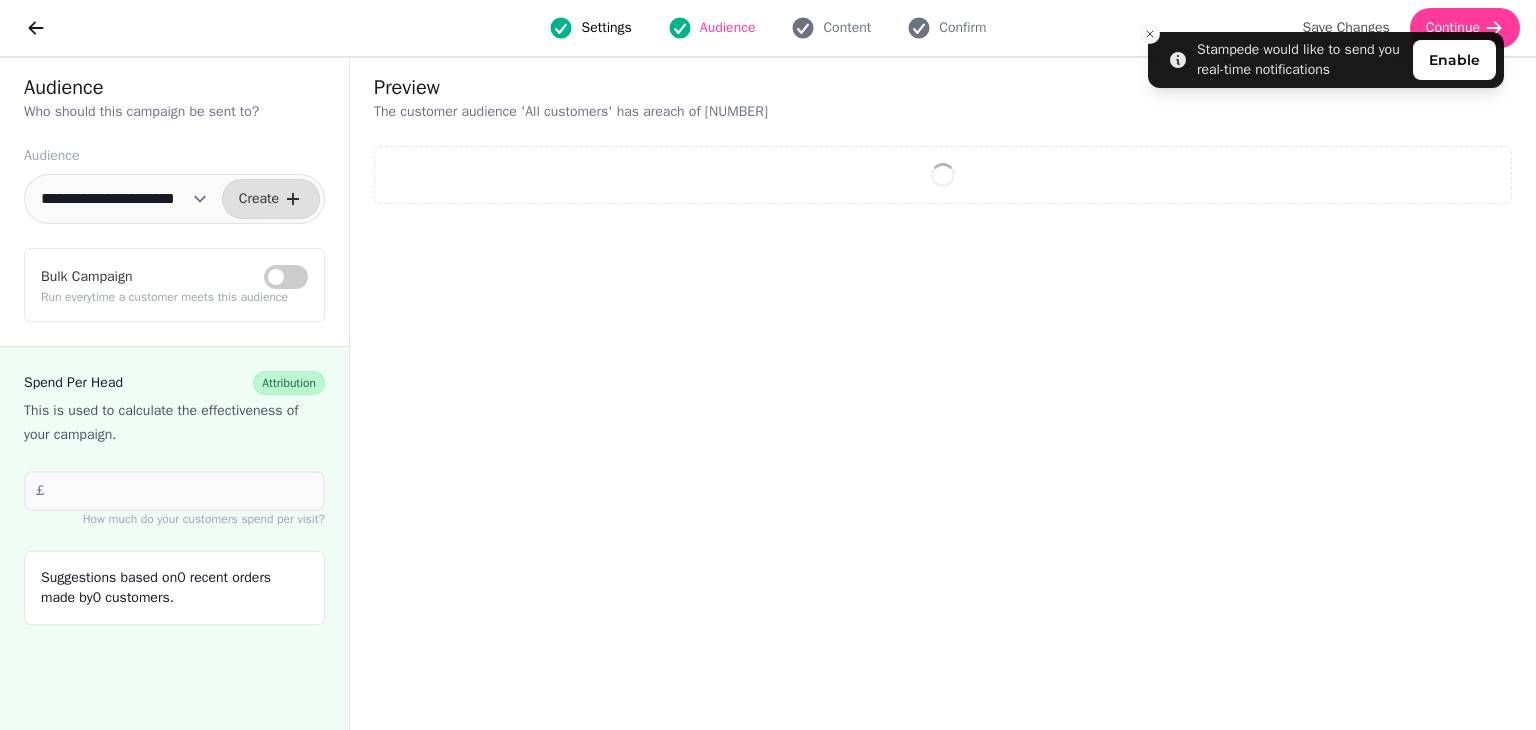 select on "**" 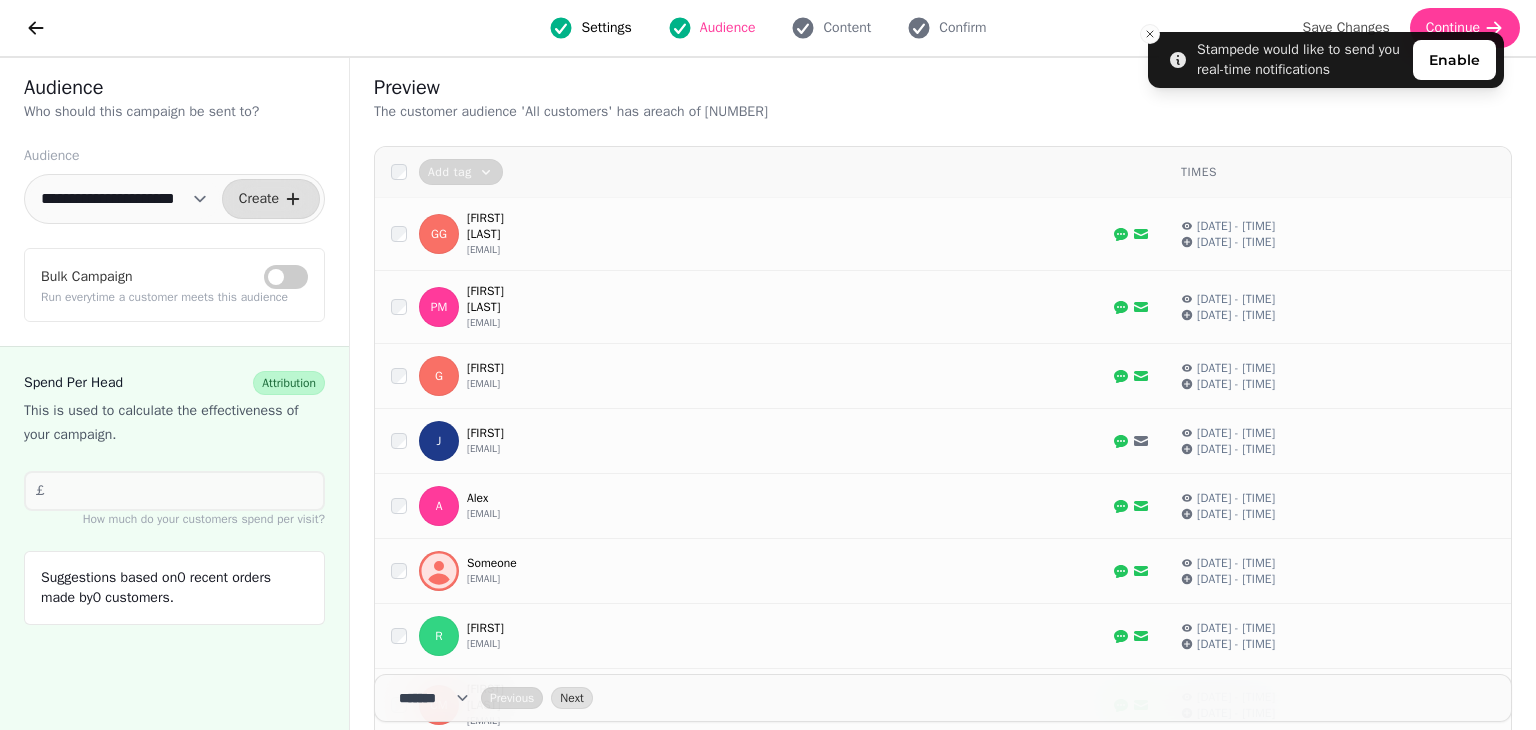 click on "Settings" at bounding box center [606, 28] 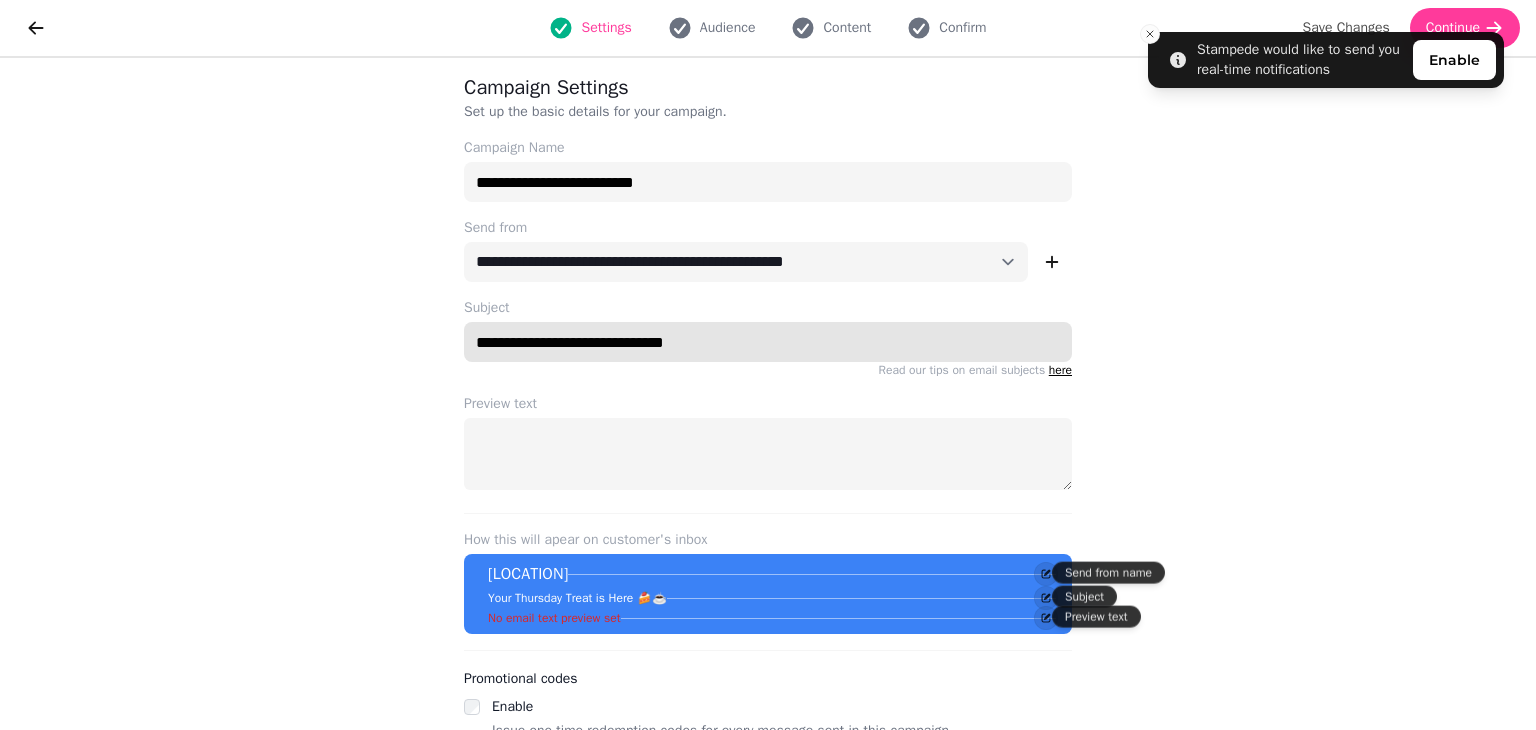 drag, startPoint x: 741, startPoint y: 353, endPoint x: 417, endPoint y: 333, distance: 324.6167 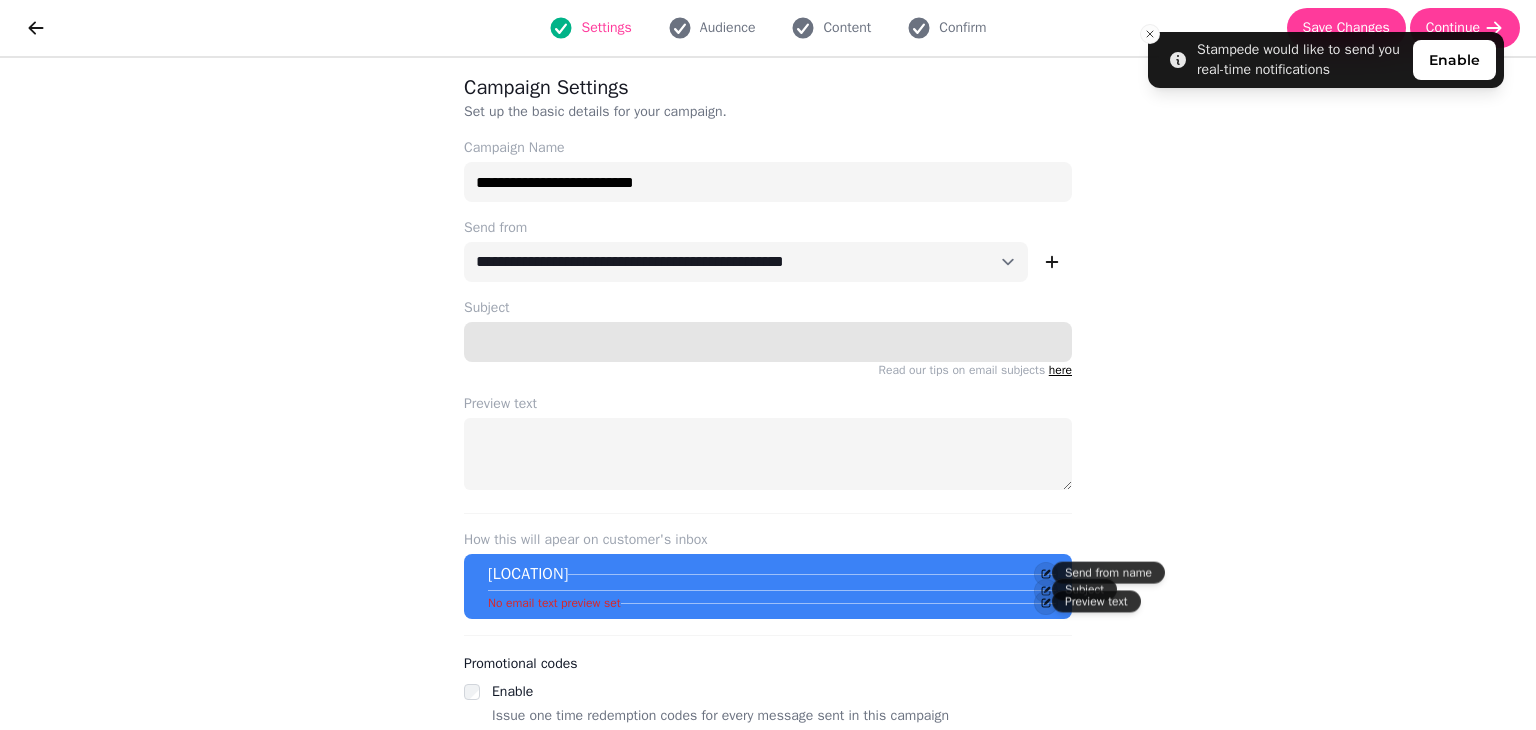 paste on "**********" 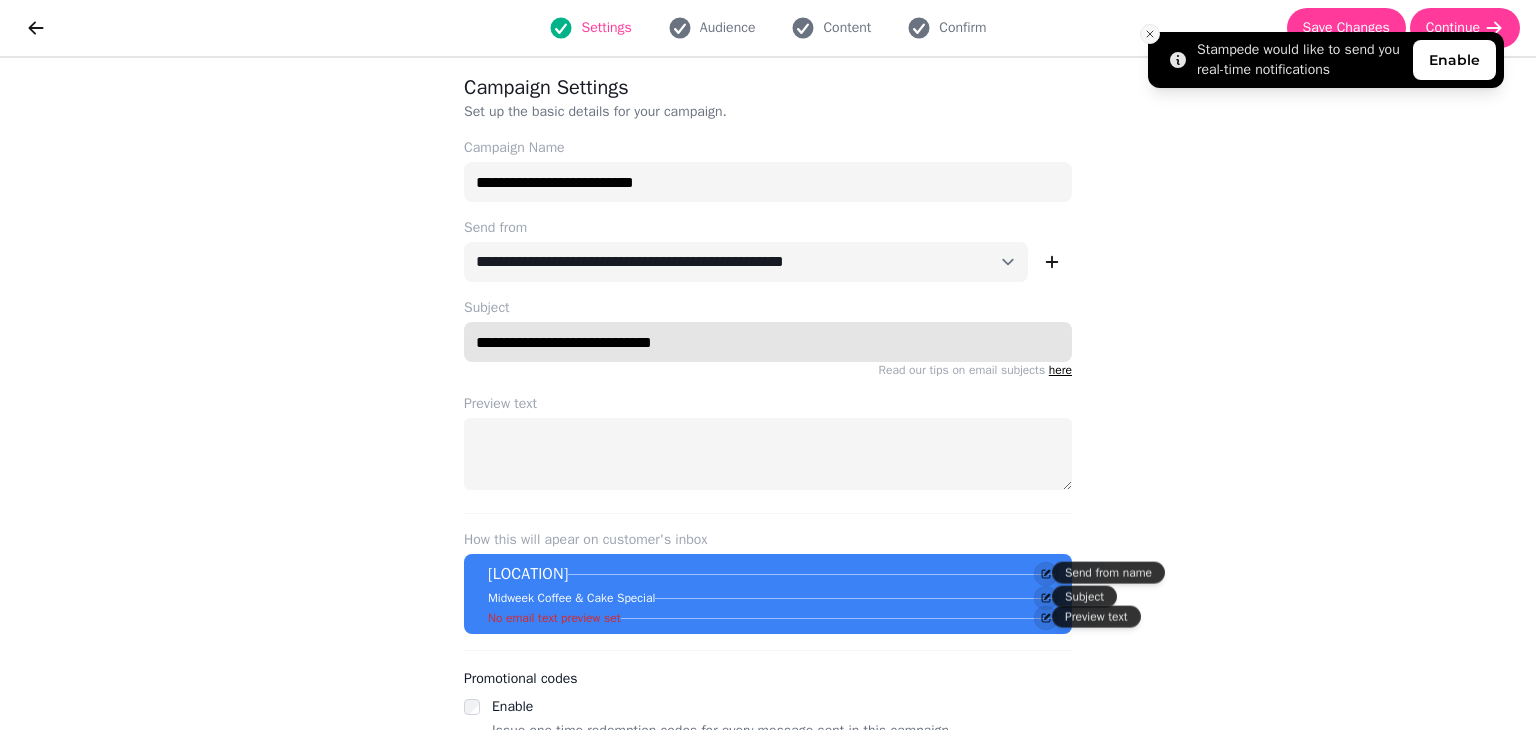 type on "**********" 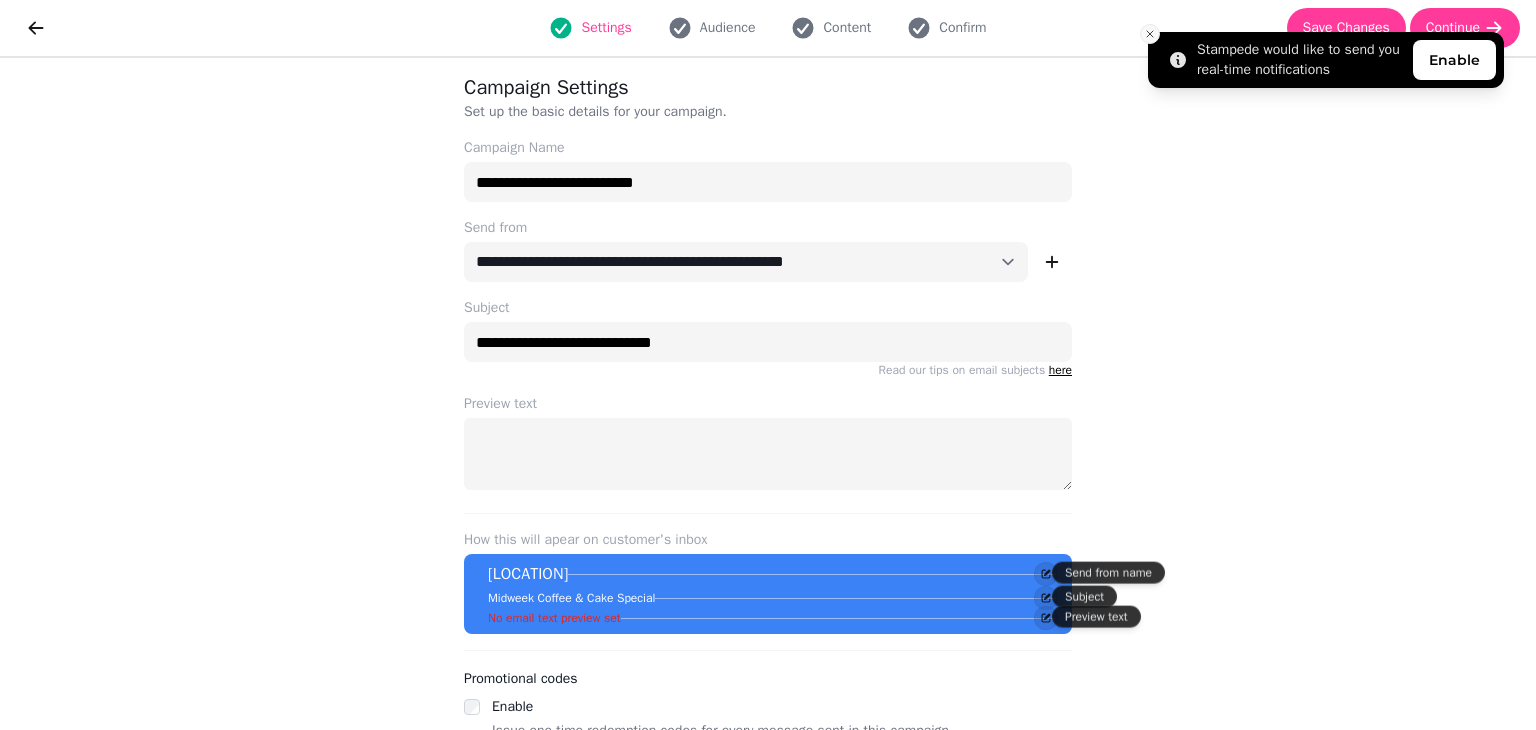 click at bounding box center (1150, 34) 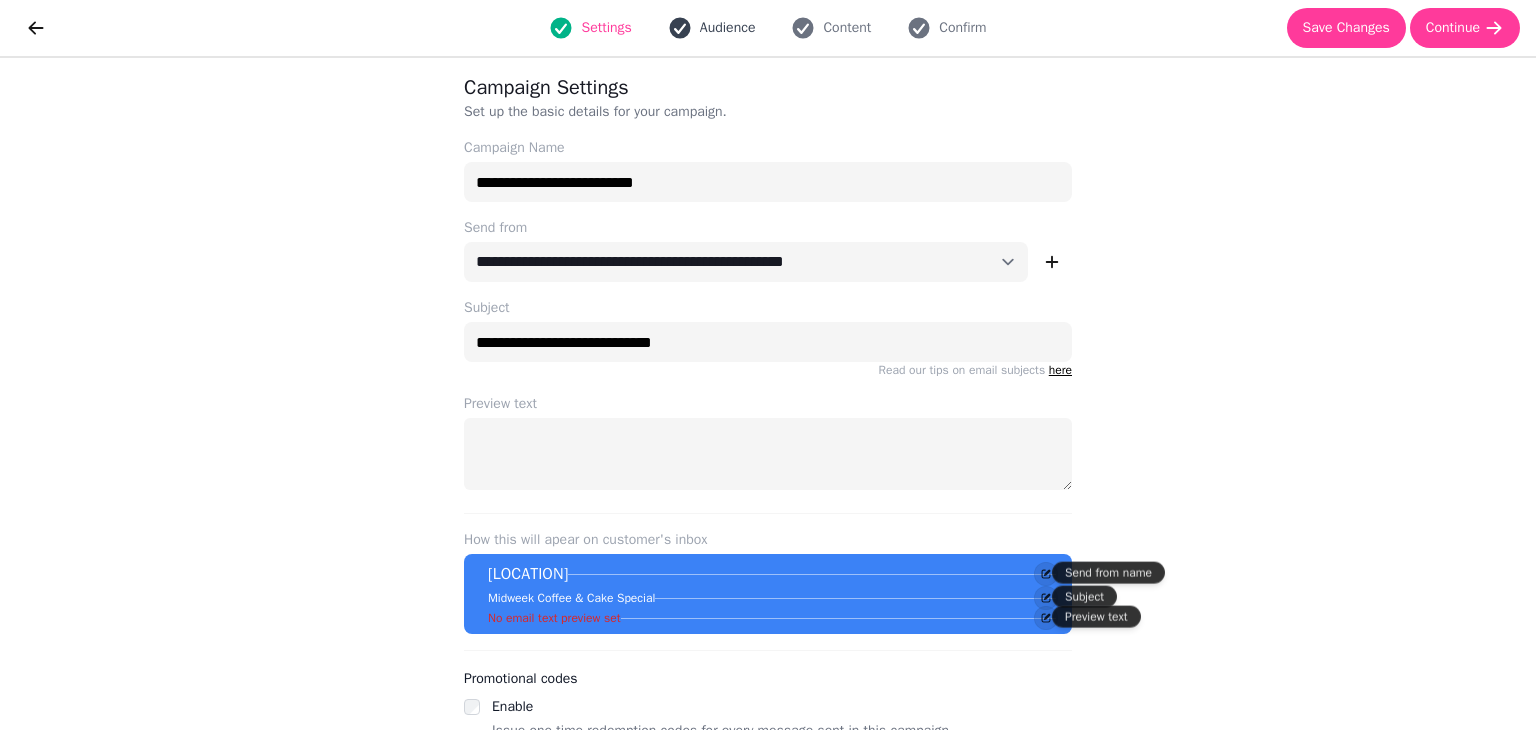 click on "Audience" at bounding box center [728, 28] 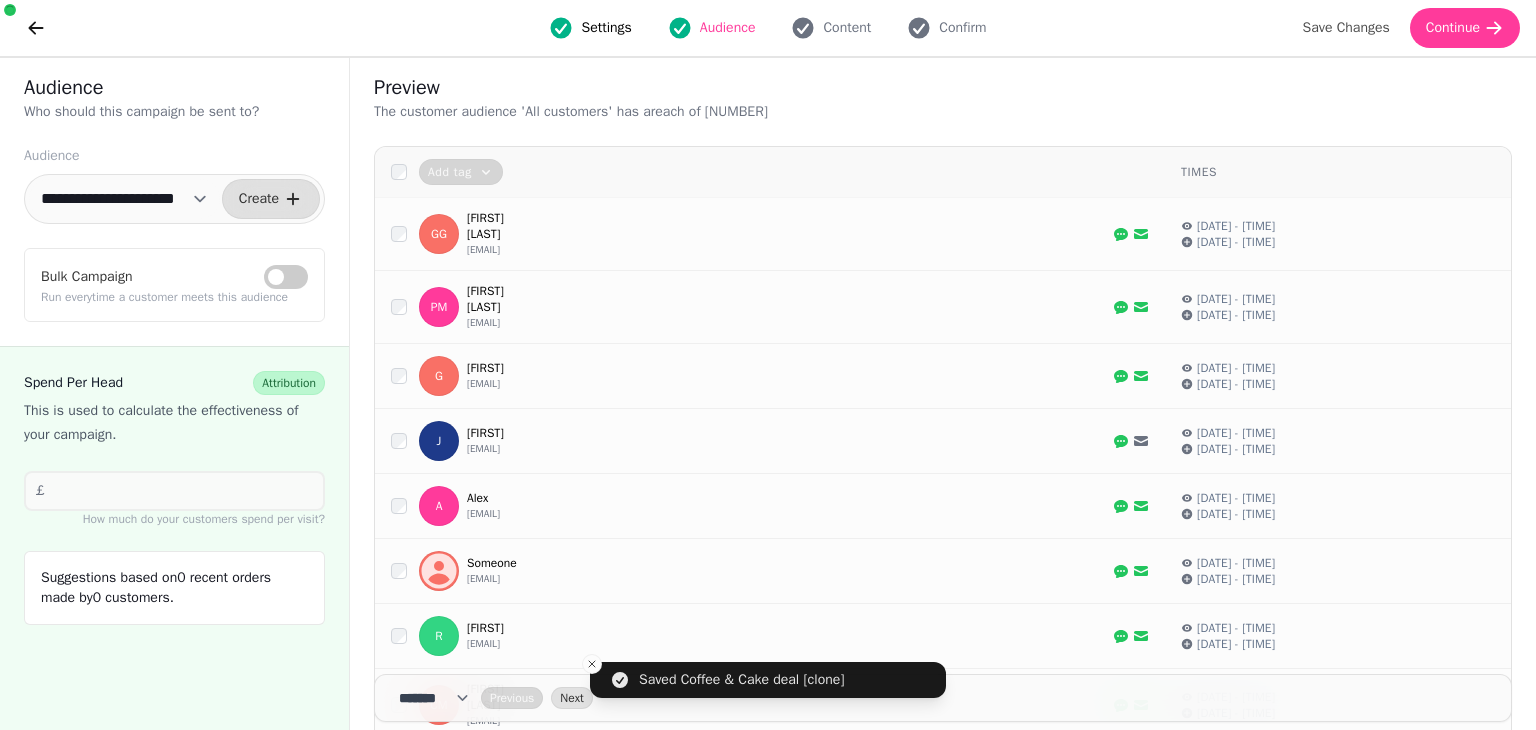 click on "Settings Audience Content Confirm" at bounding box center [768, 28] 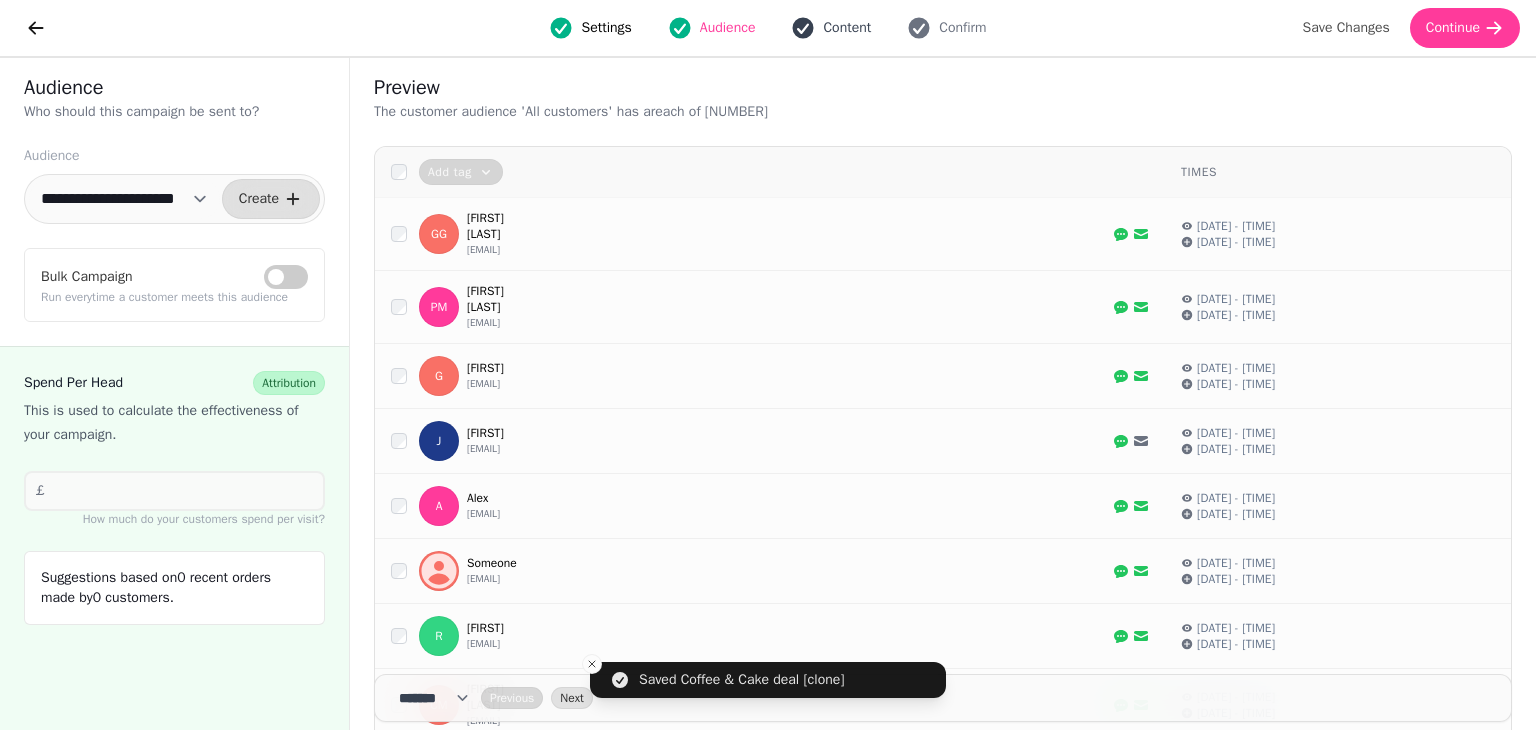click on "Content" at bounding box center [847, 28] 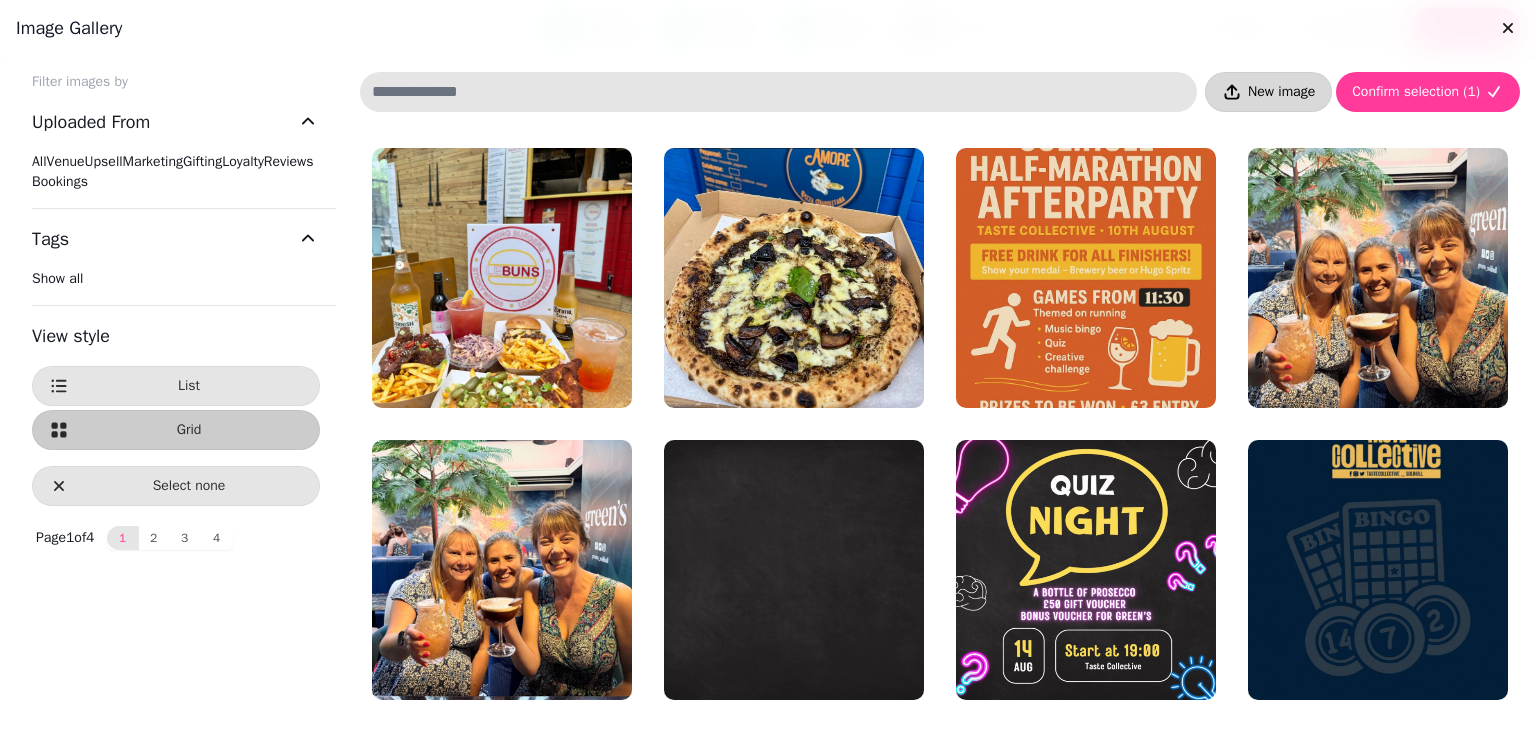 click on "New image" at bounding box center (1281, 92) 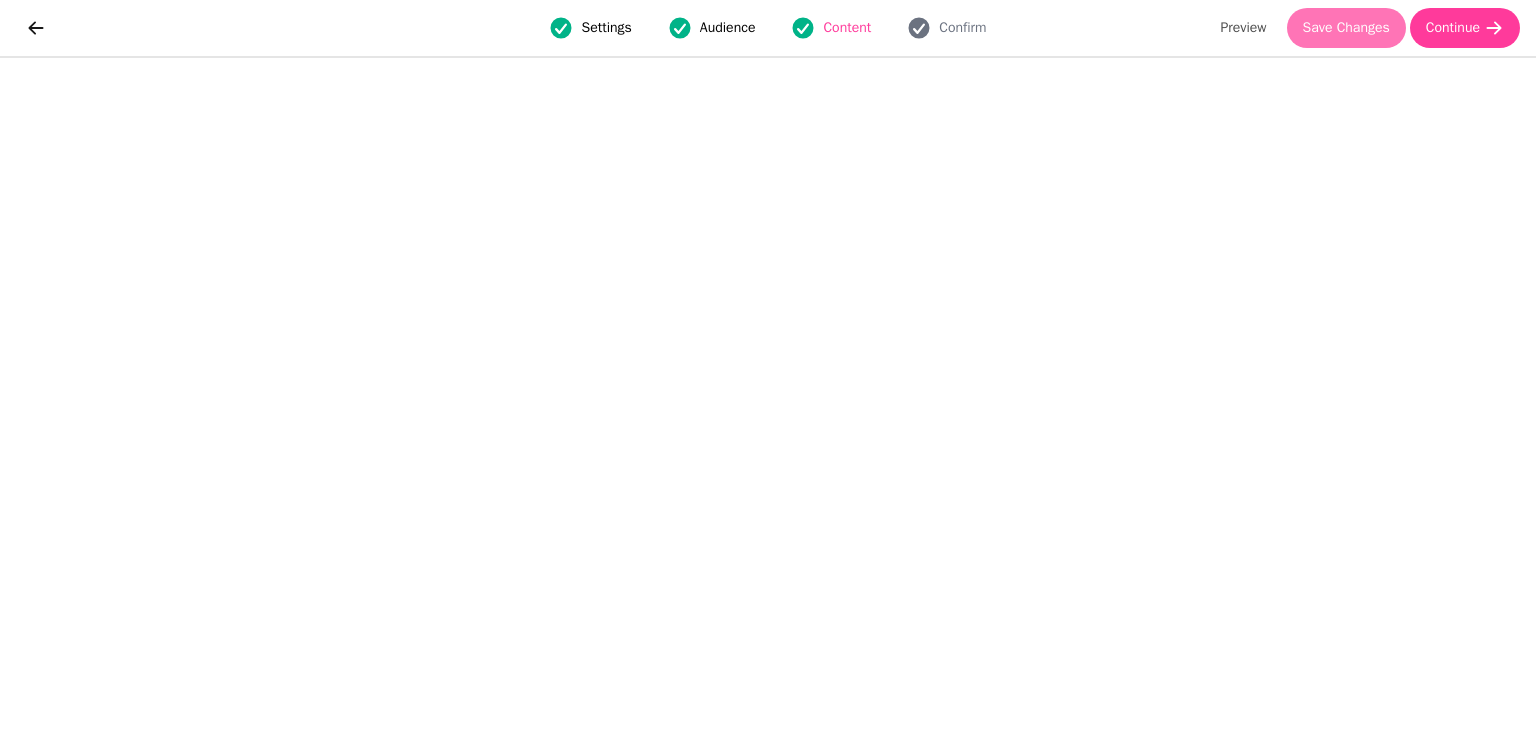 click on "Save Changes" at bounding box center (1346, 28) 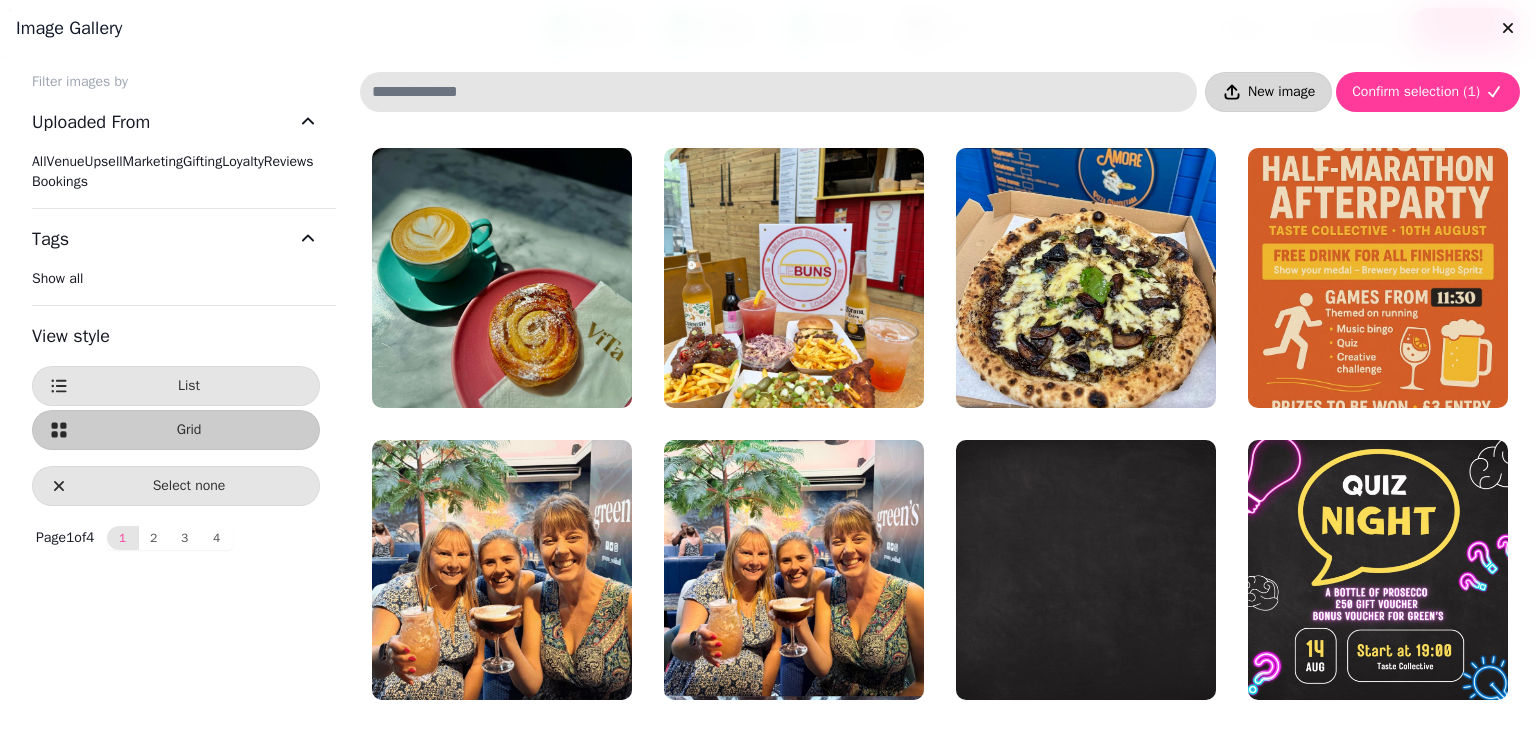 click on "New image" at bounding box center (1281, 92) 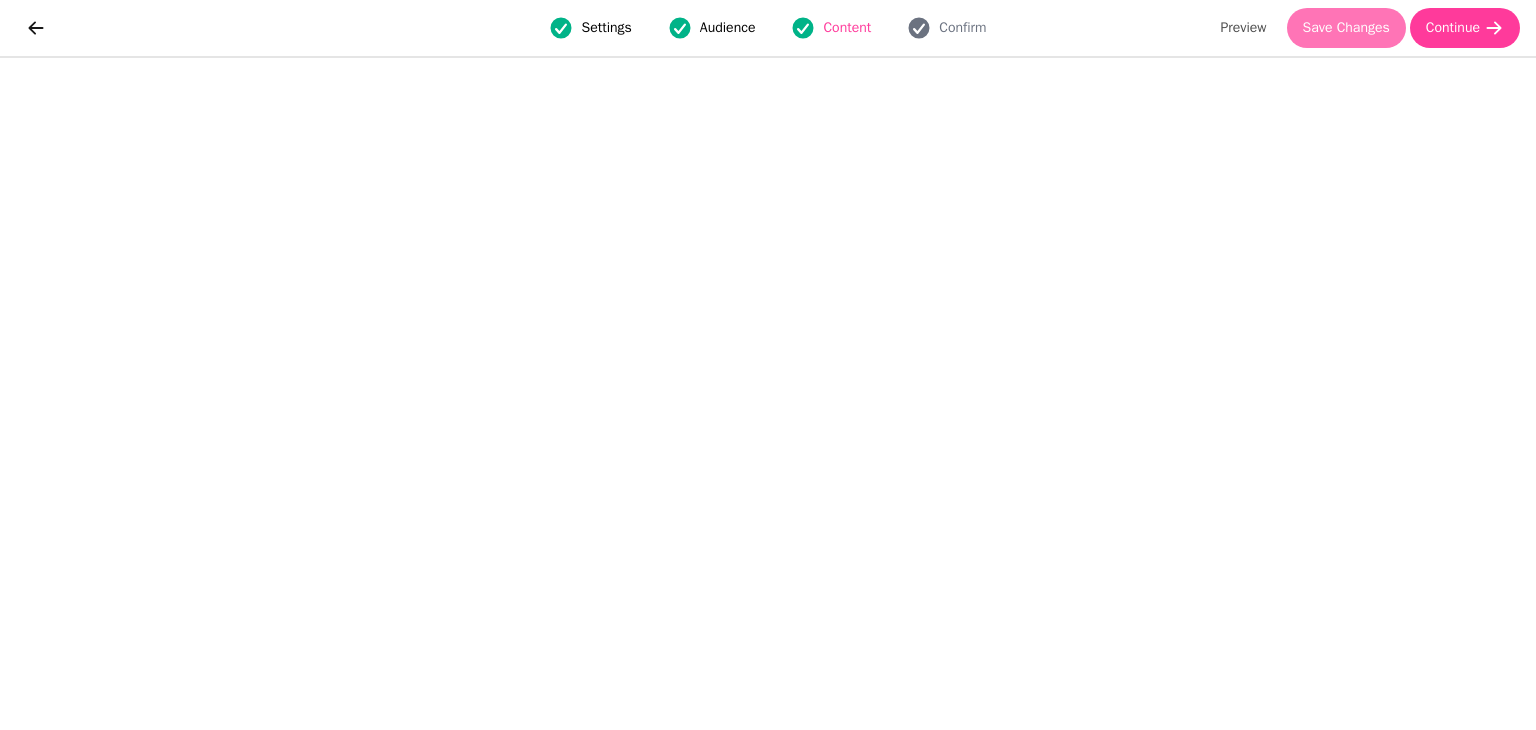 click on "Save Changes" at bounding box center (1346, 28) 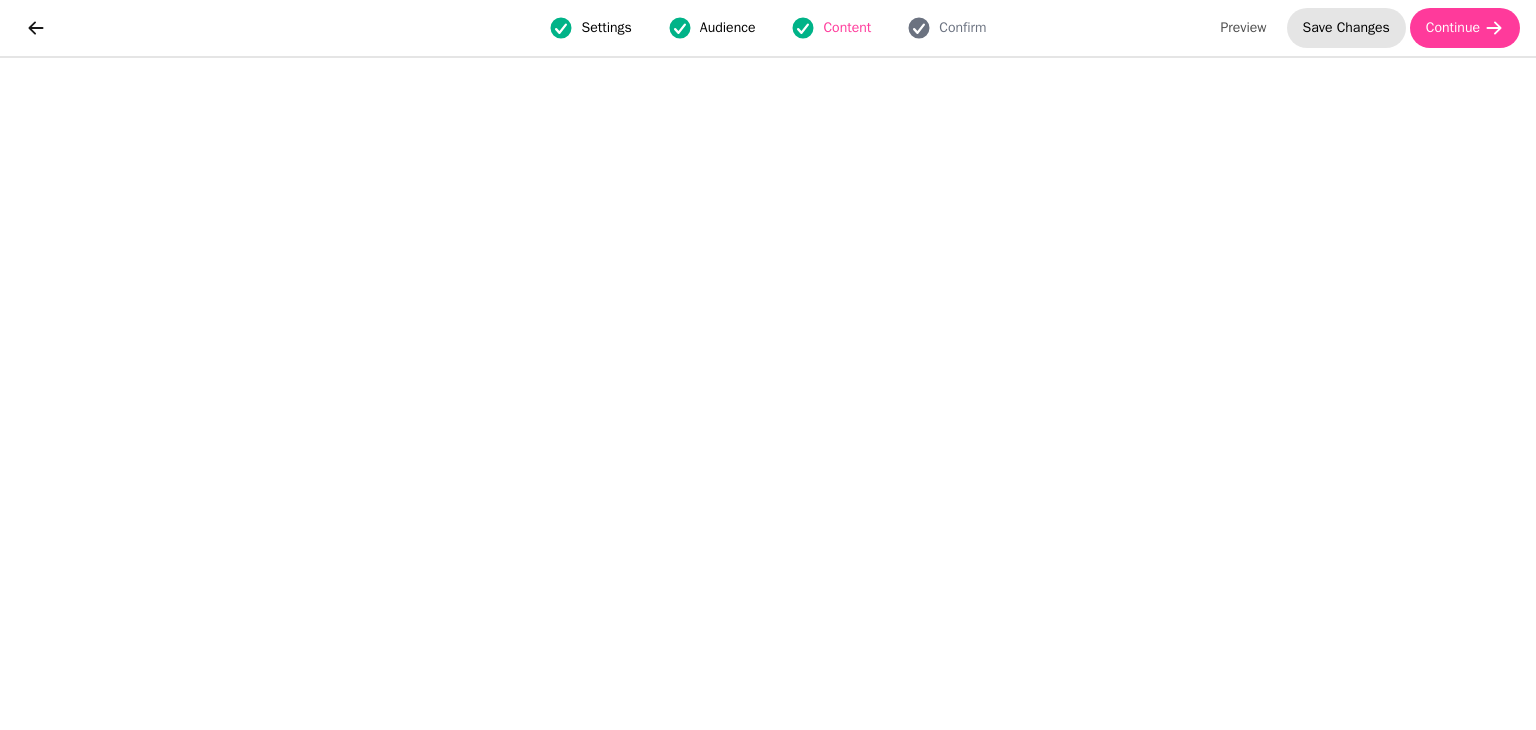 click on "Save Changes" at bounding box center [1346, 28] 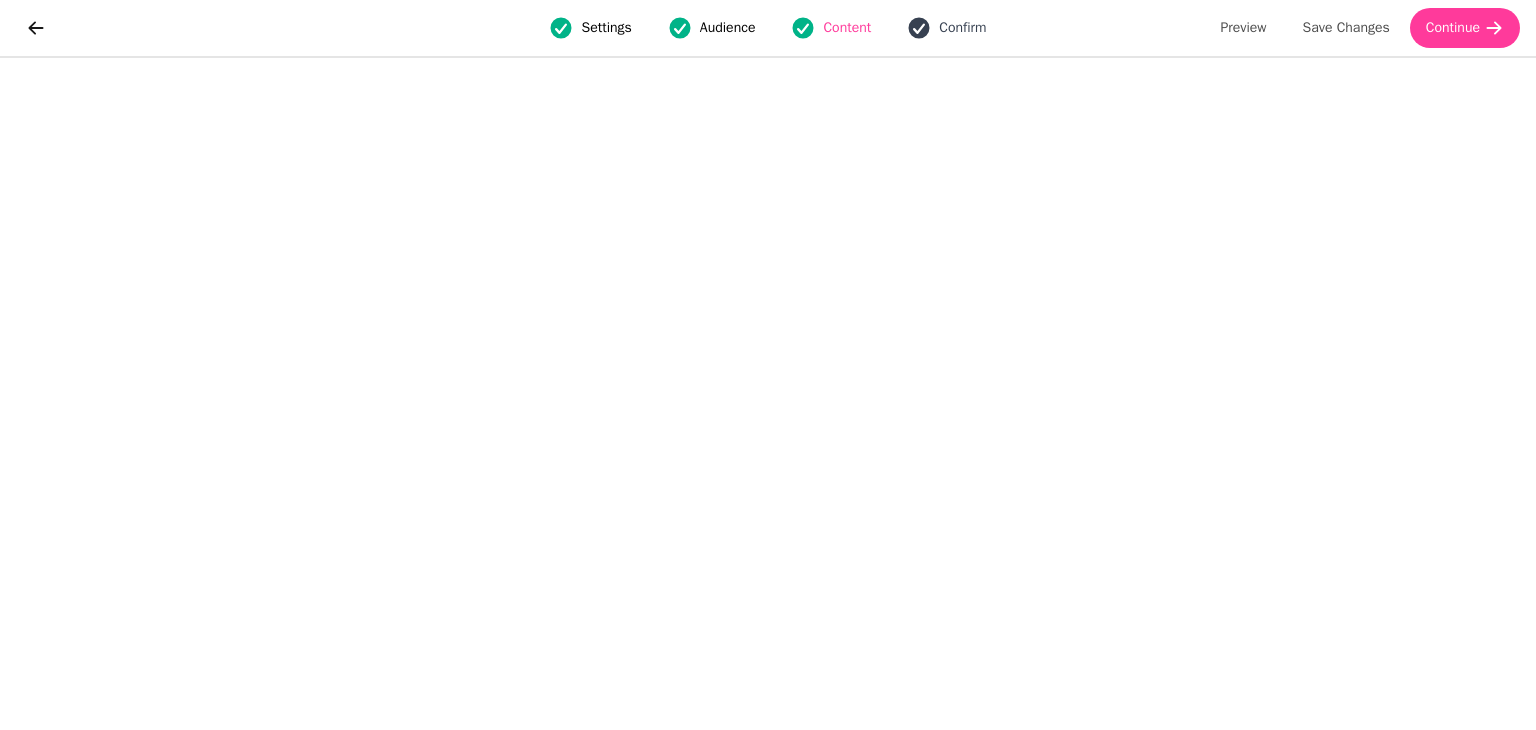 click on "Confirm" at bounding box center (946, 28) 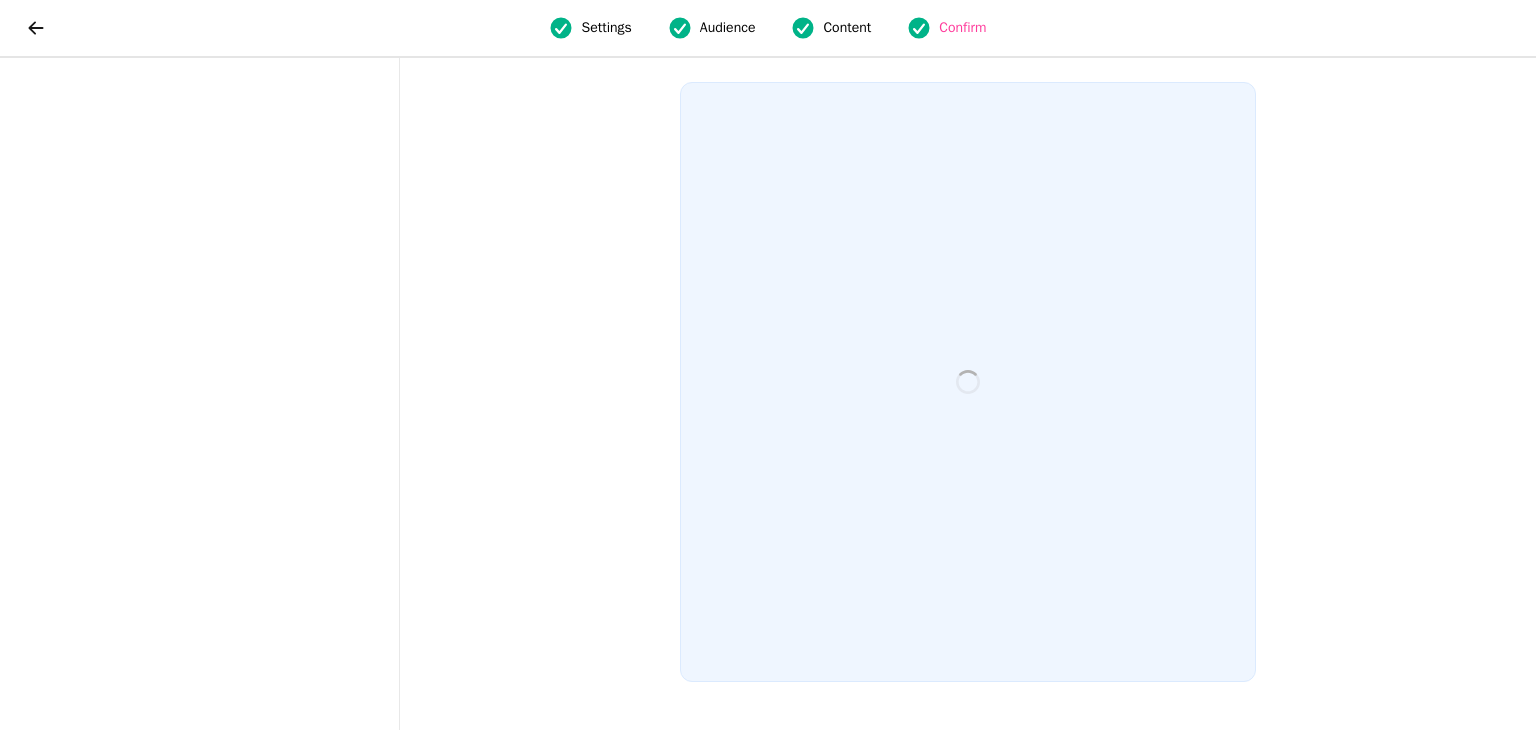 scroll, scrollTop: 0, scrollLeft: 0, axis: both 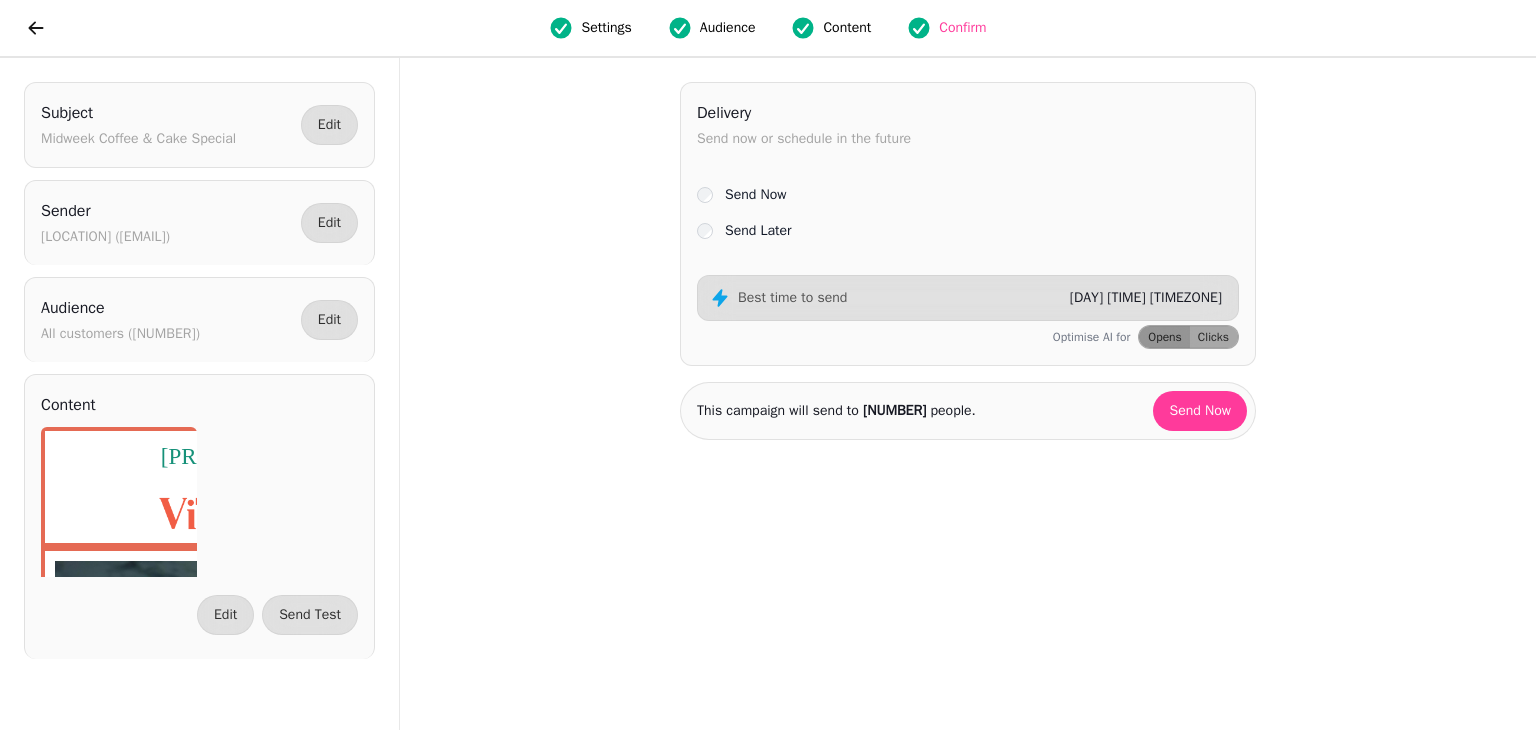 click on "Send Later" at bounding box center [758, 231] 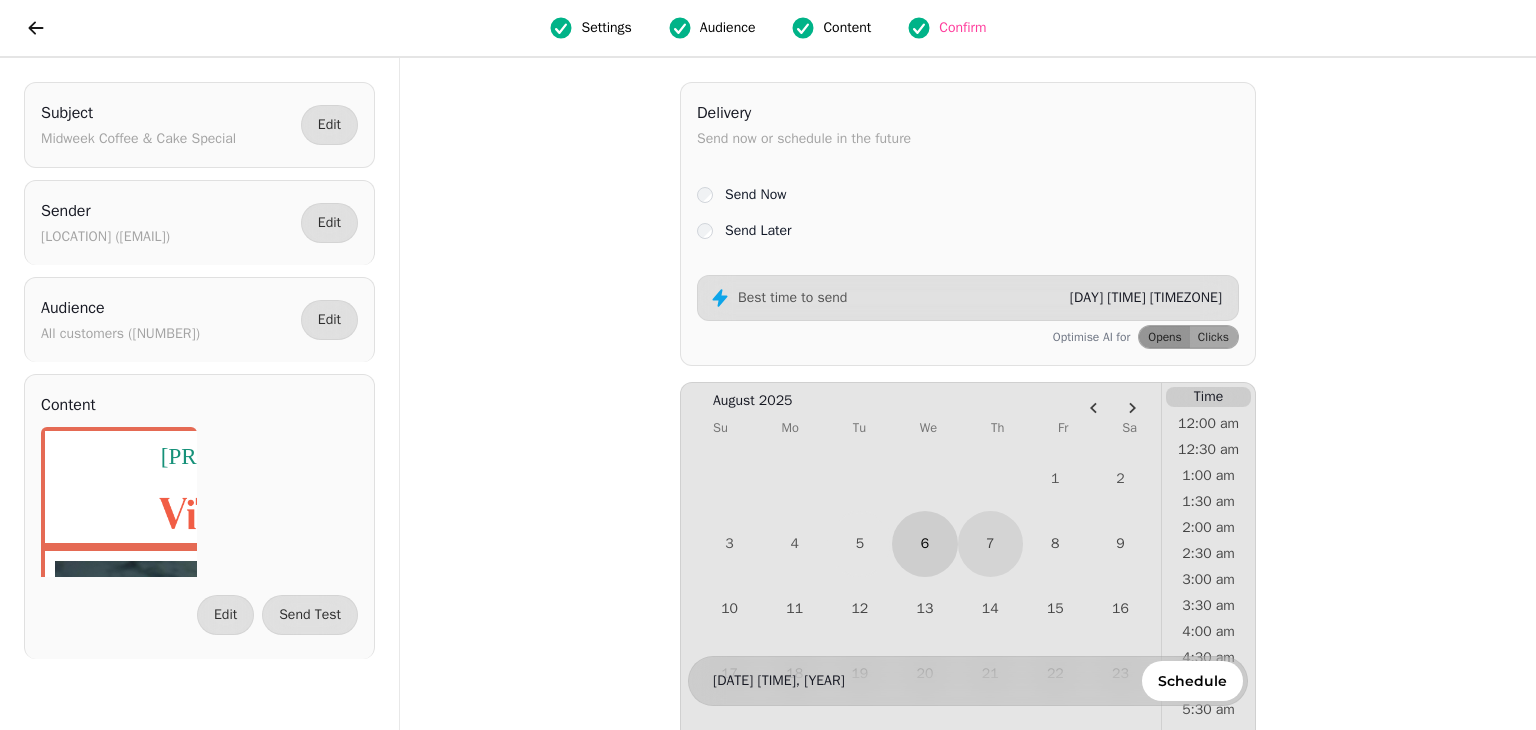 click on "6" at bounding box center [924, 543] 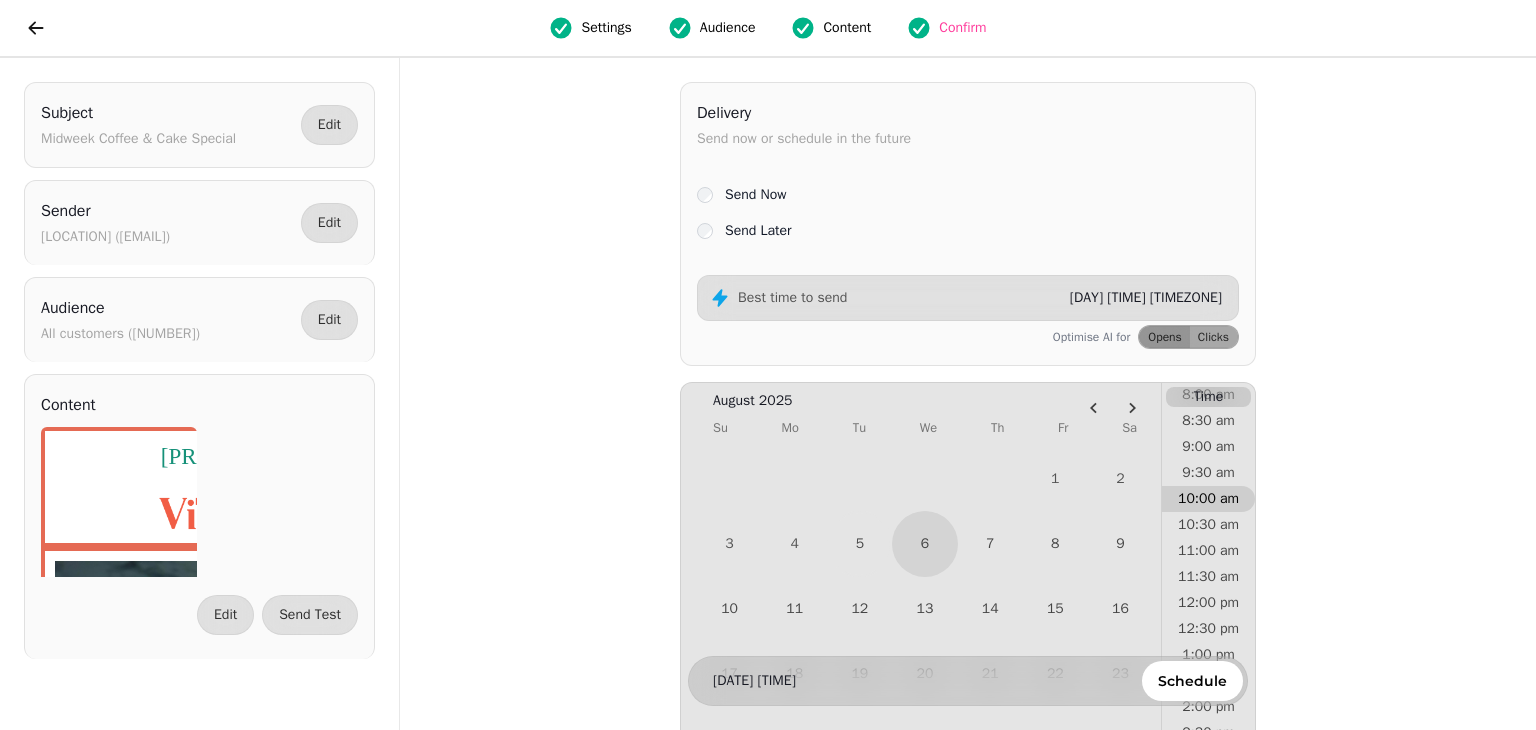 click on "10:00 am" at bounding box center [1208, 499] 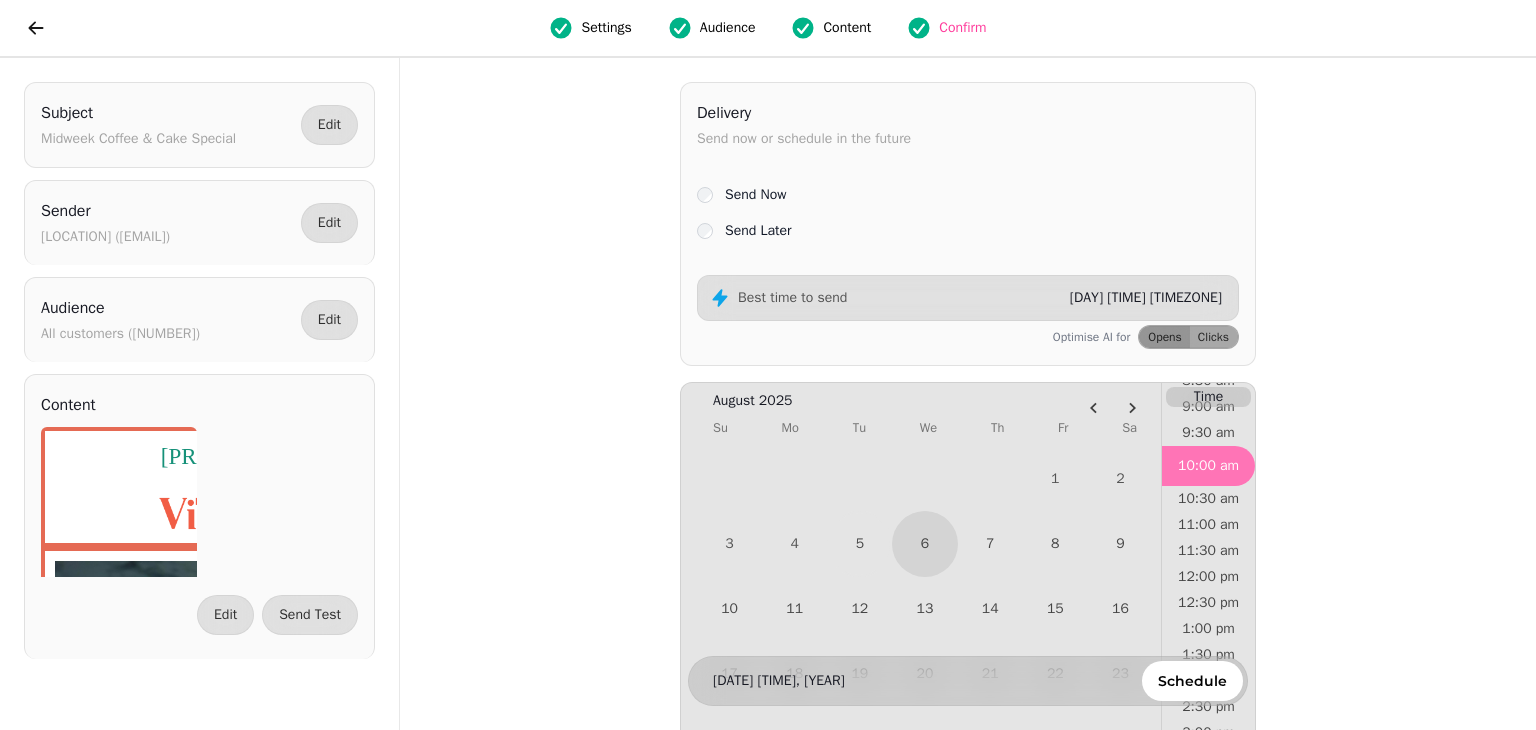 scroll, scrollTop: 492, scrollLeft: 0, axis: vertical 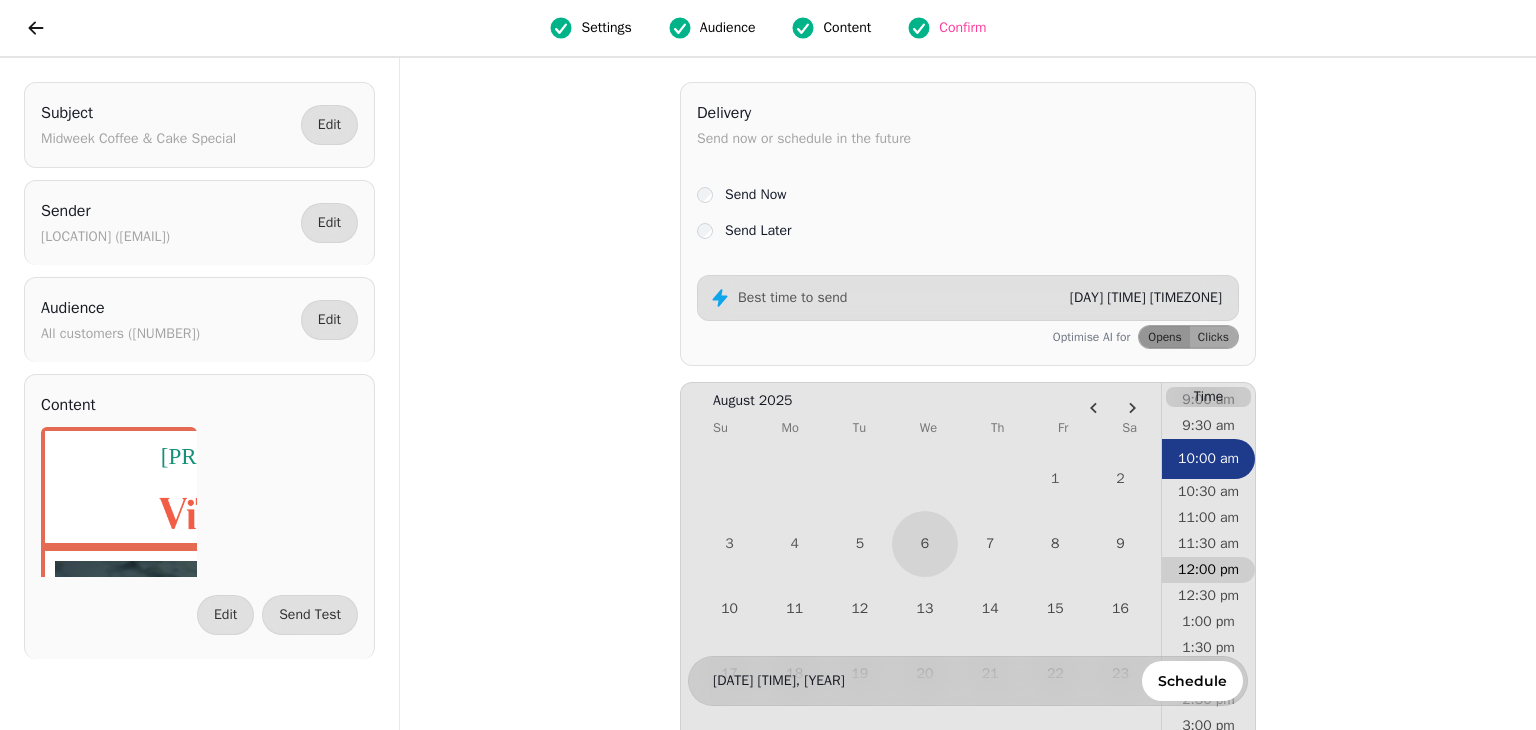 click on "12:00 pm" at bounding box center (1208, 570) 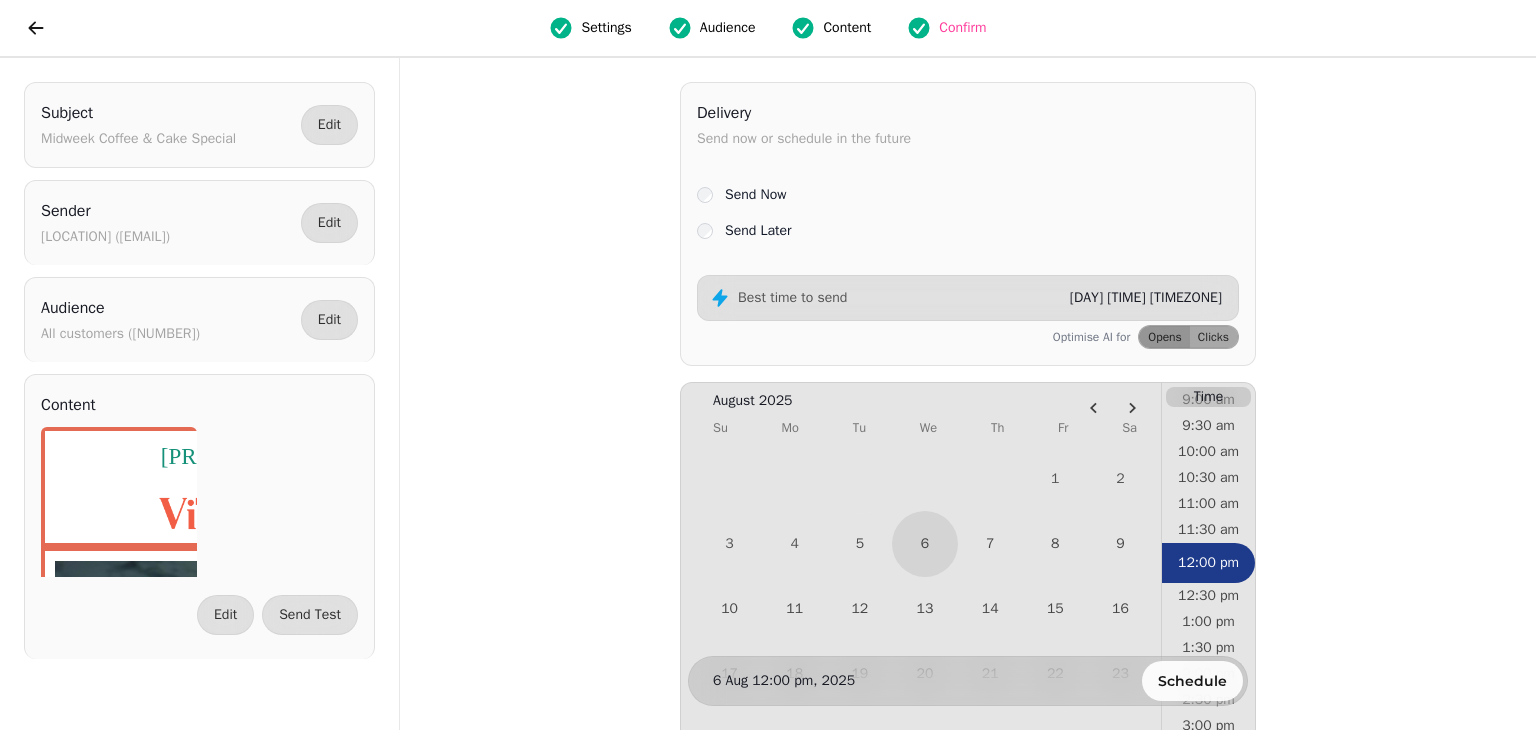 click on "Schedule" at bounding box center (1192, 681) 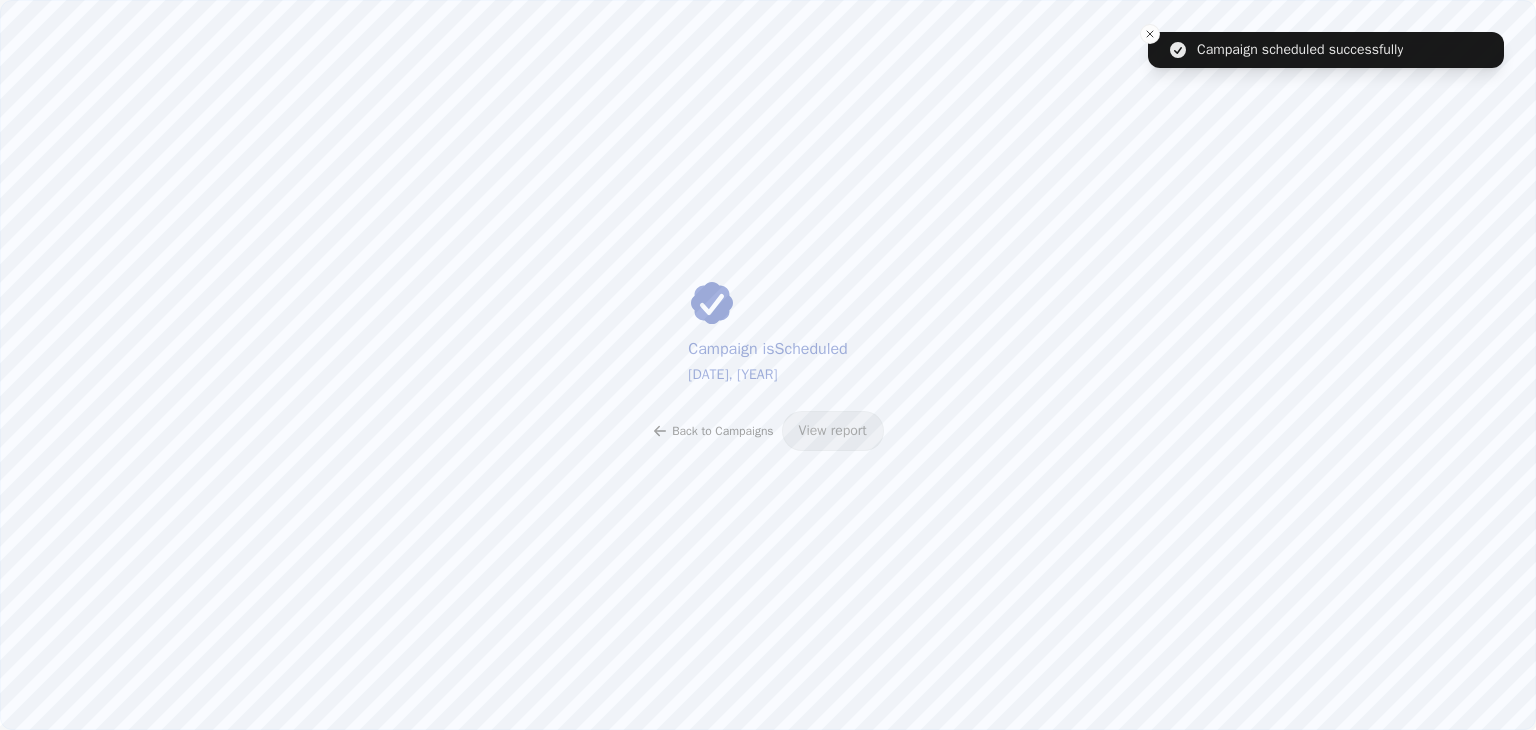 click on "Back to Campaigns" at bounding box center (712, 431) 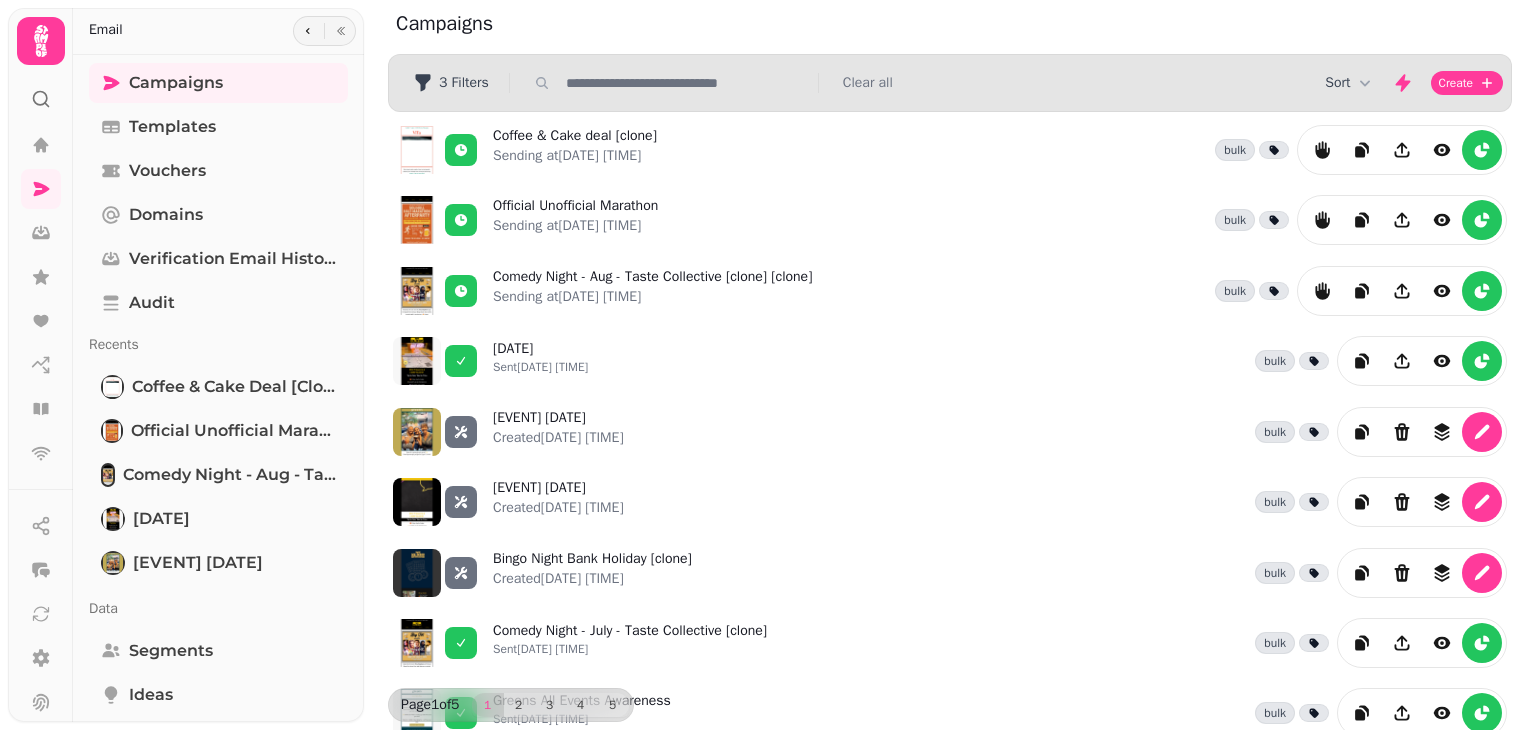 scroll, scrollTop: 0, scrollLeft: 0, axis: both 